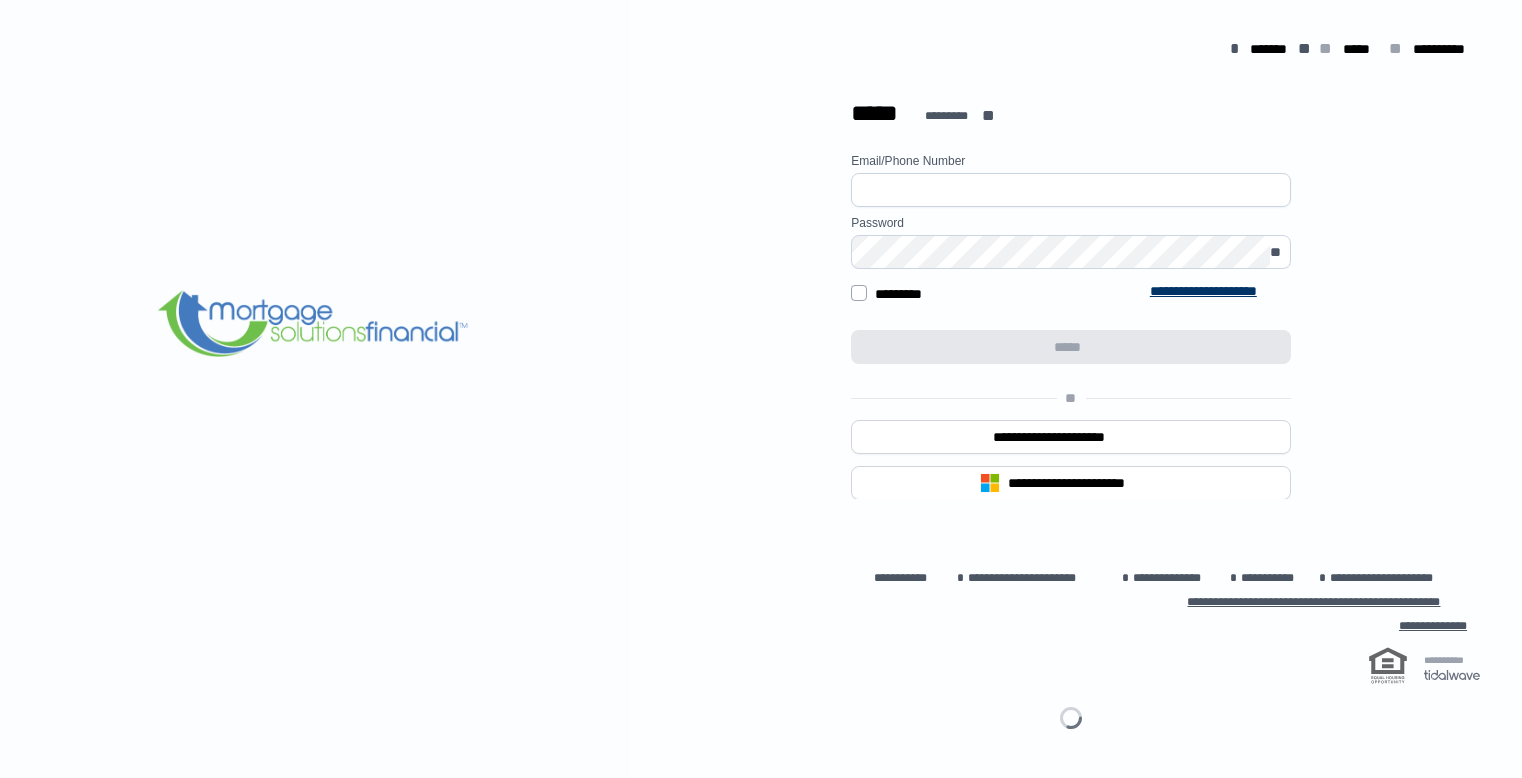 scroll, scrollTop: 0, scrollLeft: 0, axis: both 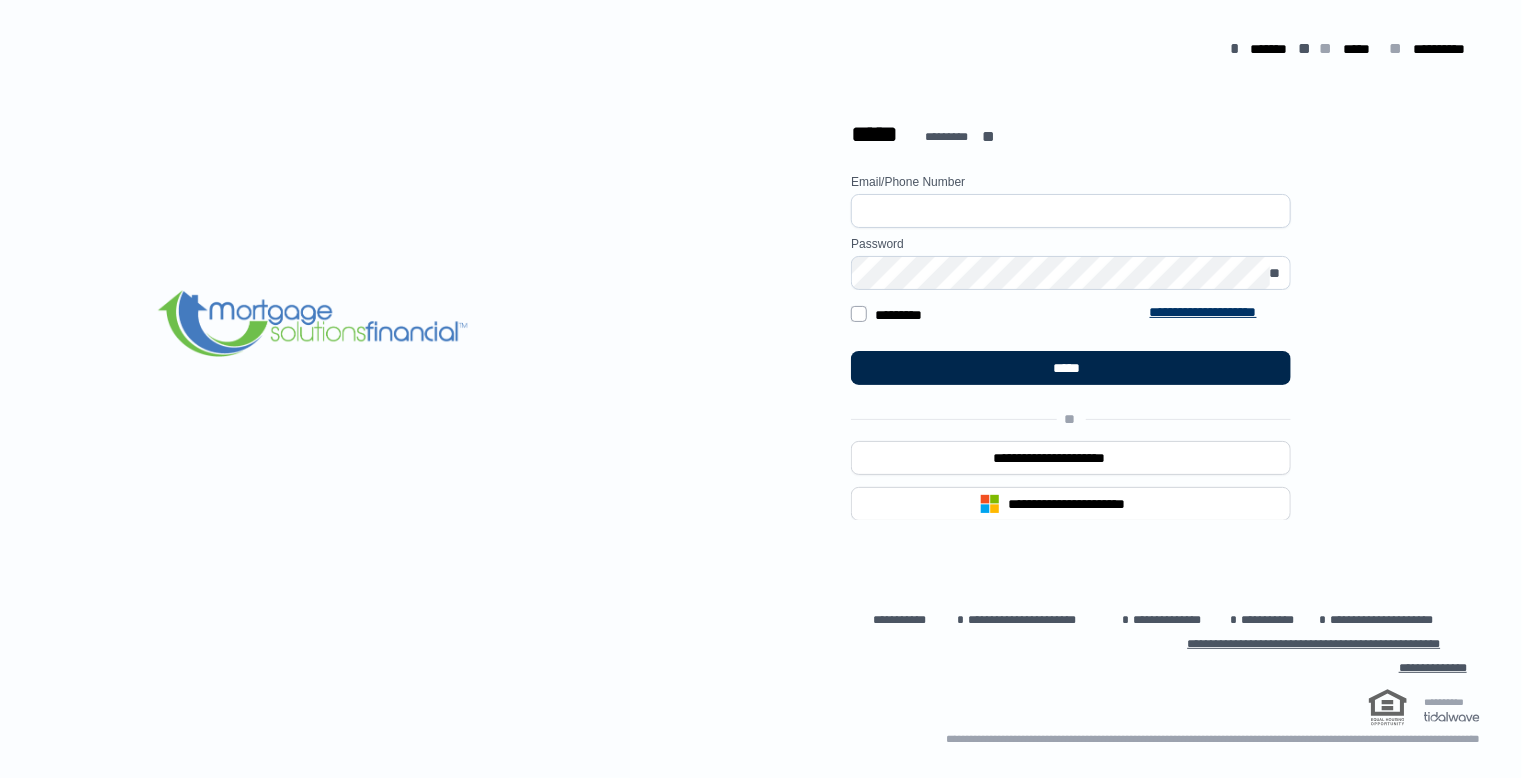 type on "**********" 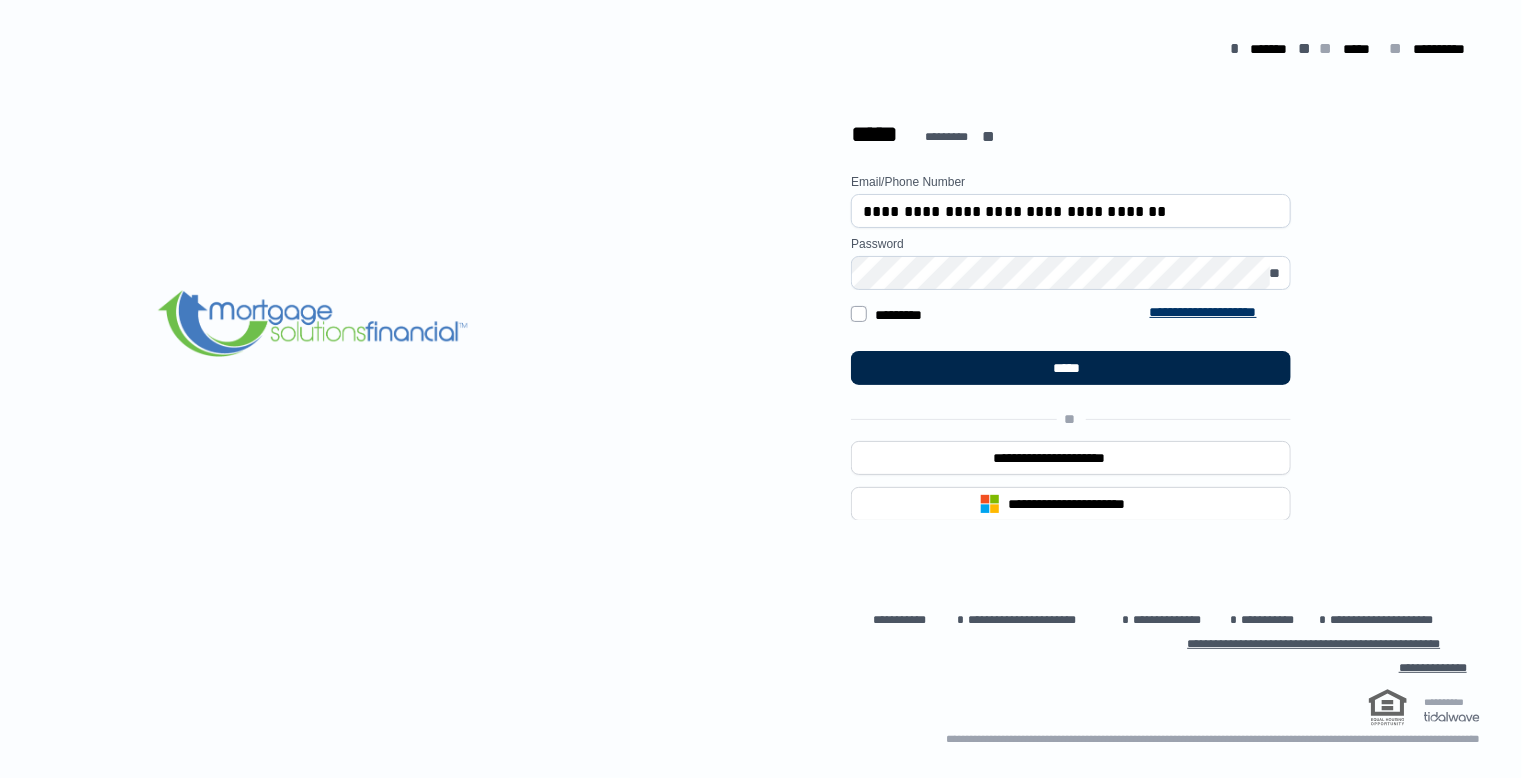 click on "*****" at bounding box center (1071, 368) 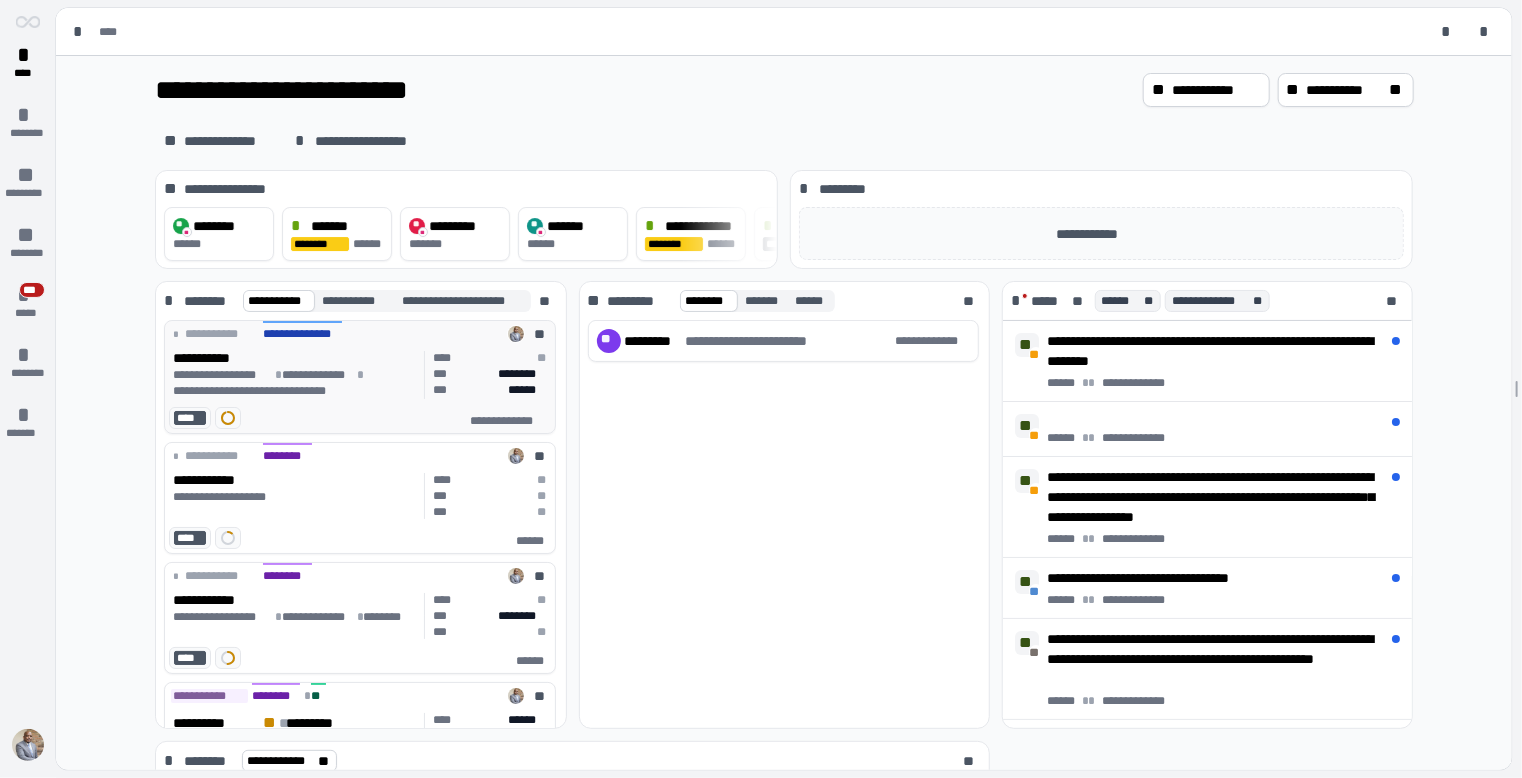 click on "**********" at bounding box center (295, 383) 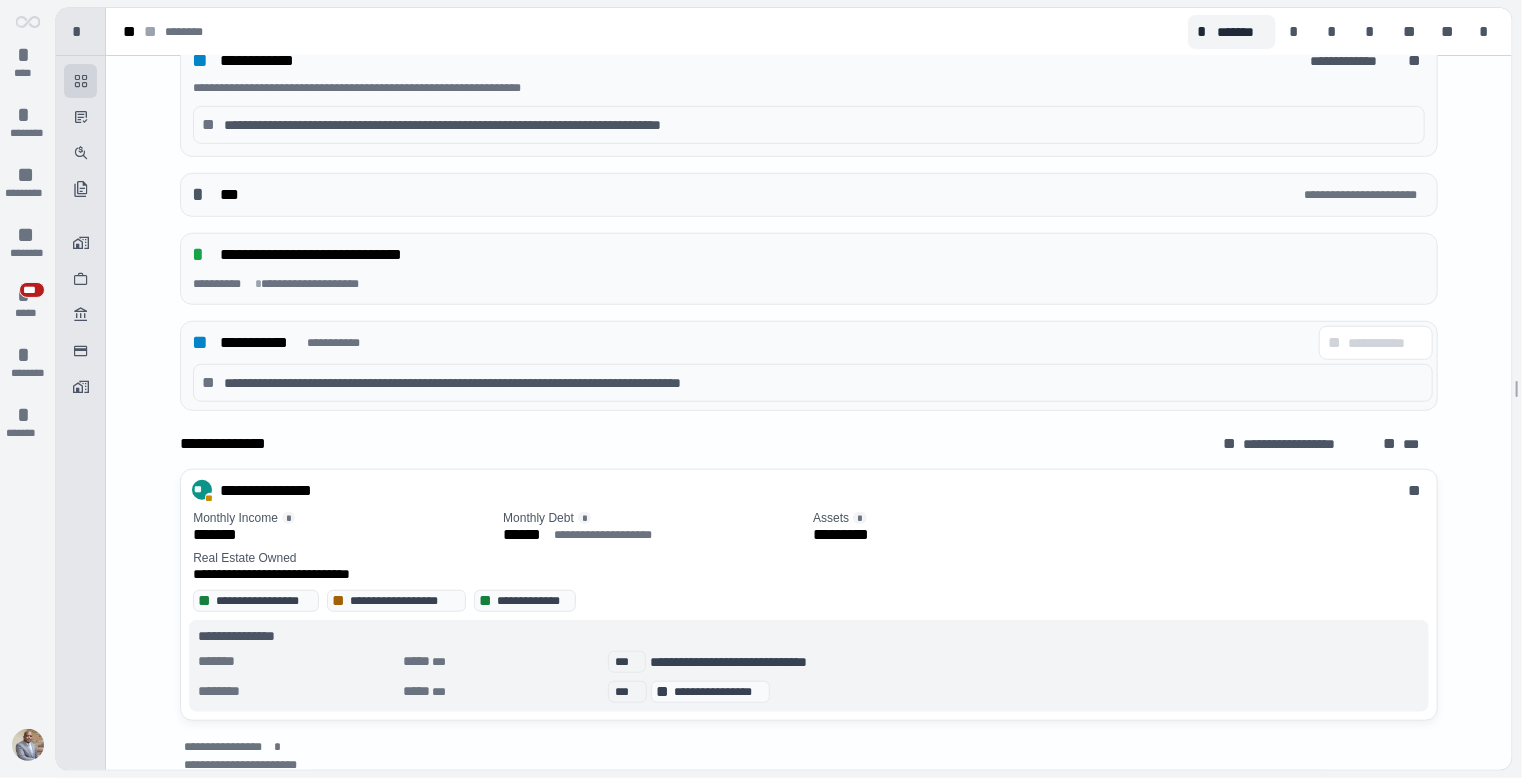 scroll, scrollTop: 643, scrollLeft: 0, axis: vertical 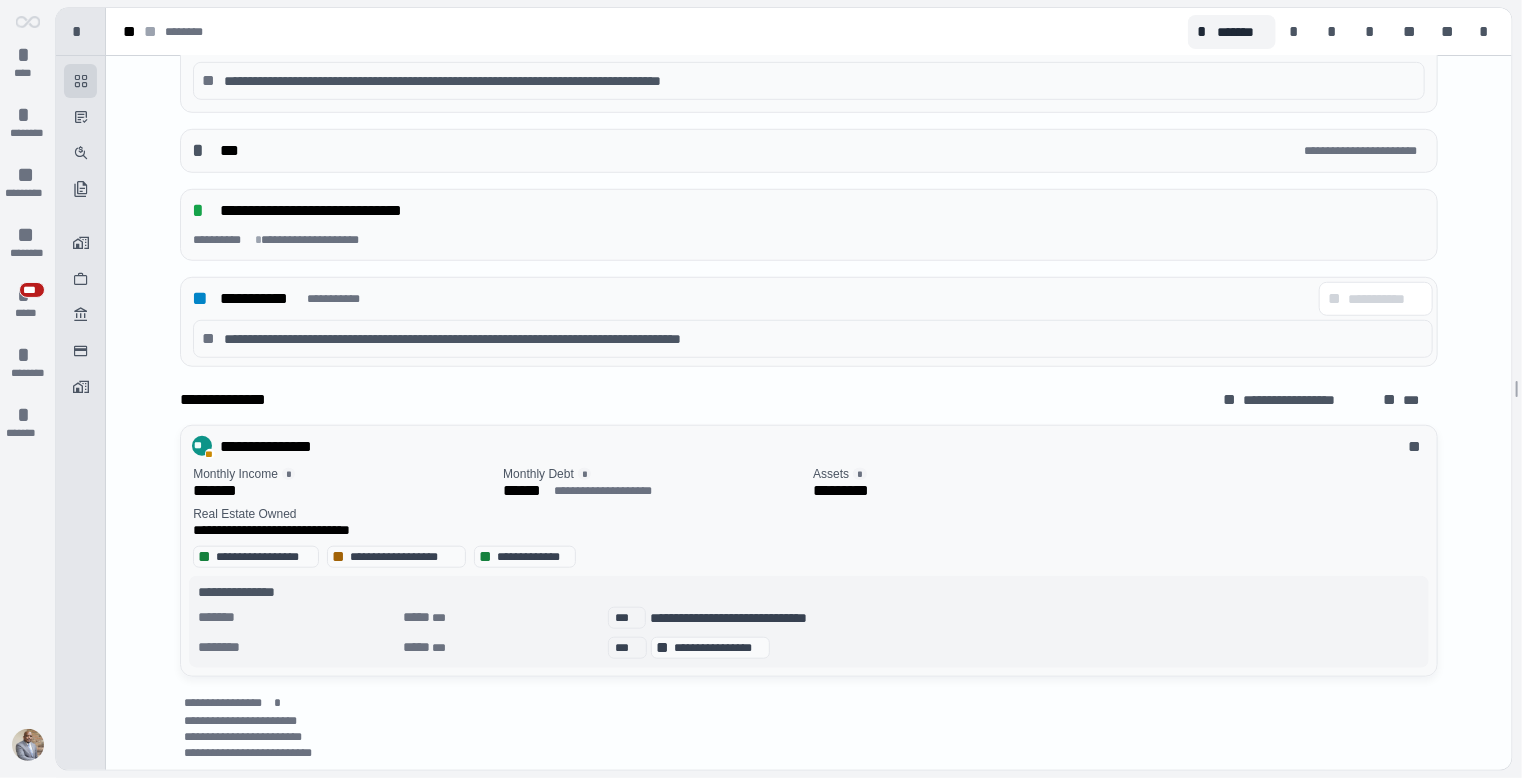 click on "**********" at bounding box center [499, 530] 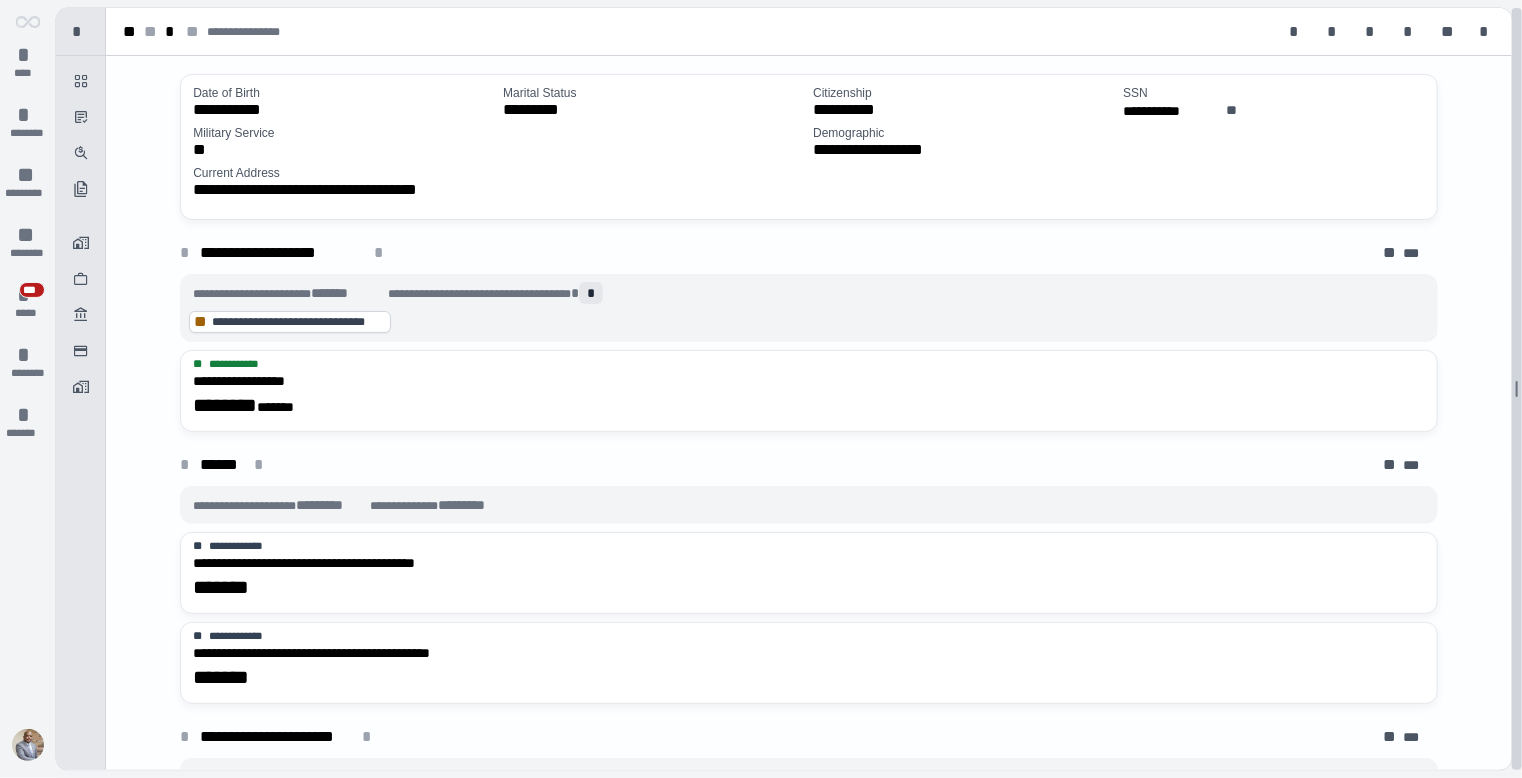 scroll, scrollTop: 64, scrollLeft: 0, axis: vertical 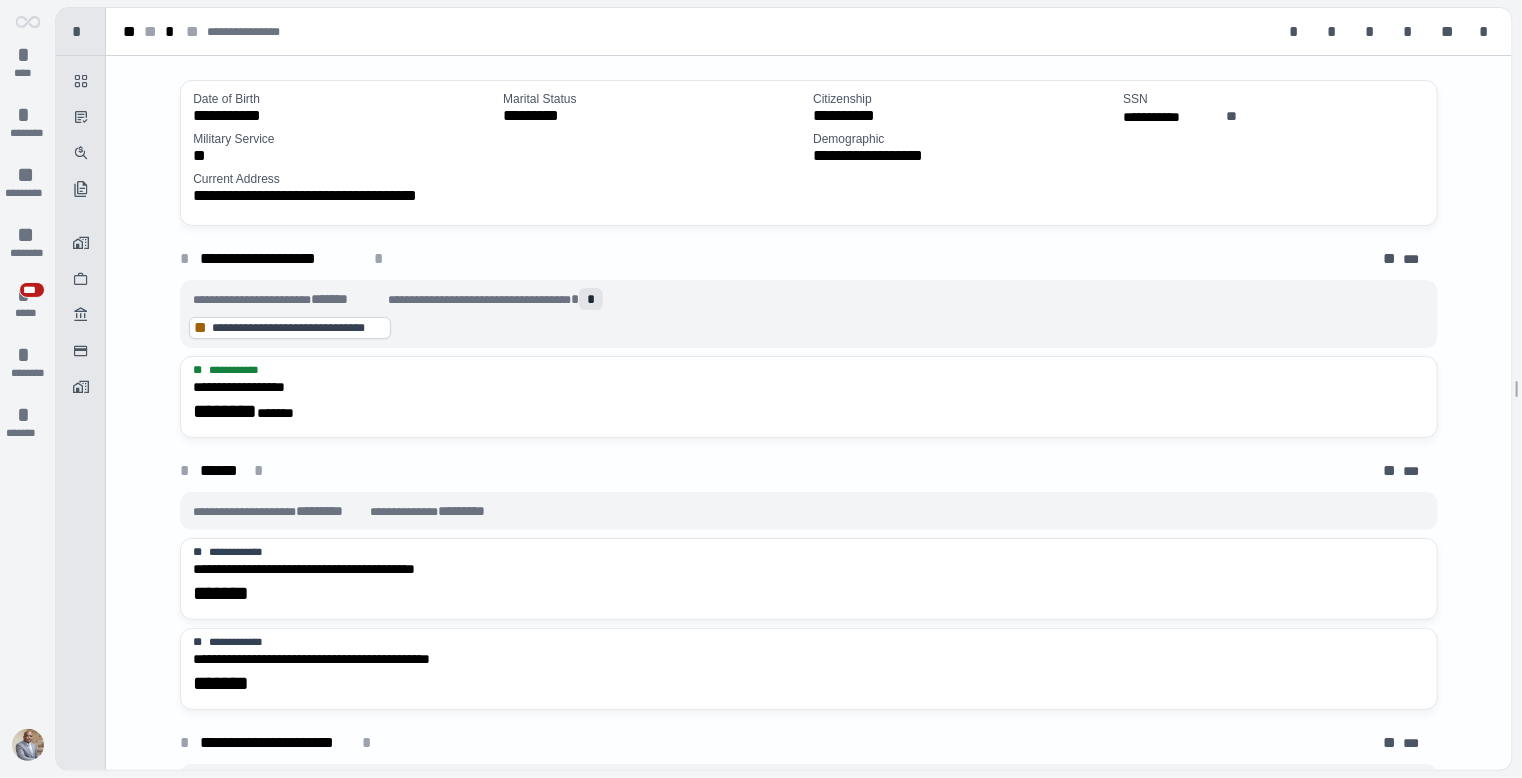 click on "*" at bounding box center [591, 299] 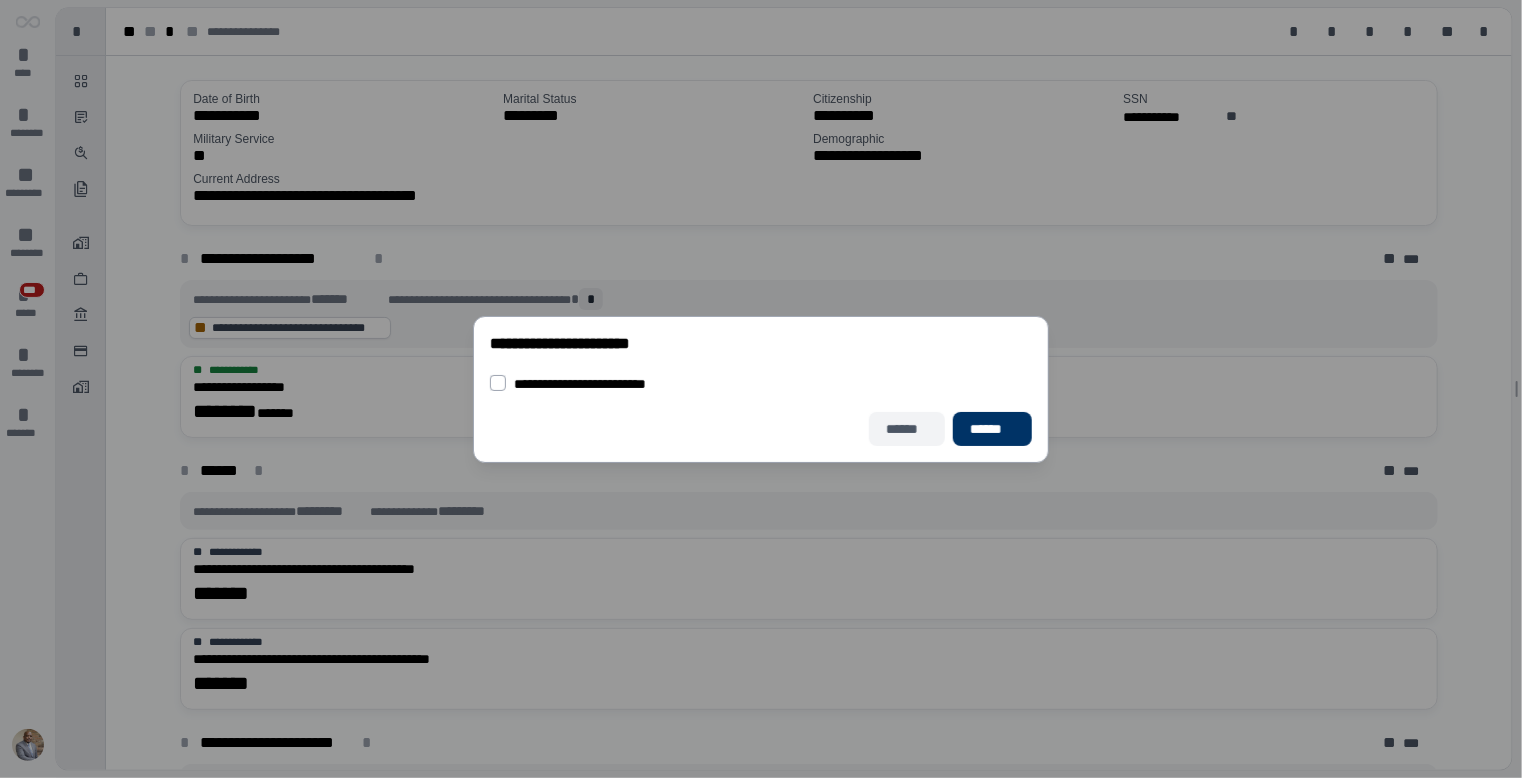 click on "******" at bounding box center [907, 429] 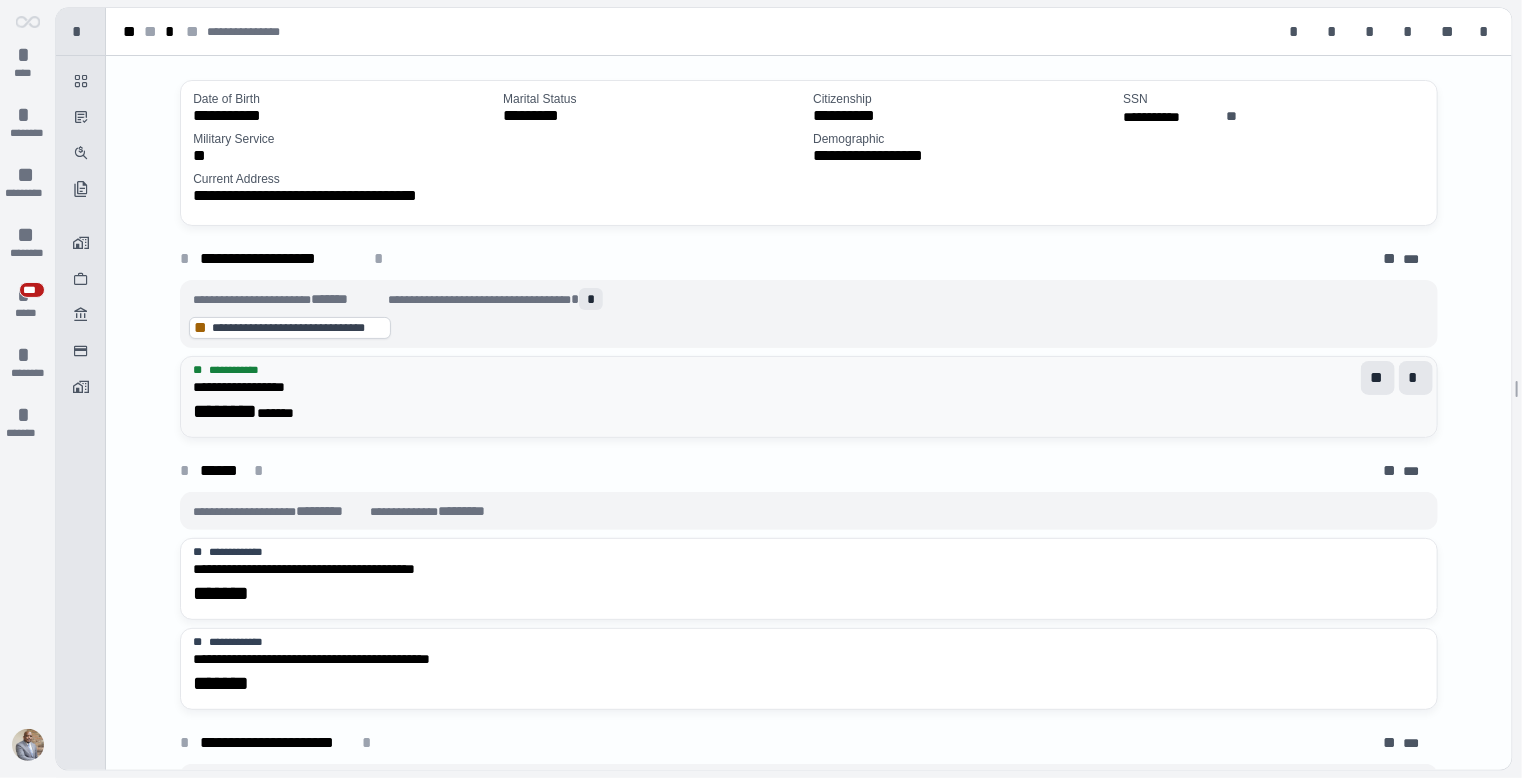 click on "******* *******" at bounding box center (809, 411) 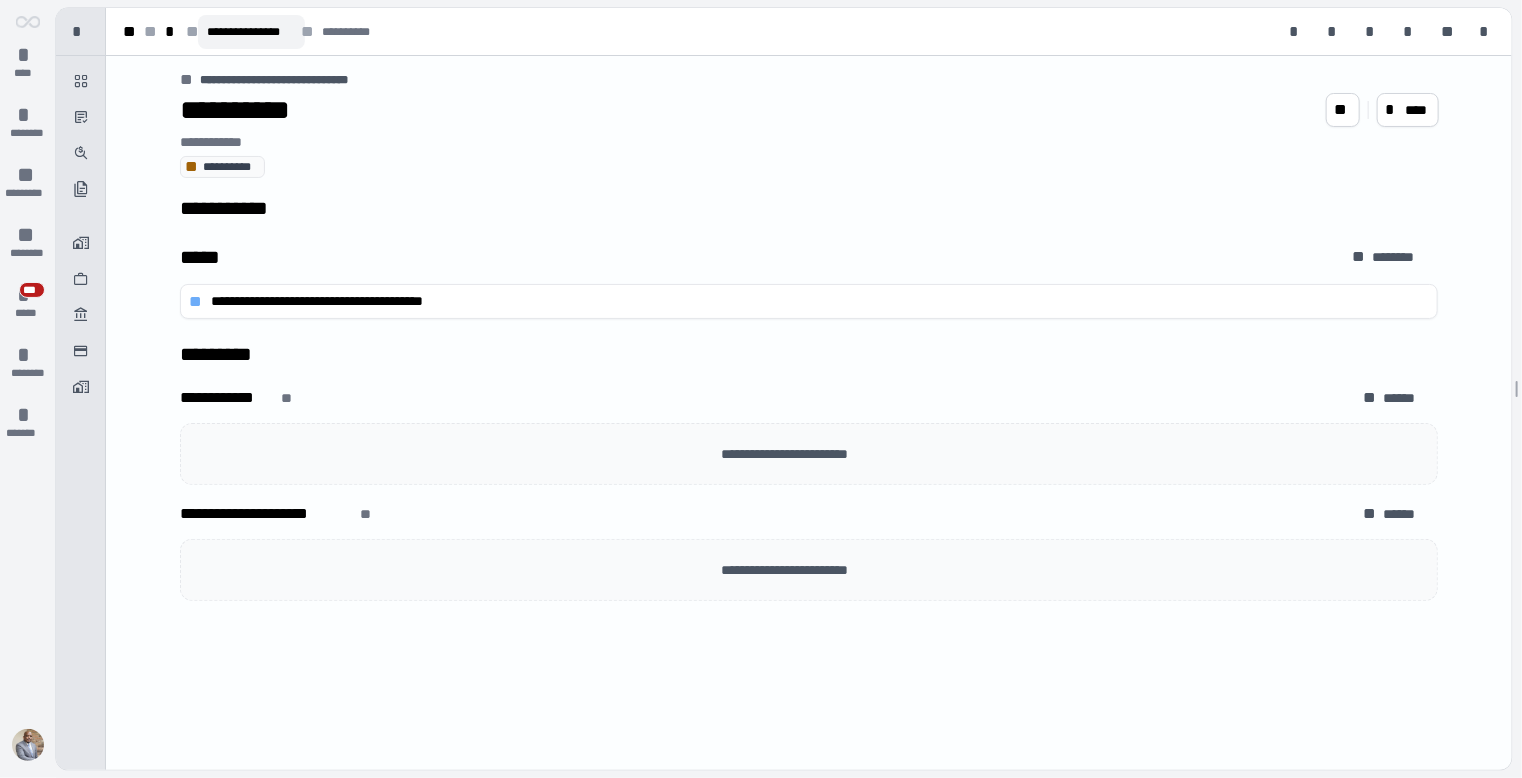 click on "**********" at bounding box center [251, 32] 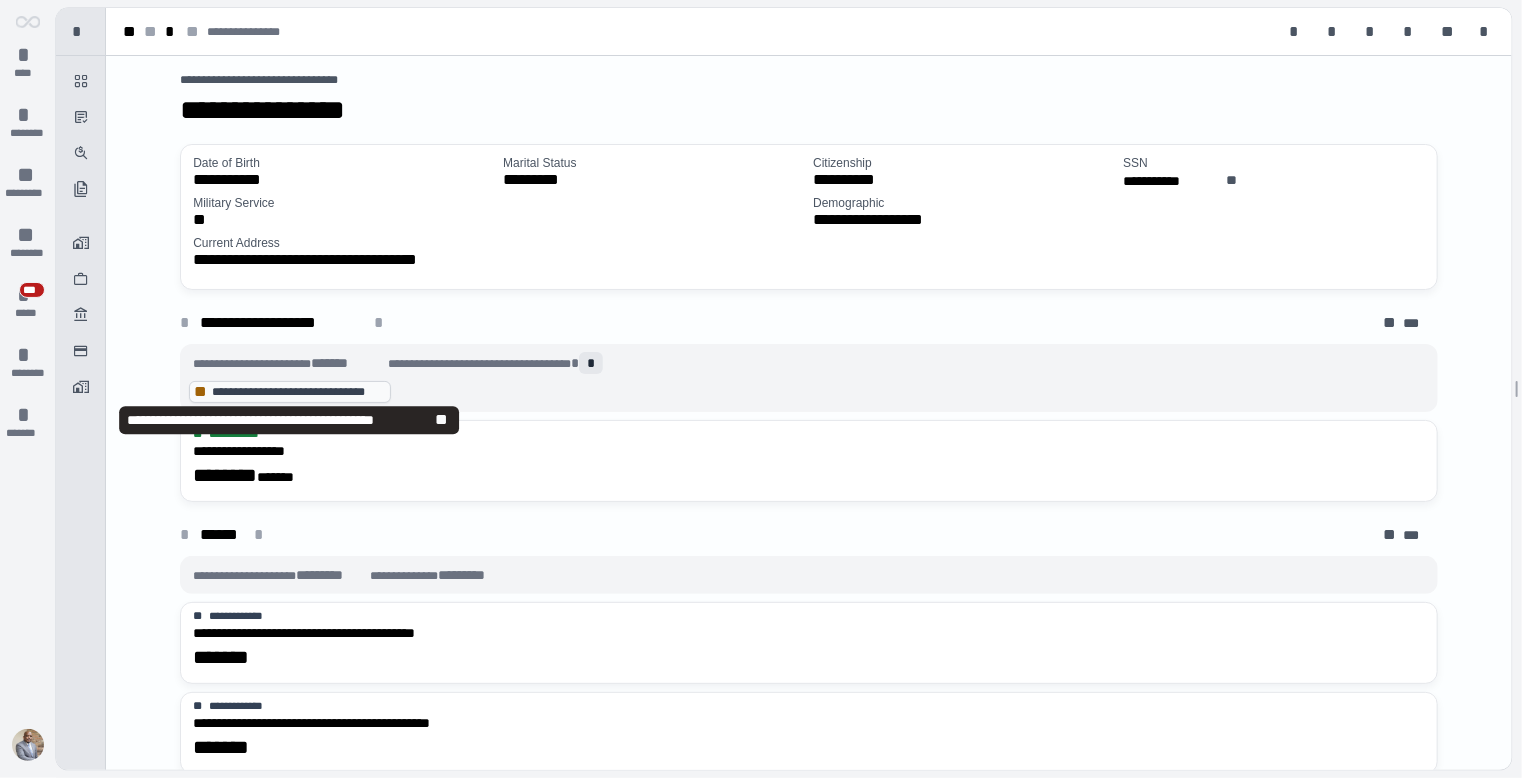 click on "**********" at bounding box center [298, 392] 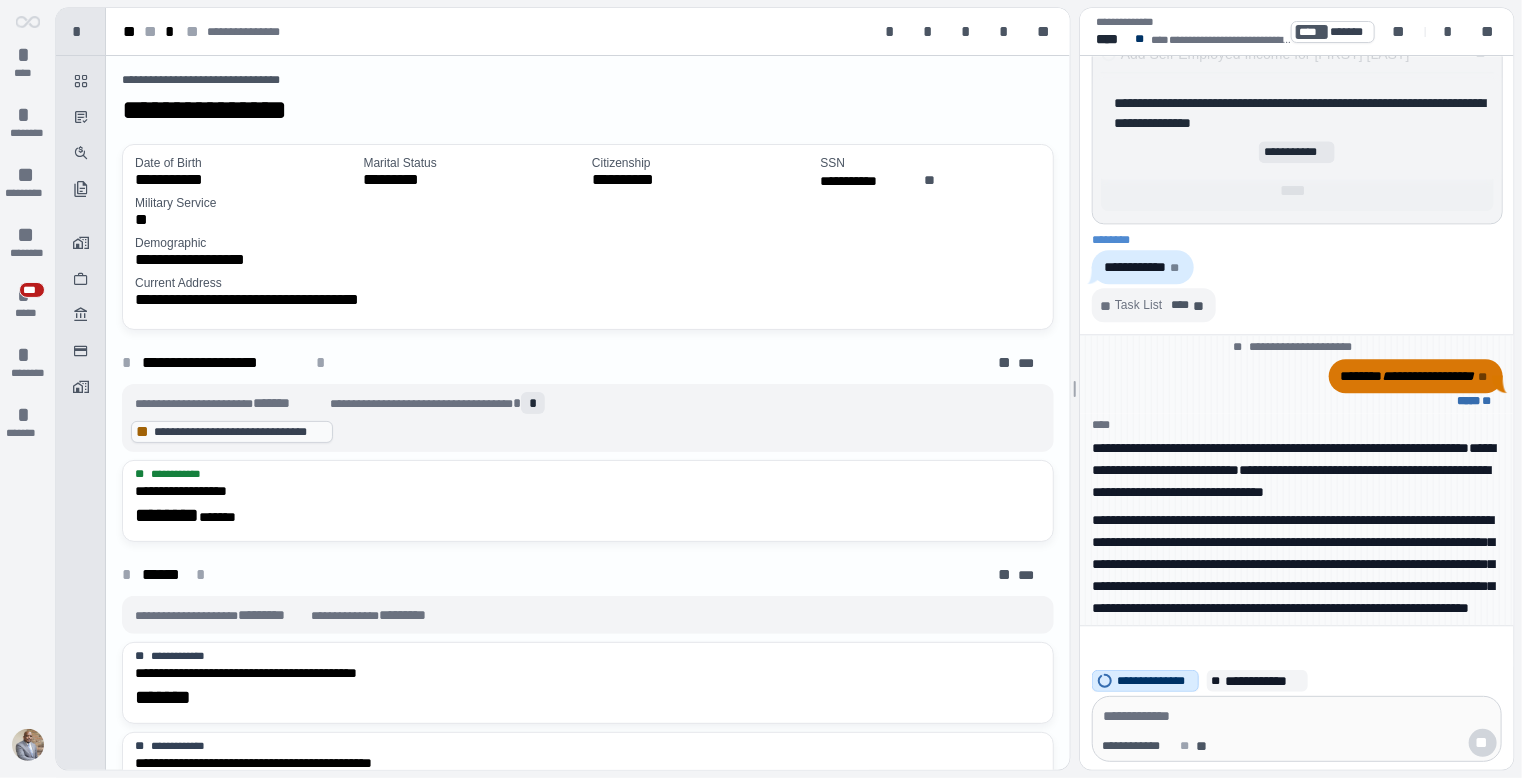 scroll, scrollTop: 7, scrollLeft: 0, axis: vertical 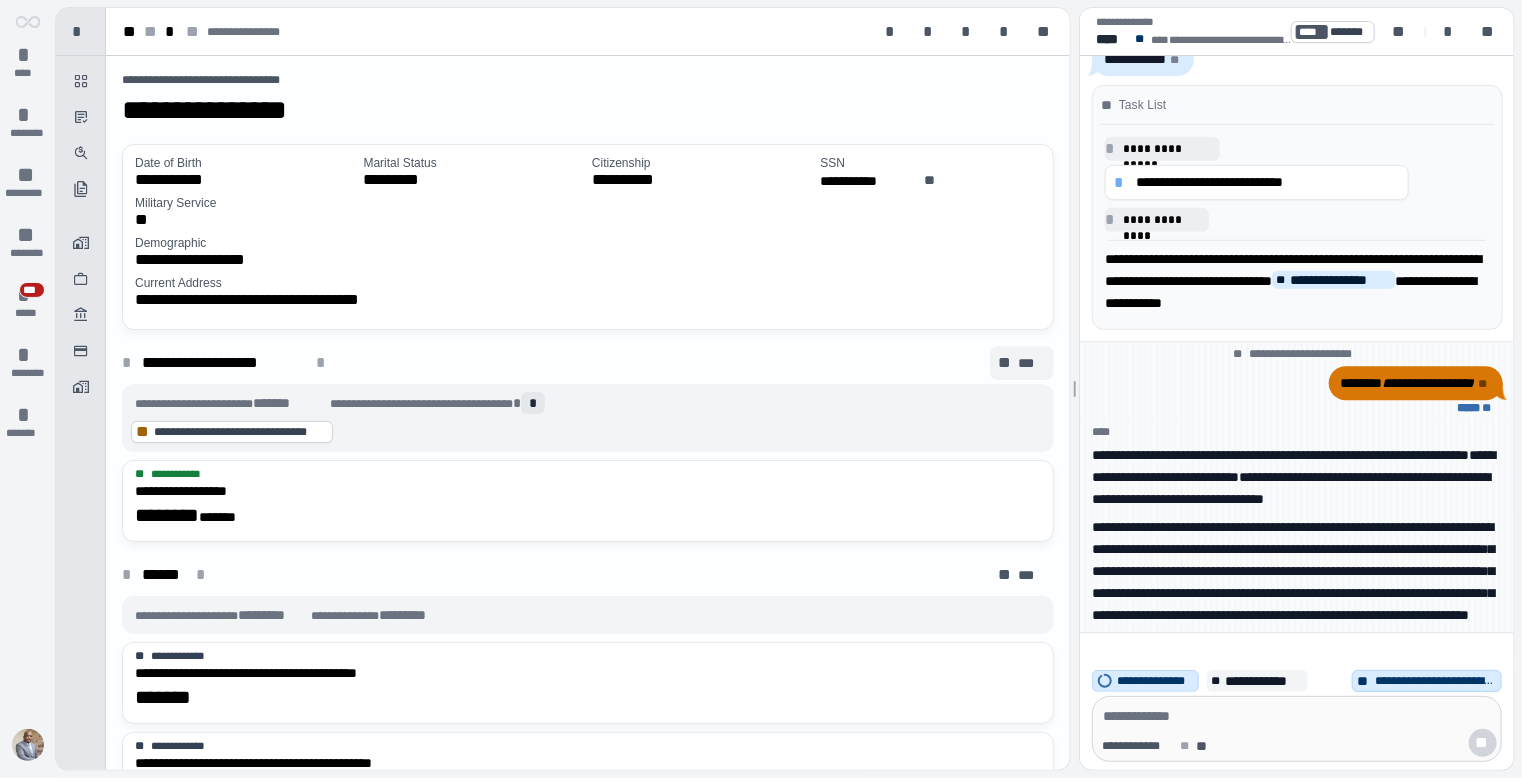 click on "***" at bounding box center [1032, 363] 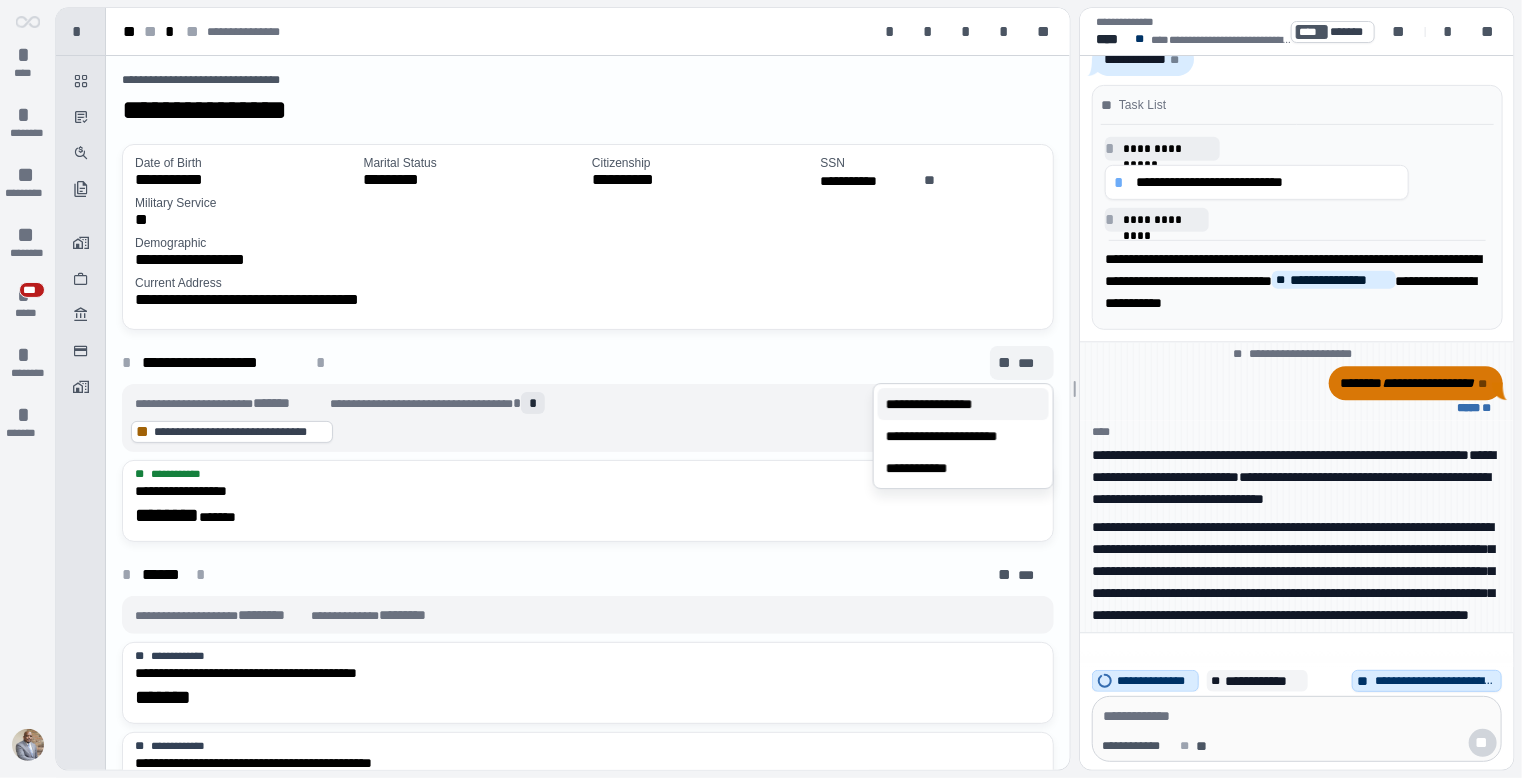 click on "**********" at bounding box center (949, 404) 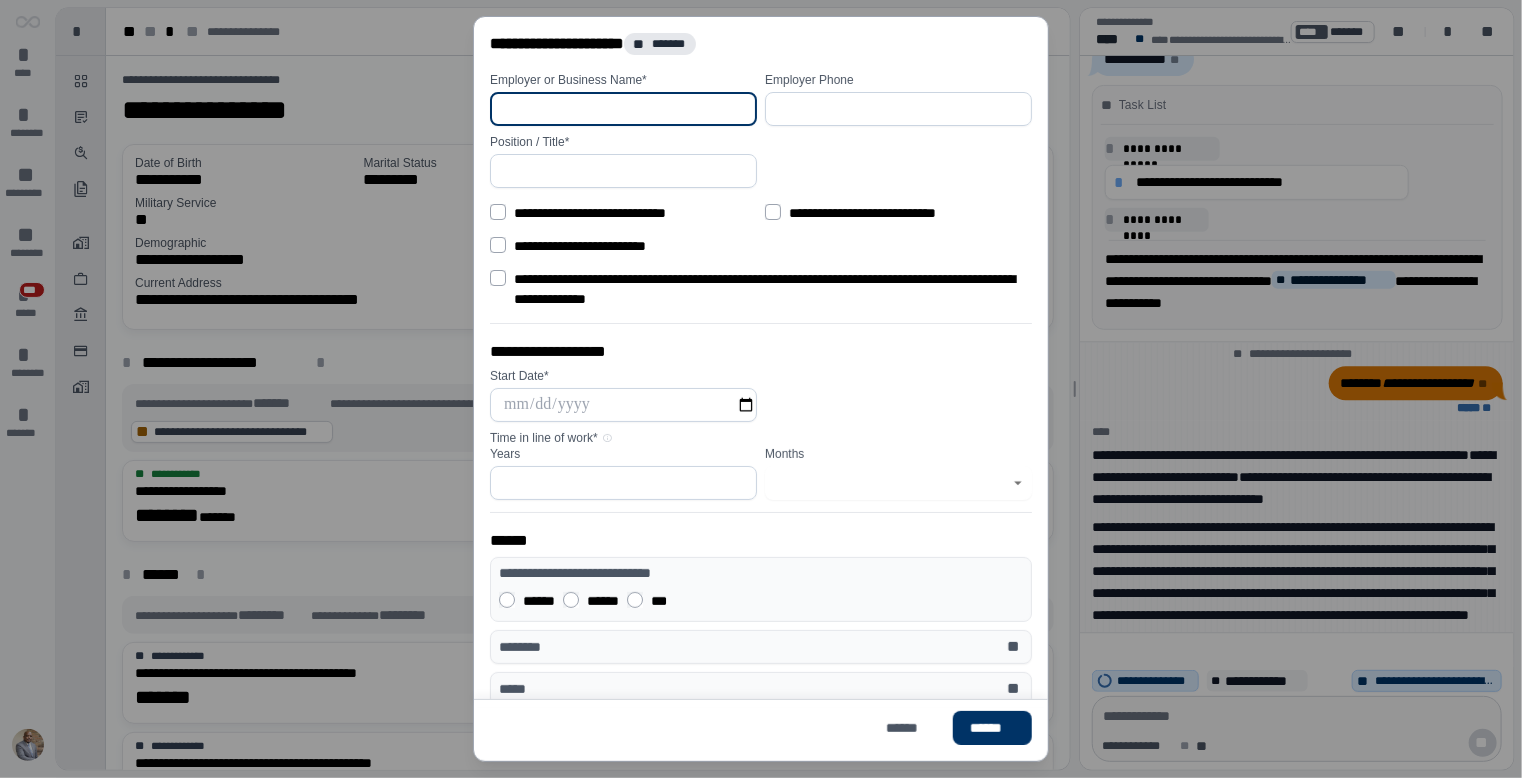 click at bounding box center (623, 109) 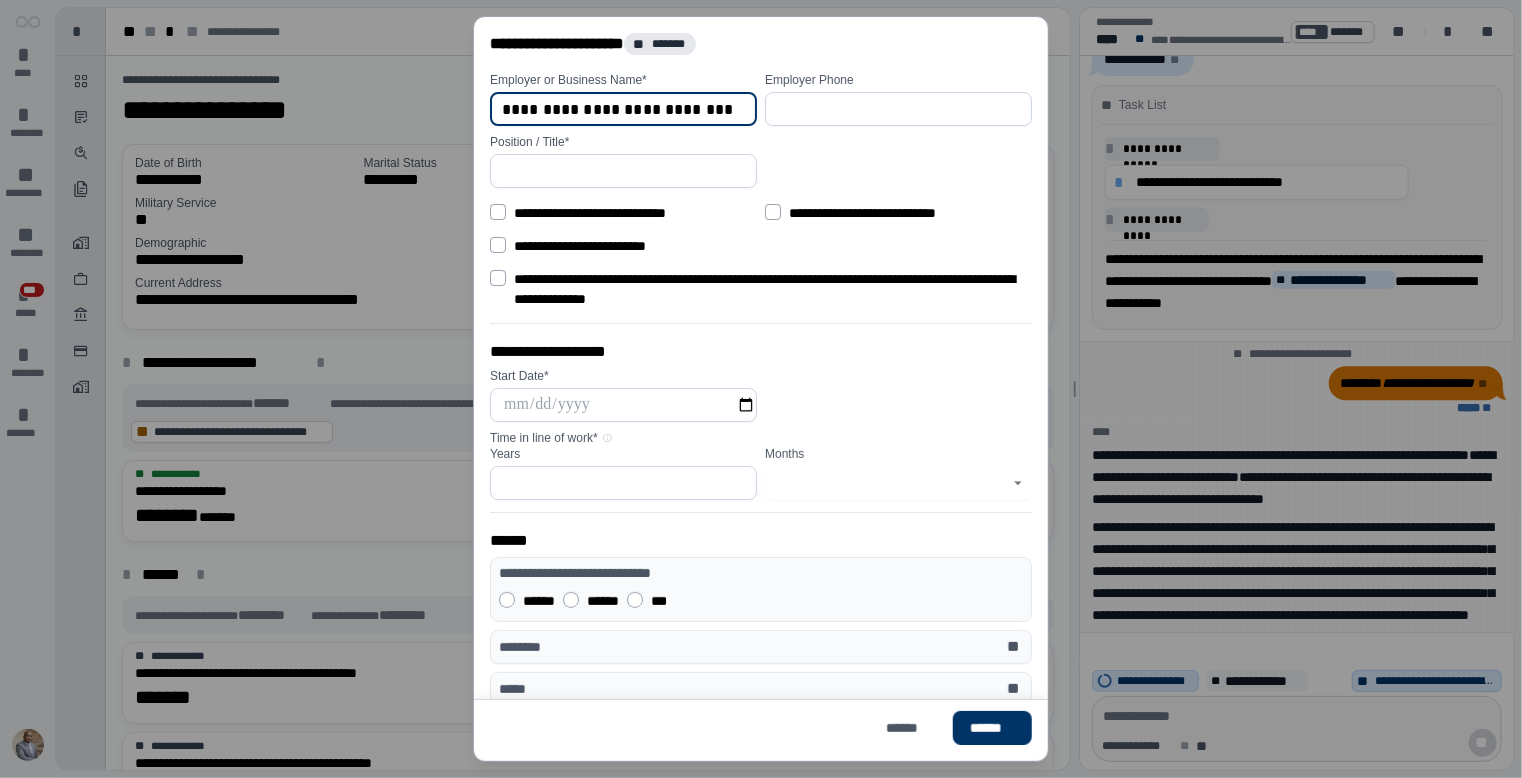 type on "**********" 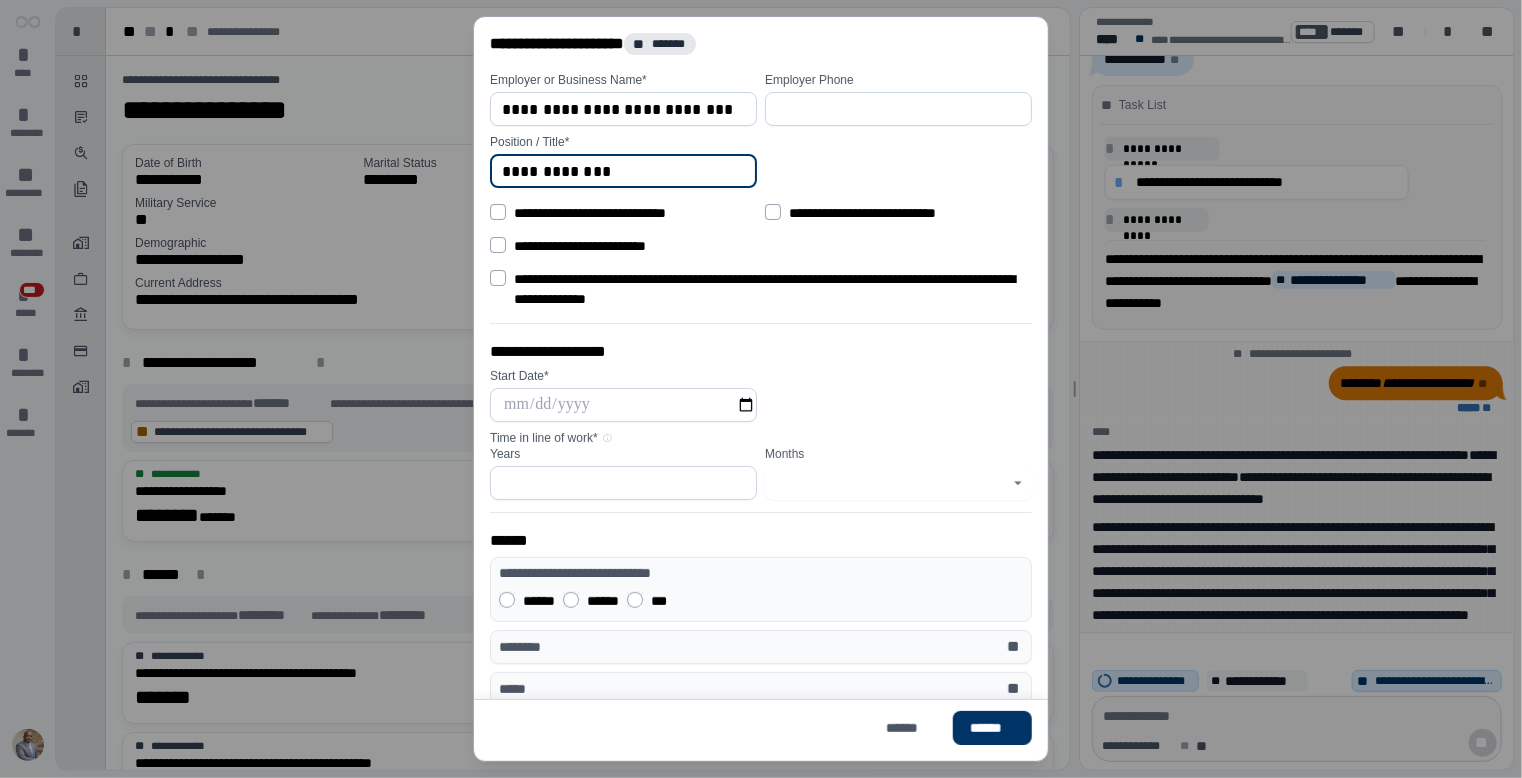 type on "**********" 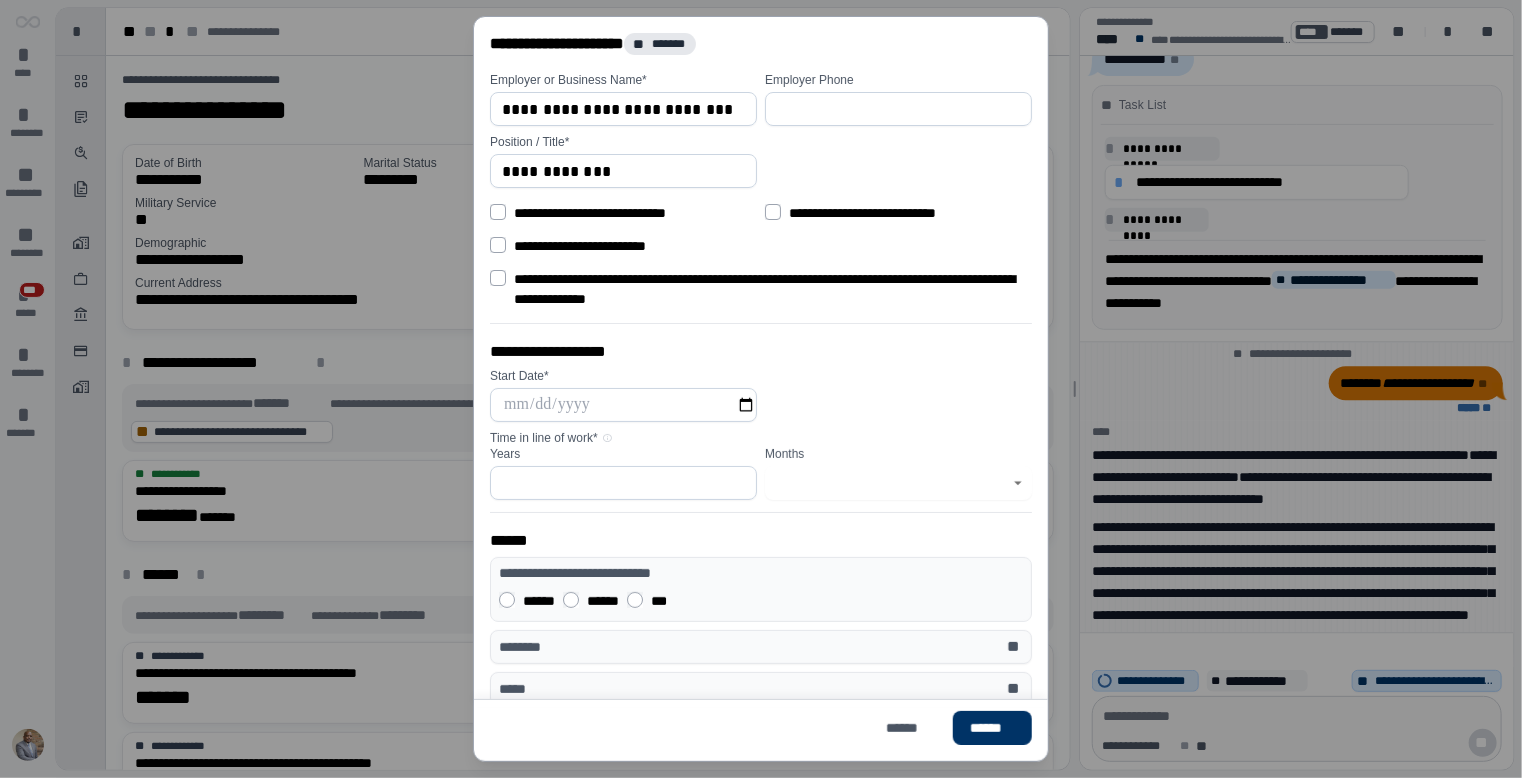 click at bounding box center [623, 405] 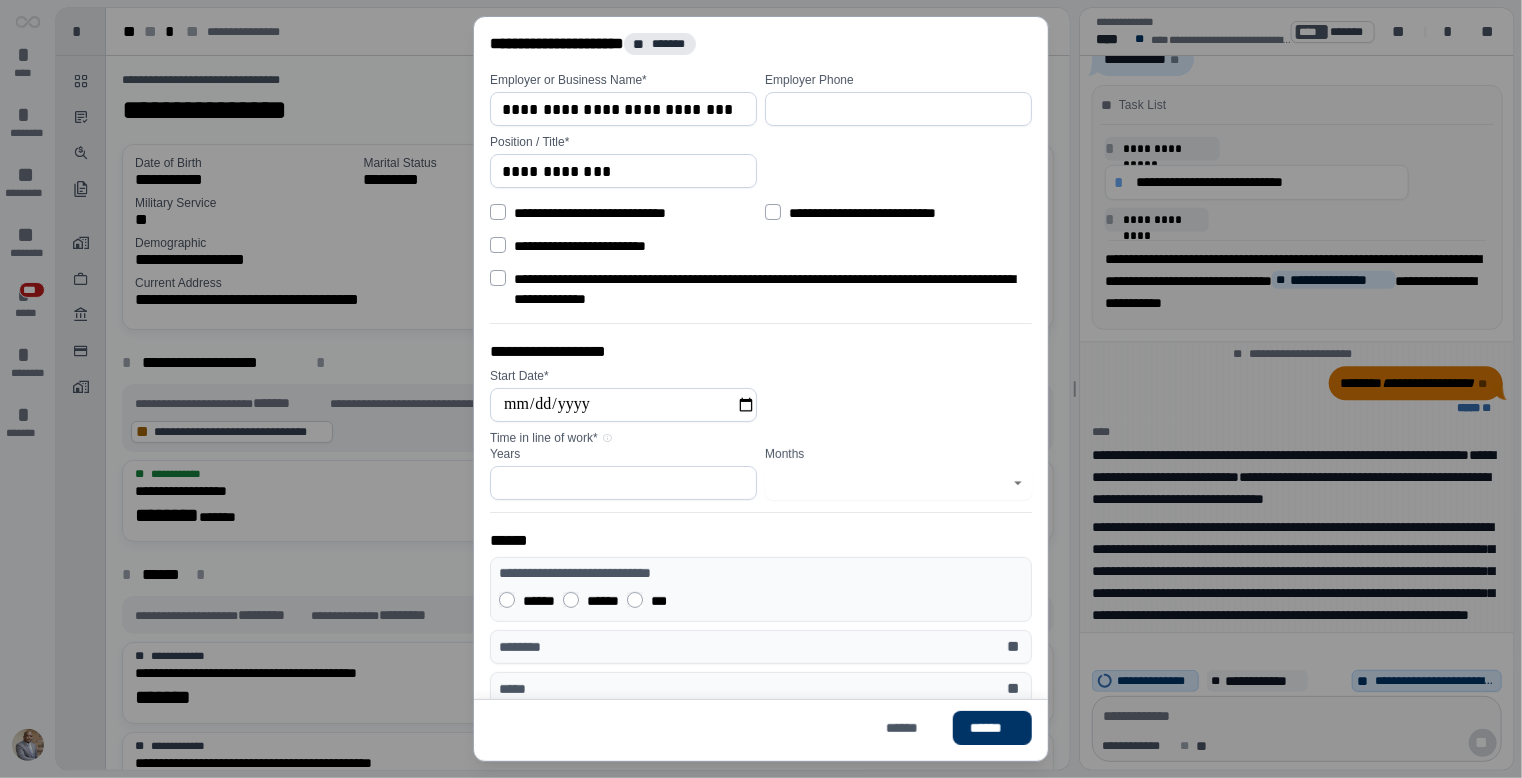 type on "**********" 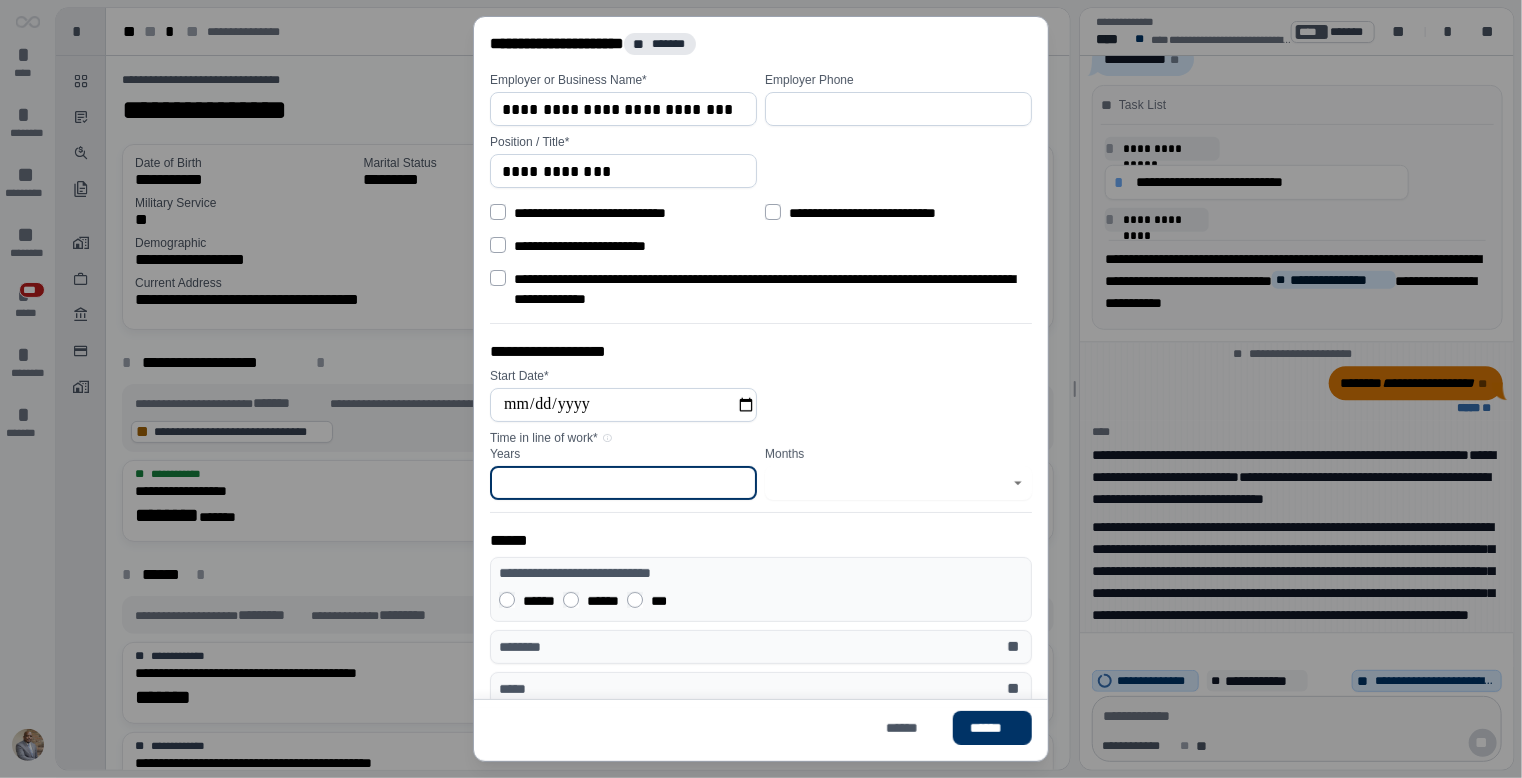 click at bounding box center [623, 483] 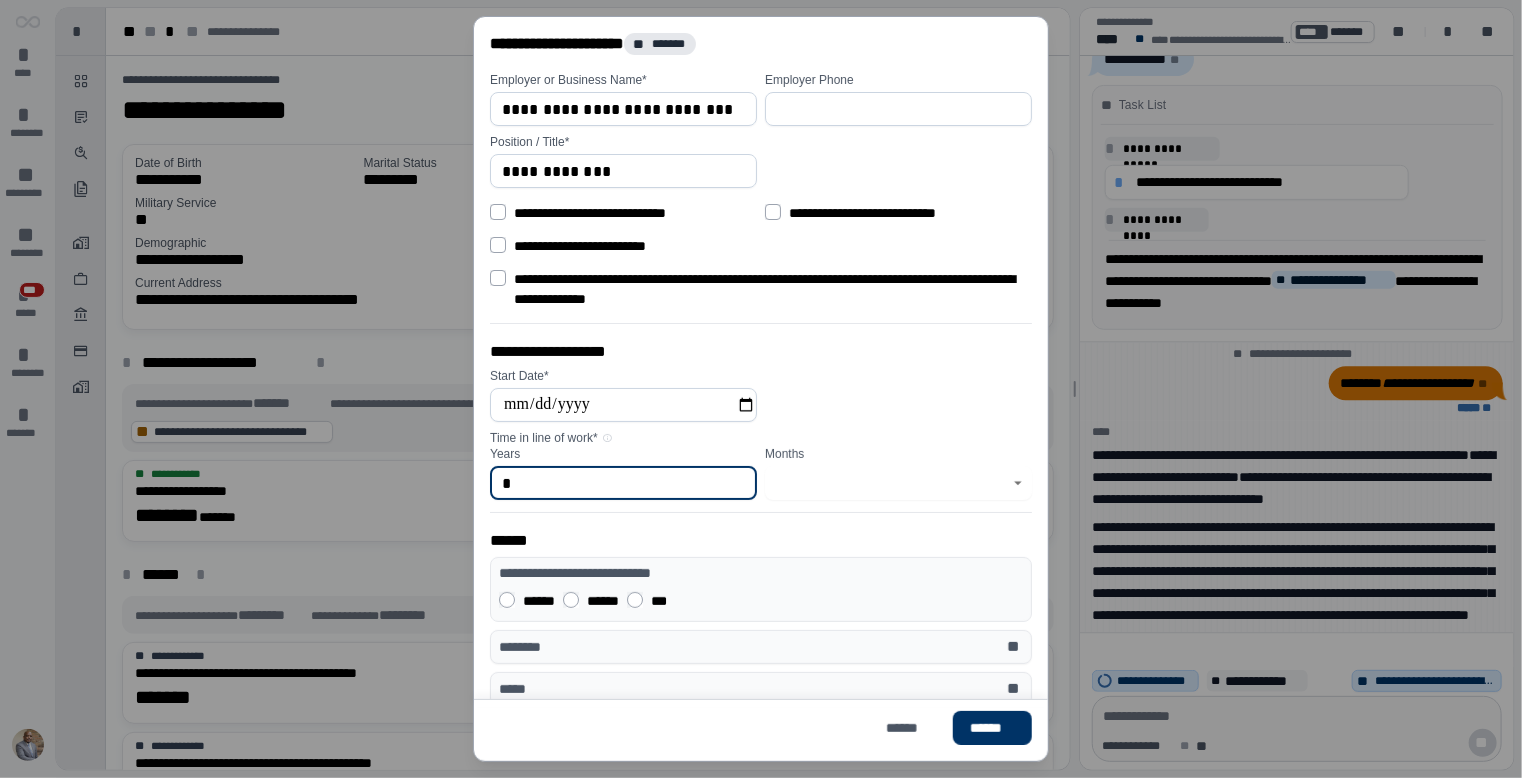 type on "*" 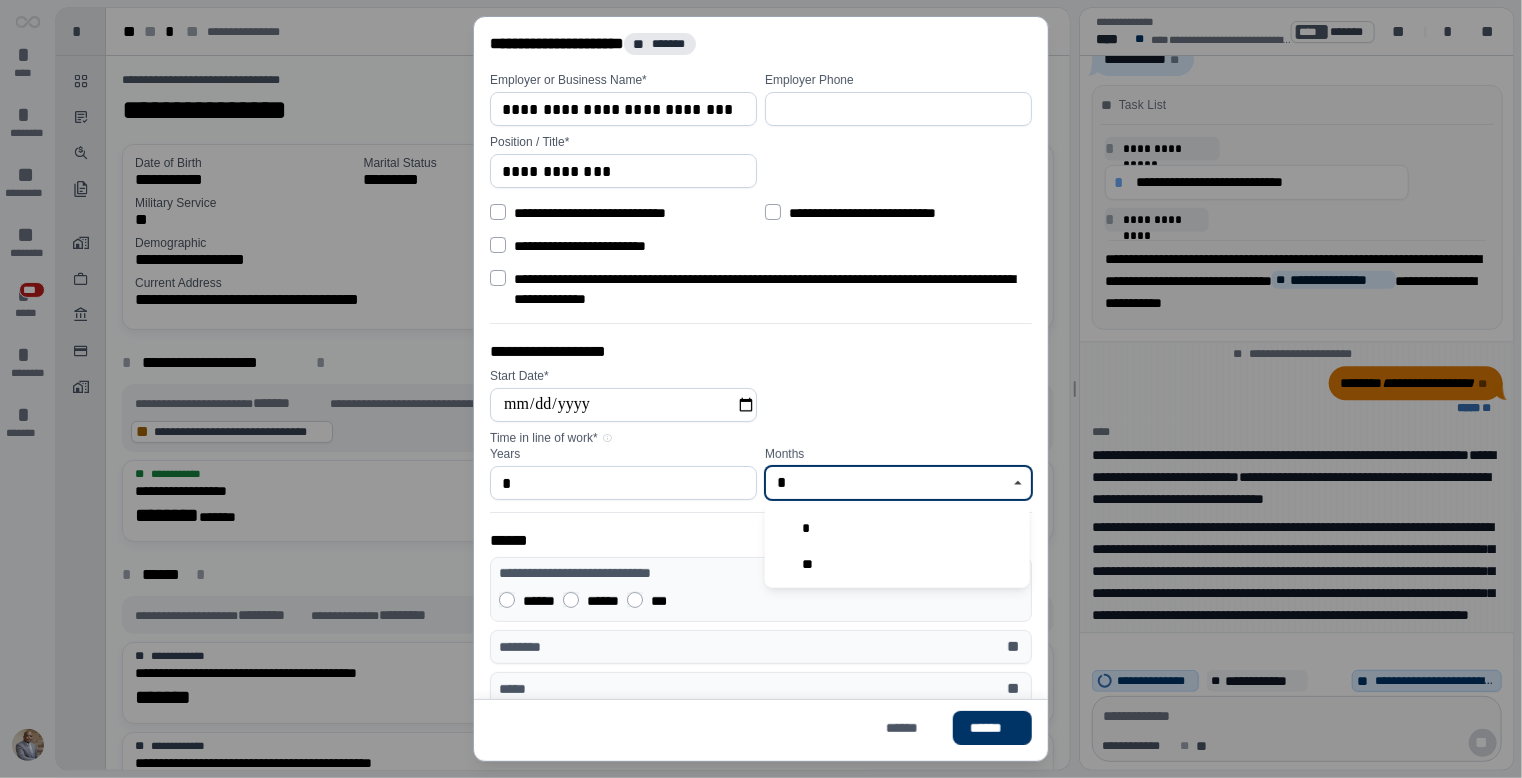 type on "*" 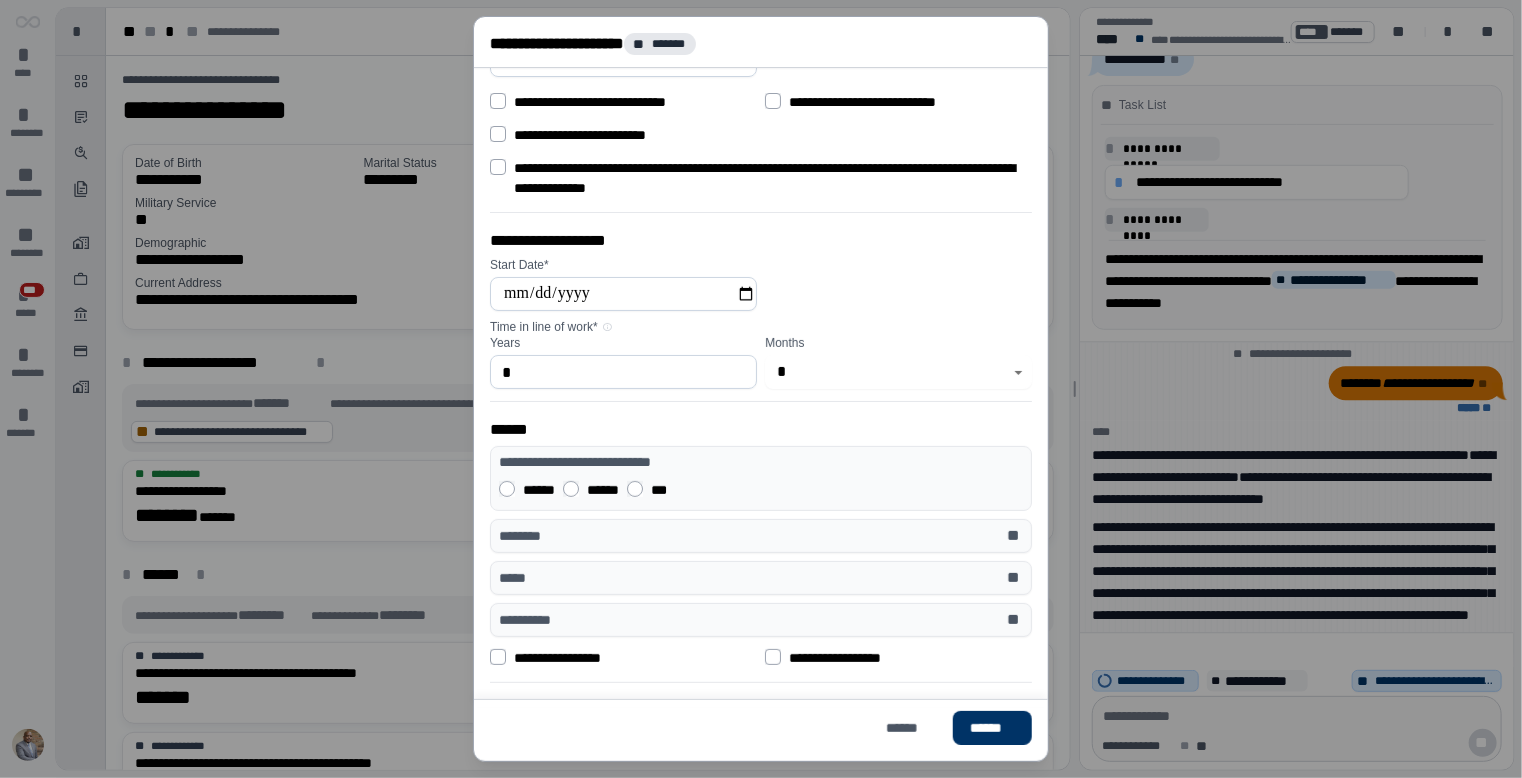 scroll, scrollTop: 140, scrollLeft: 0, axis: vertical 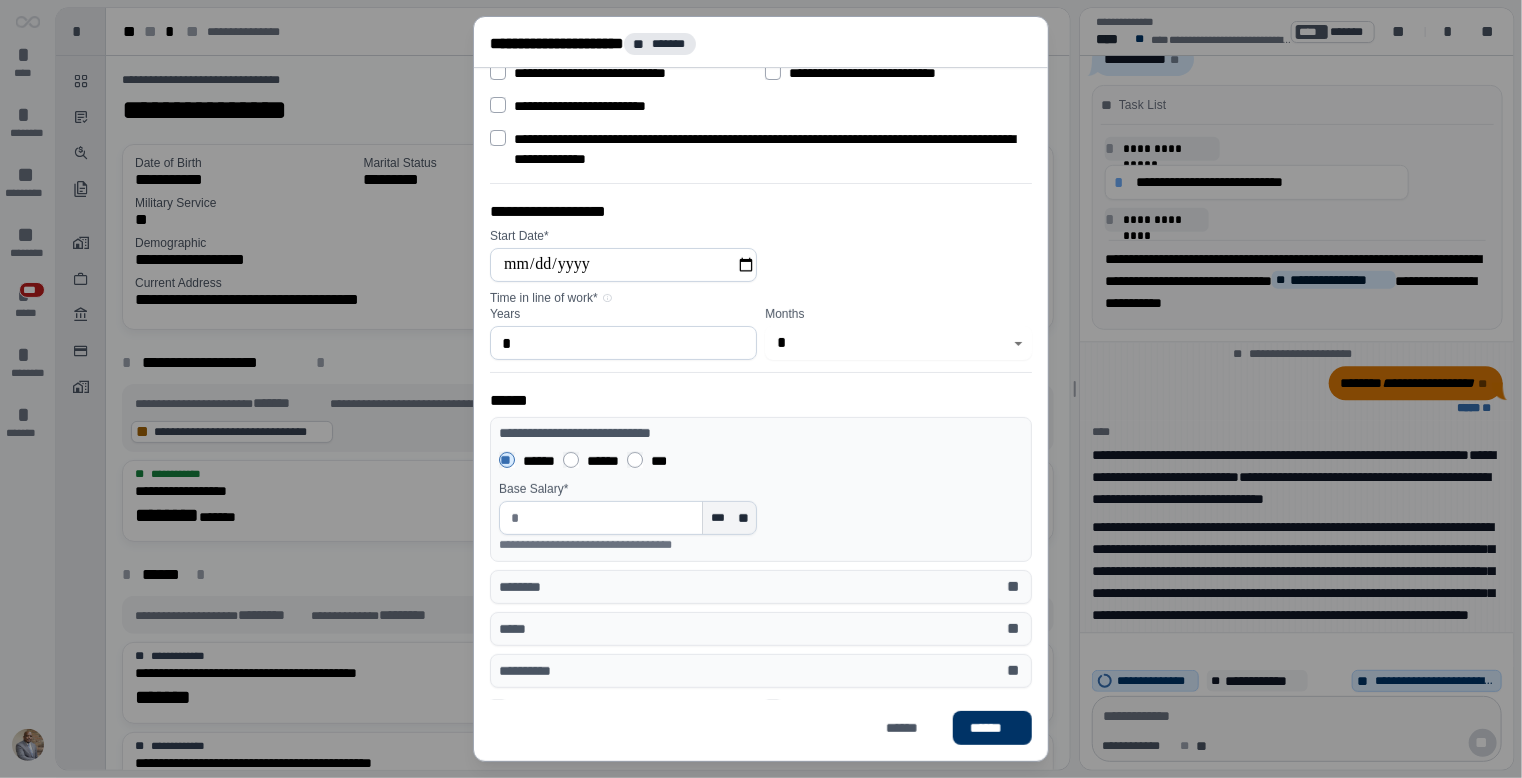 click at bounding box center [611, 518] 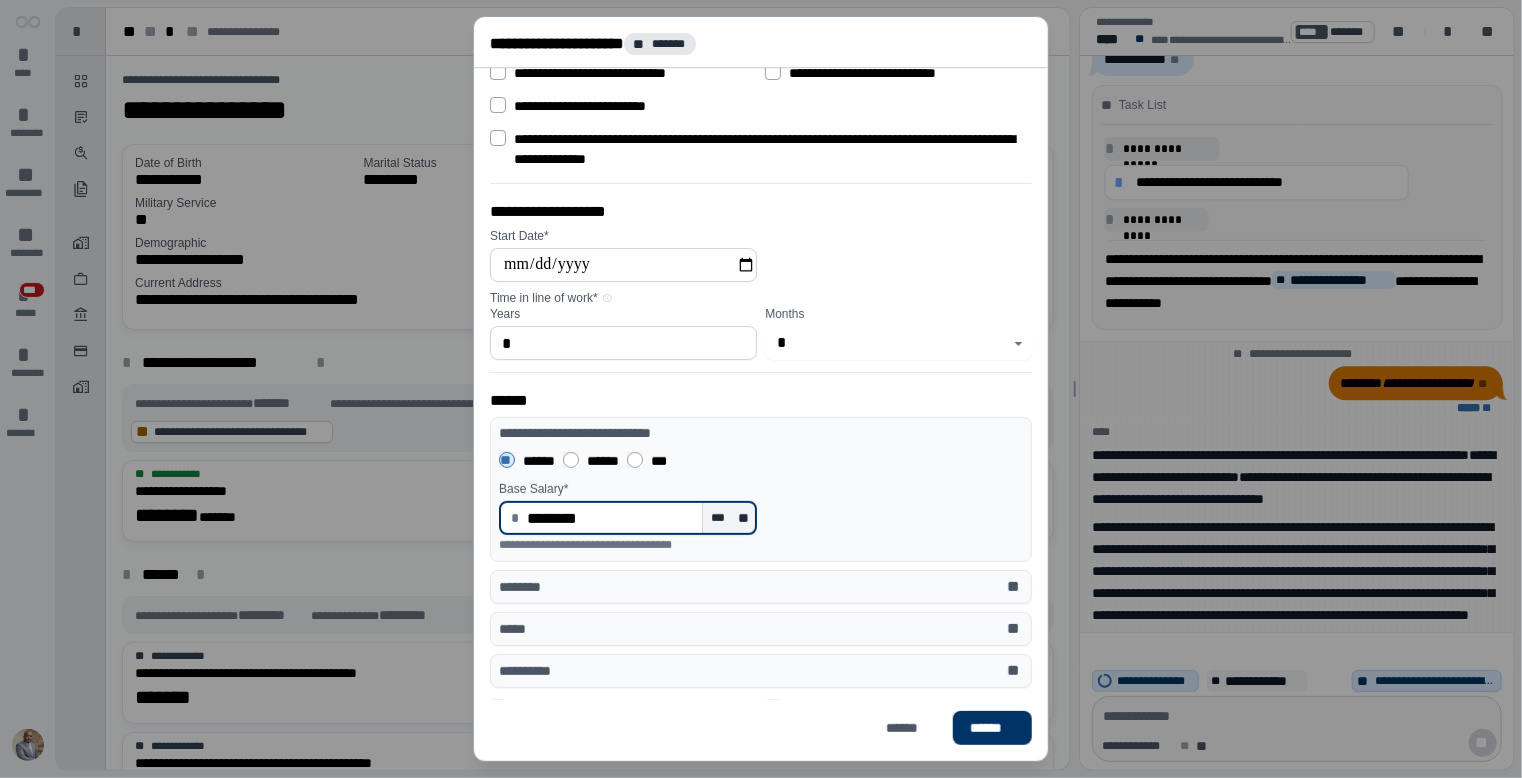 type on "********" 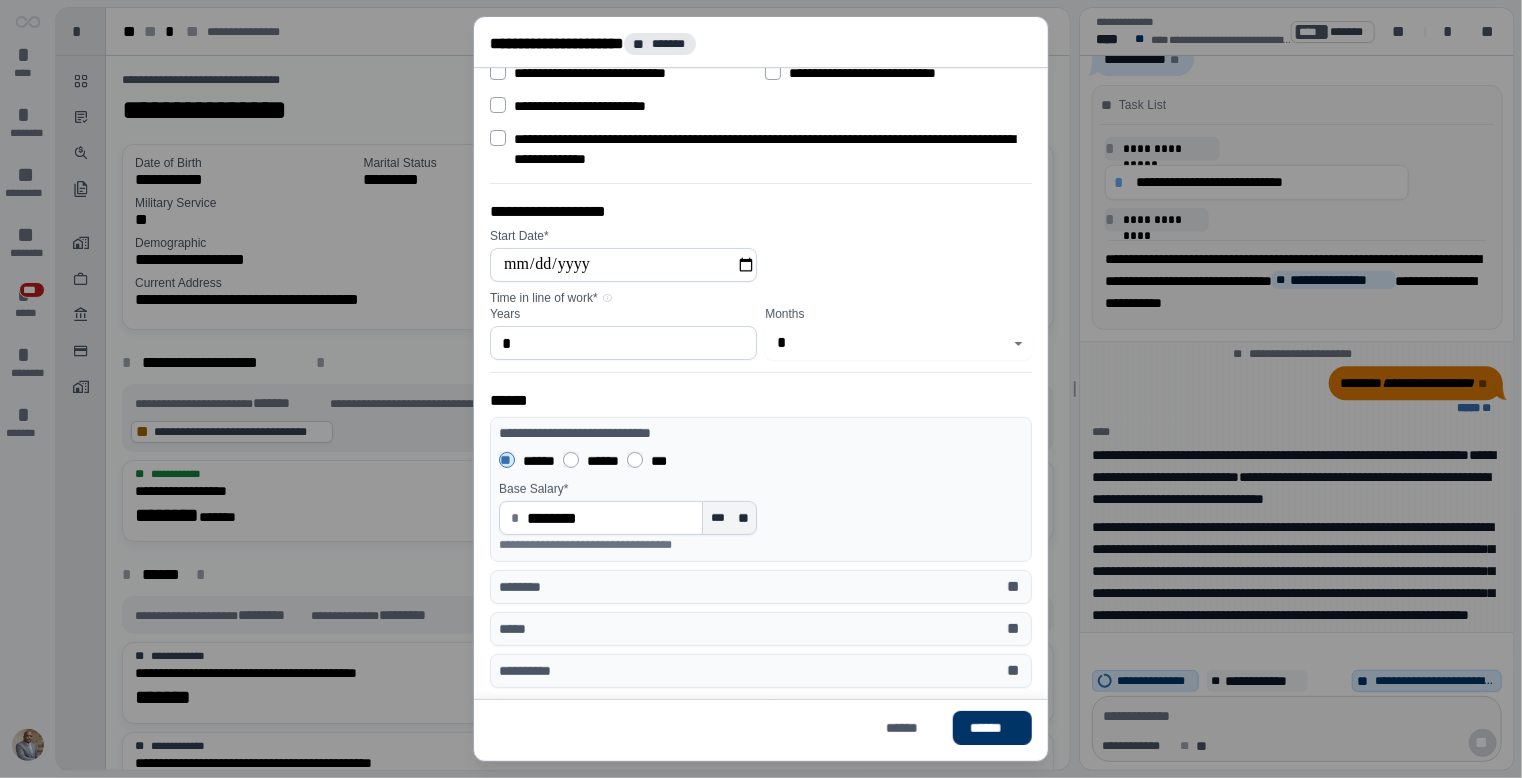 scroll, scrollTop: 220, scrollLeft: 0, axis: vertical 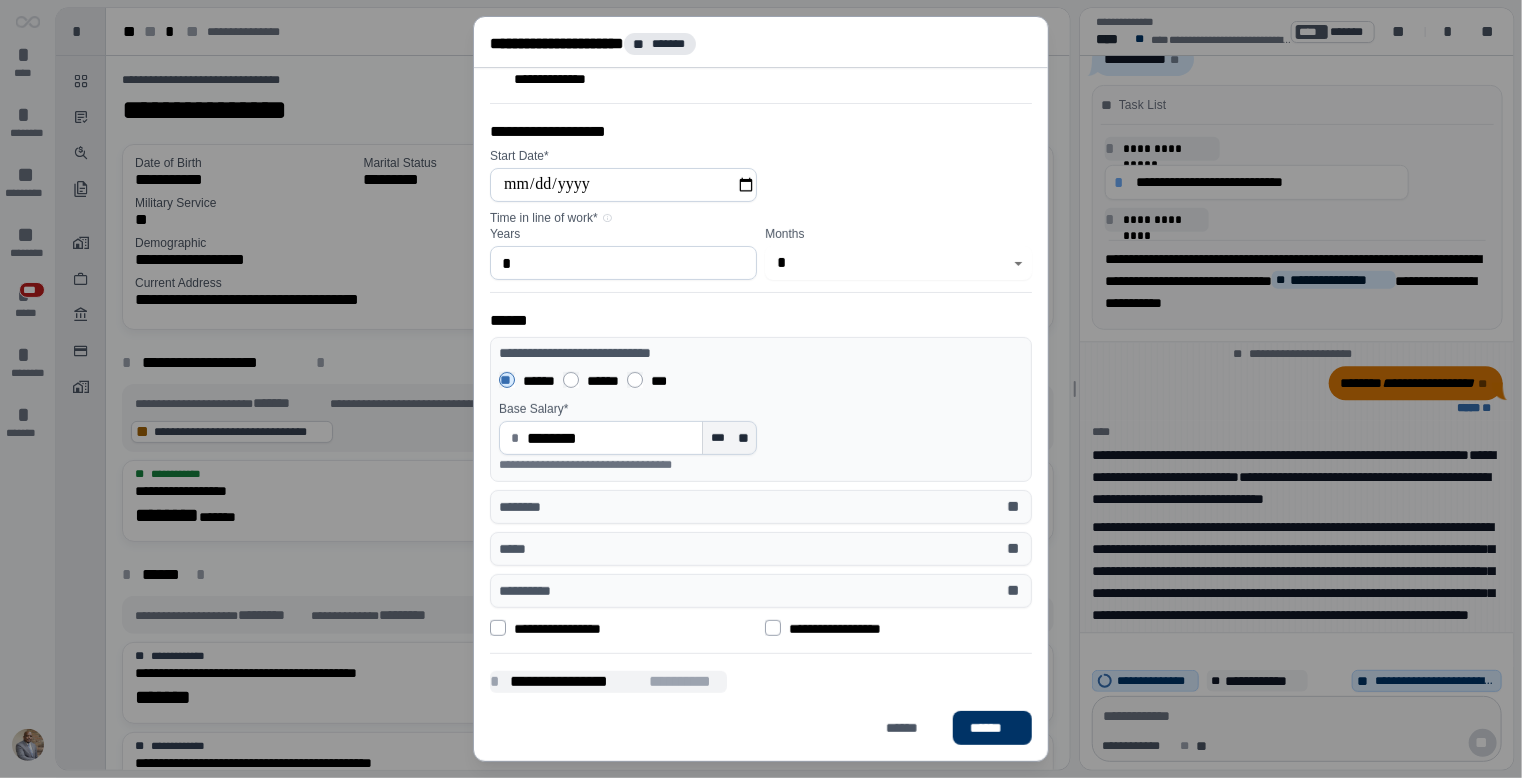 click on "**********" at bounding box center [686, 682] 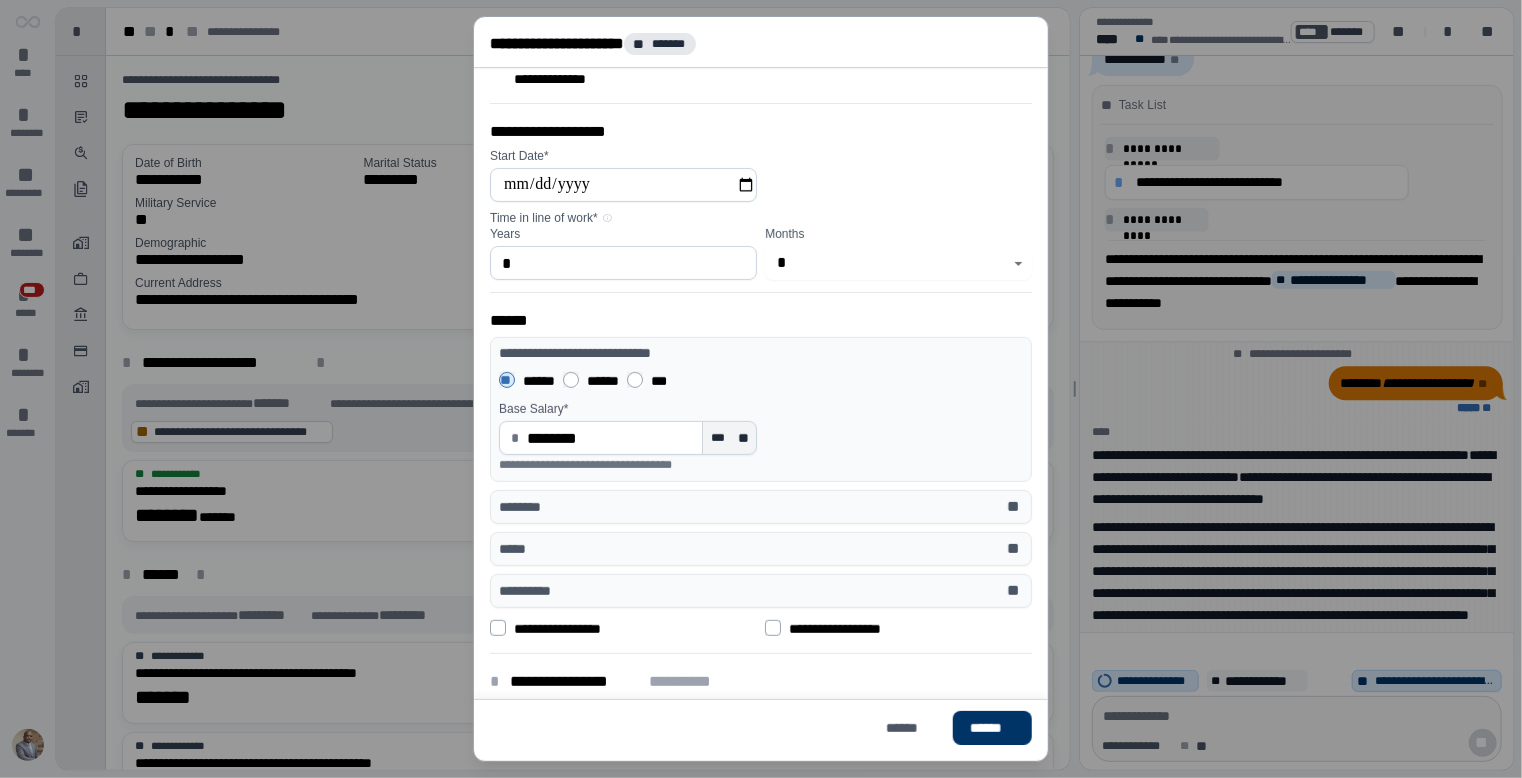 scroll, scrollTop: 398, scrollLeft: 0, axis: vertical 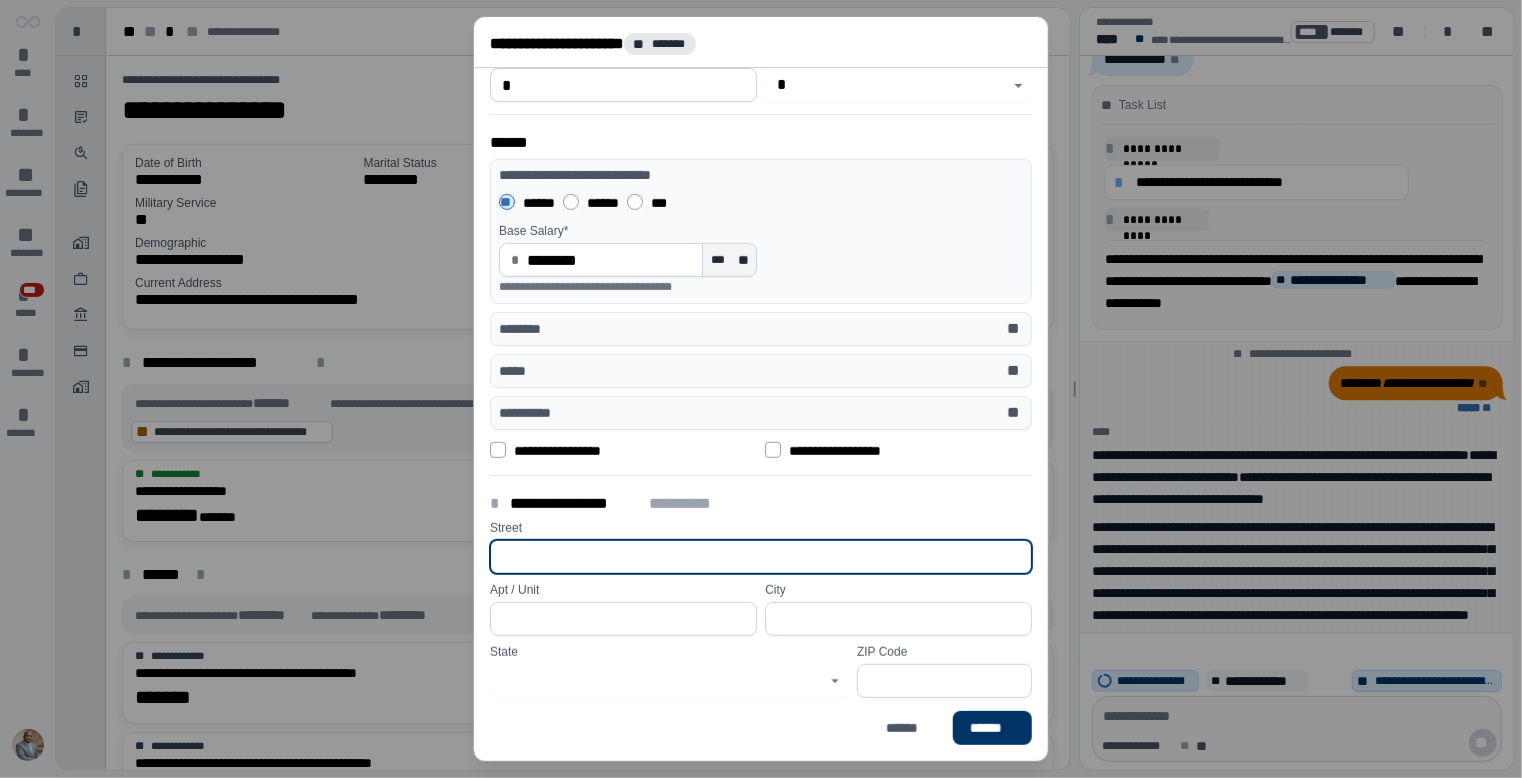 click at bounding box center (761, 557) 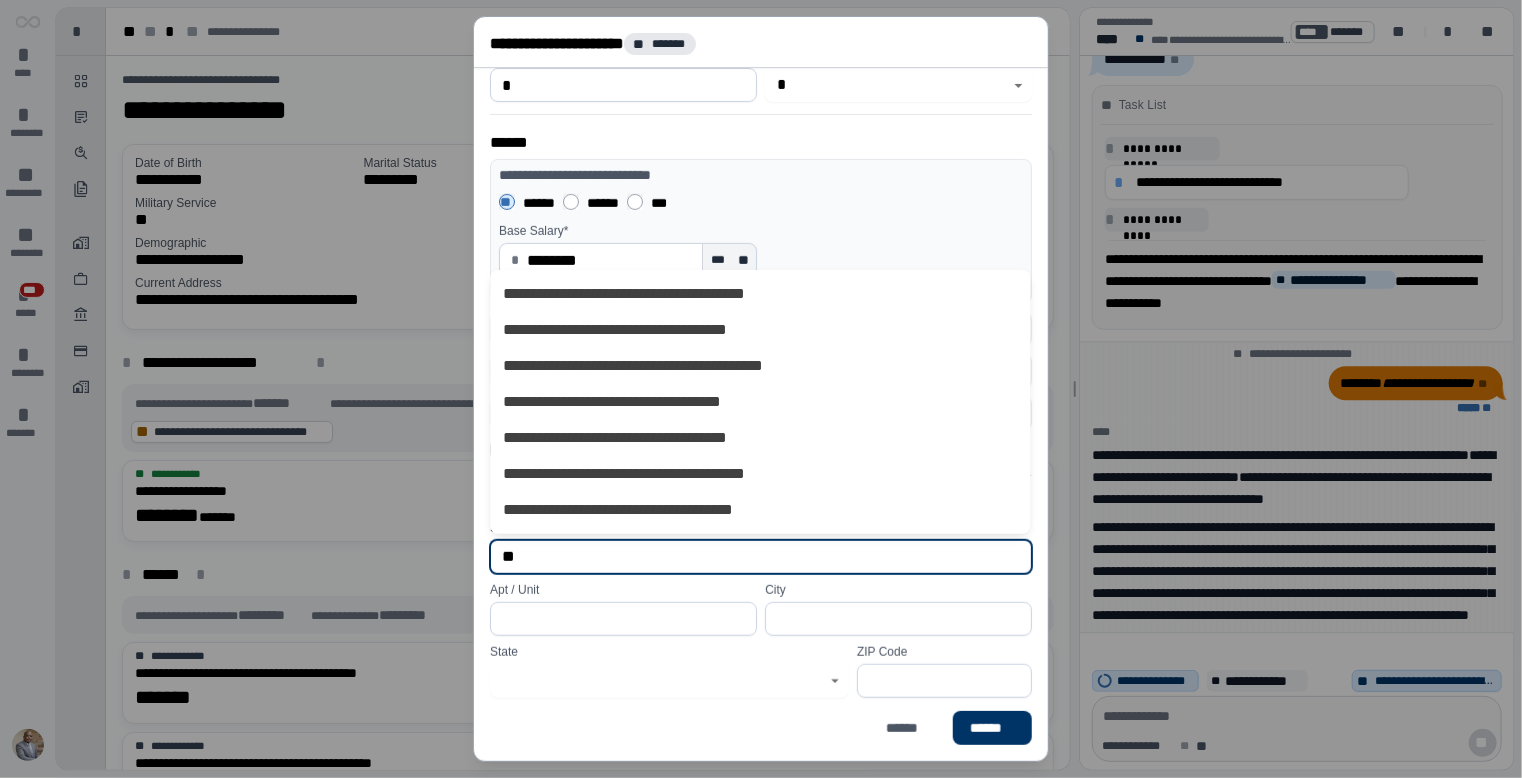type on "*" 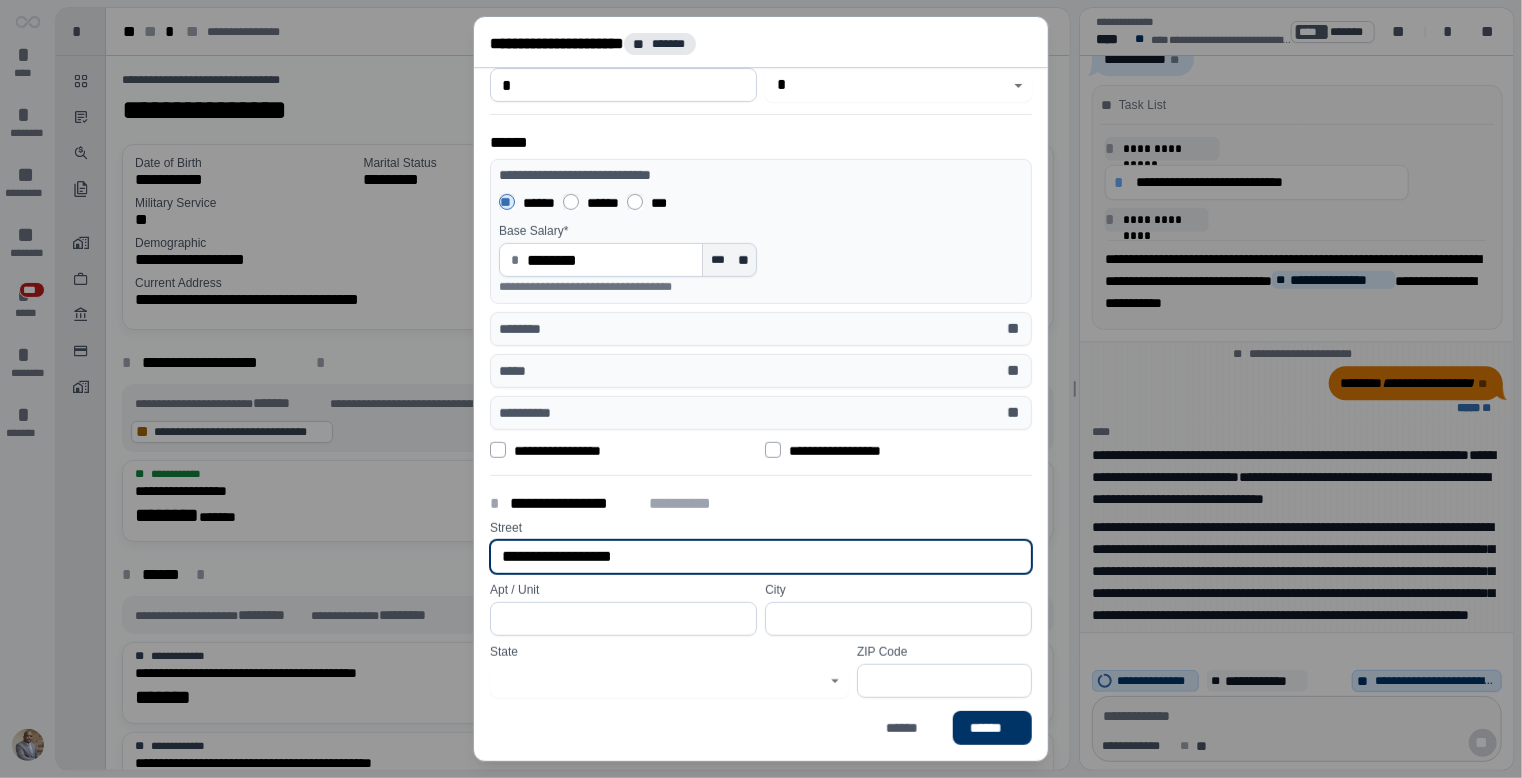 type on "**********" 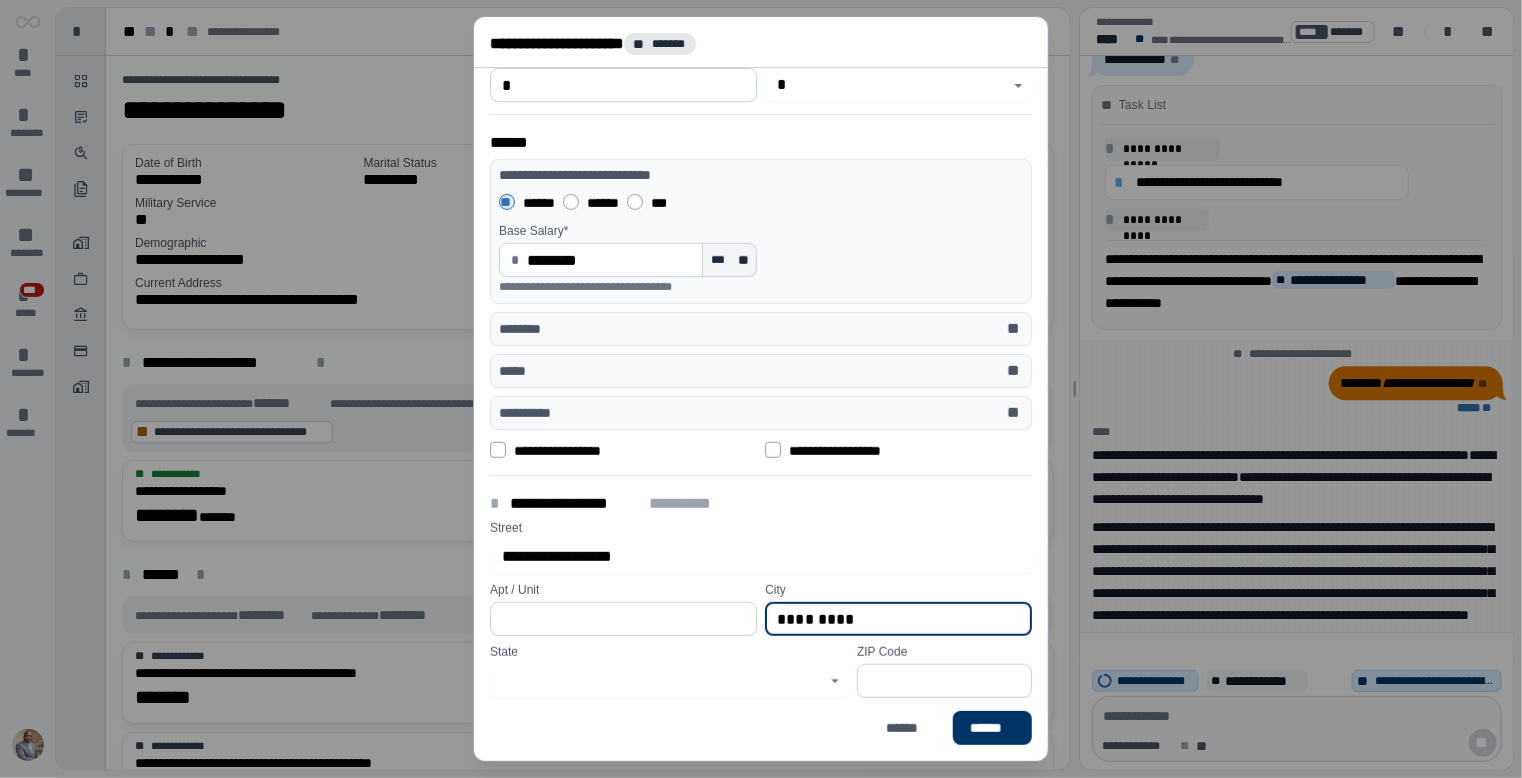 type on "*********" 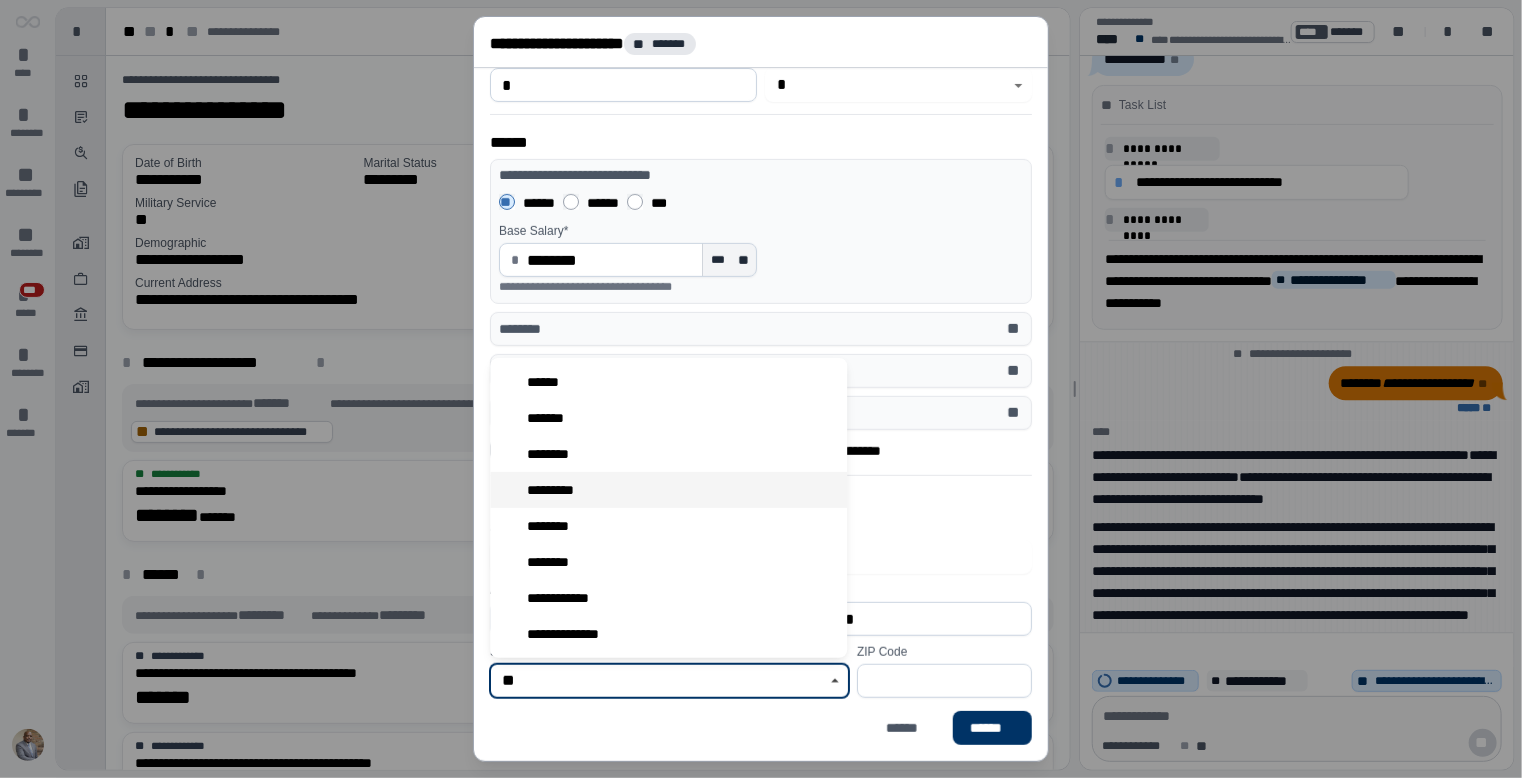 click on "*********" at bounding box center (668, 490) 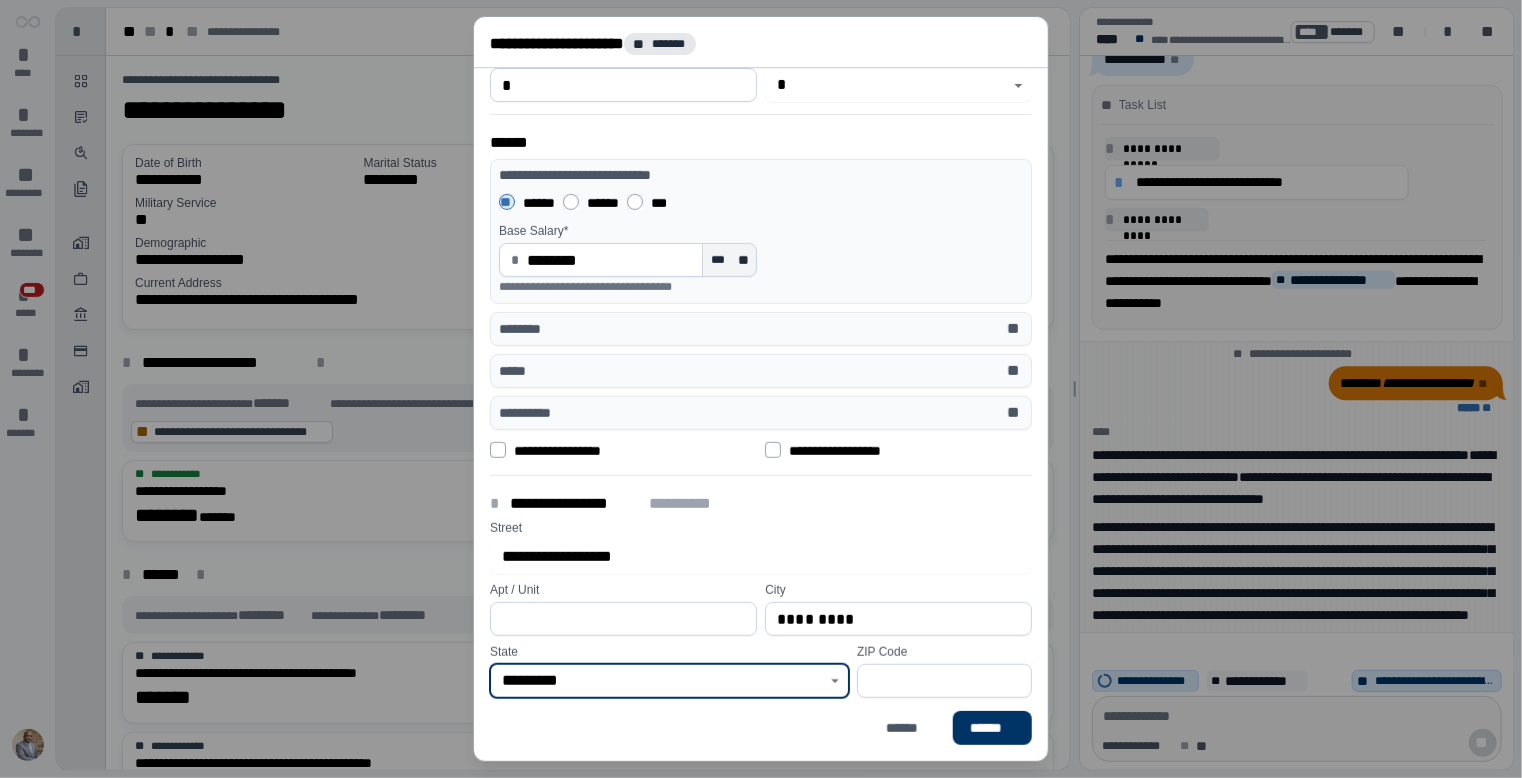 type on "*********" 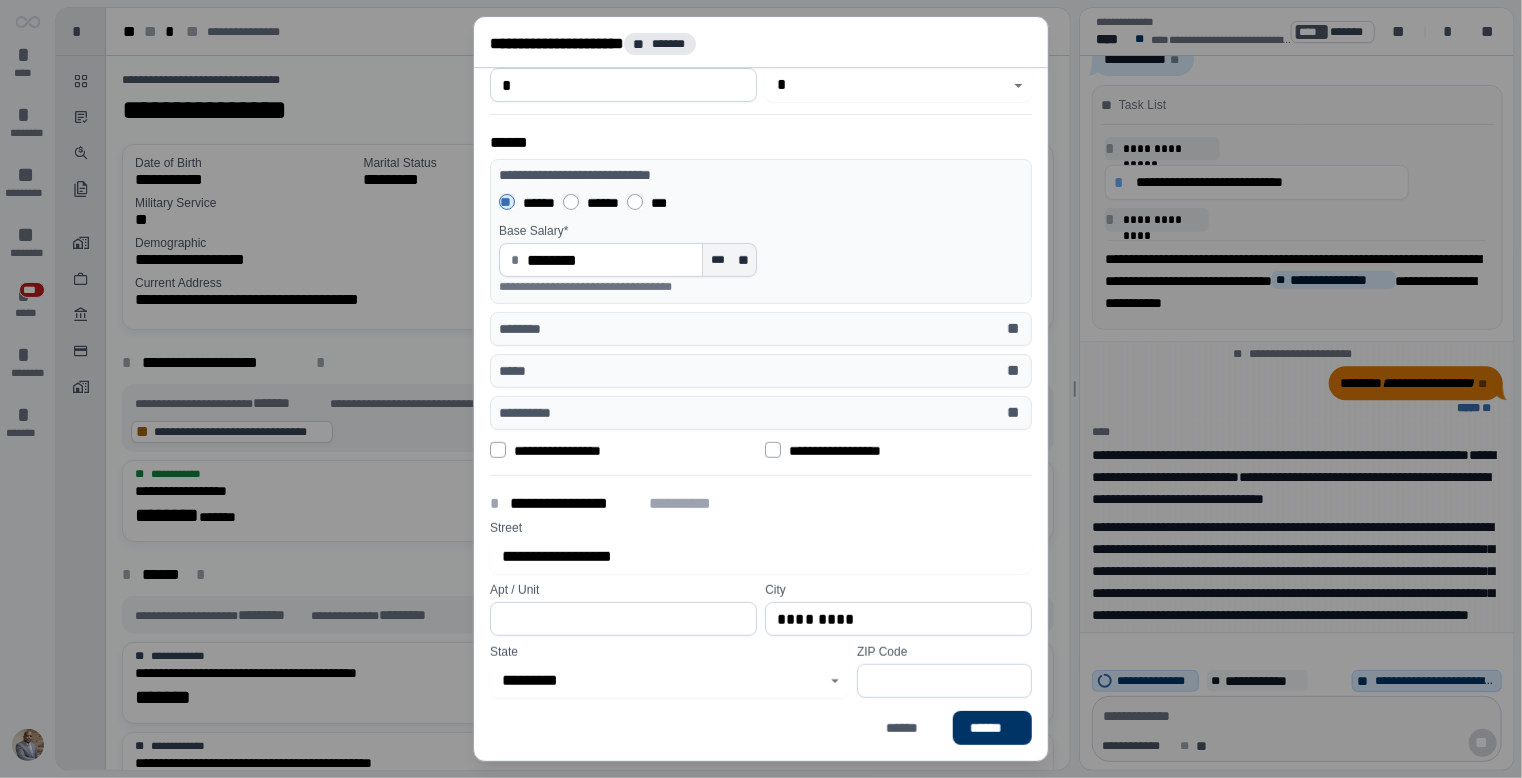 click at bounding box center [944, 681] 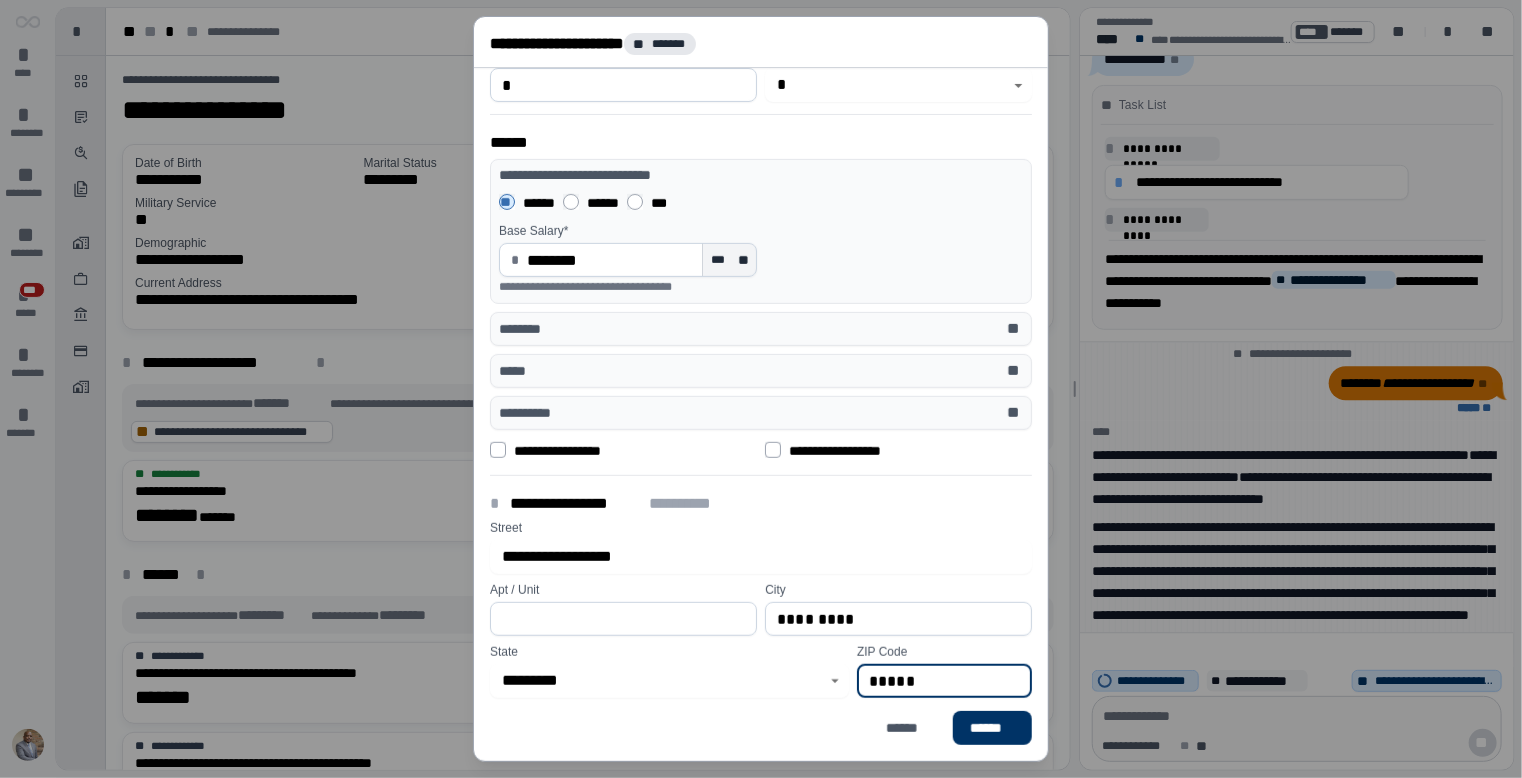 type on "*****" 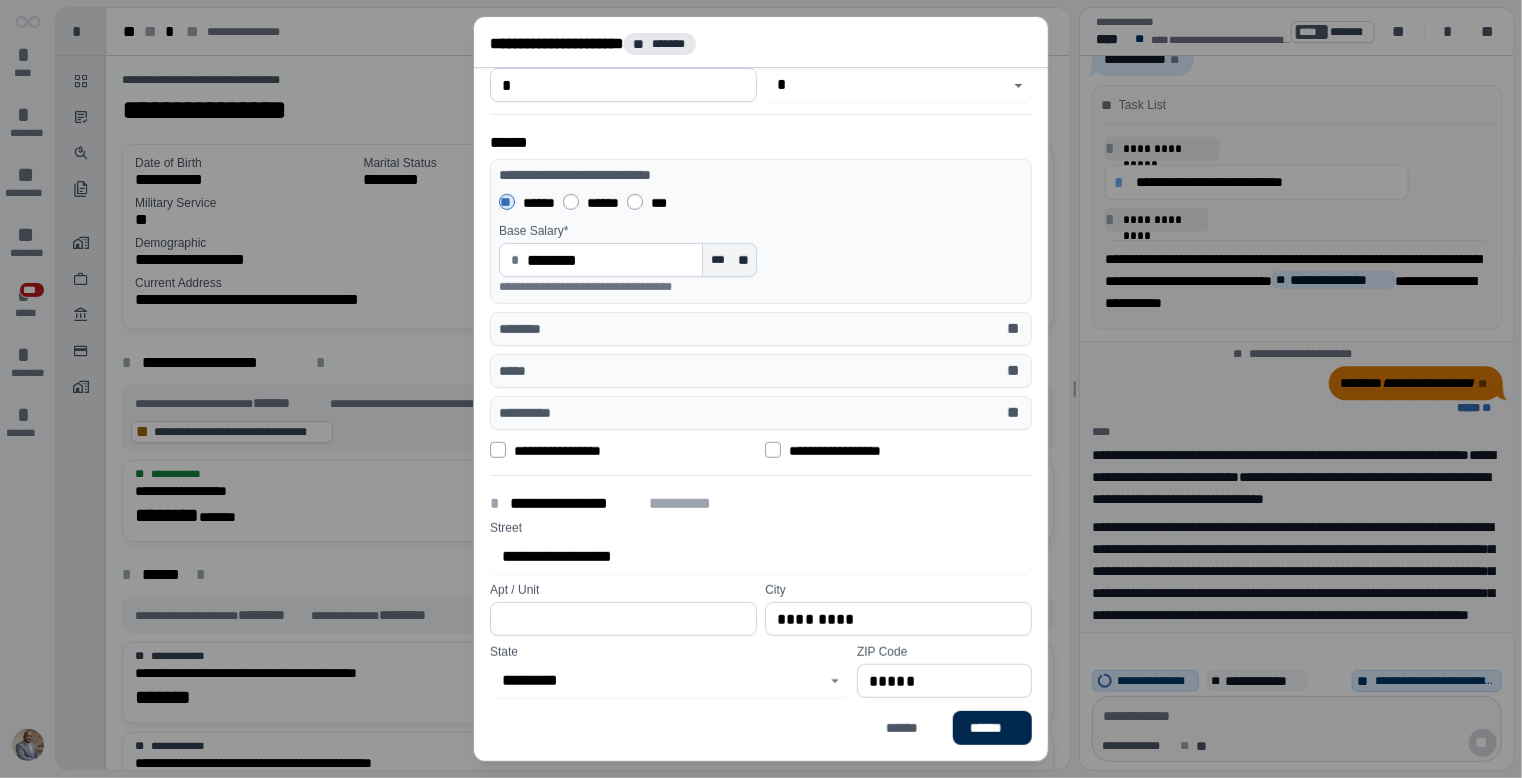 click on "******" at bounding box center [992, 728] 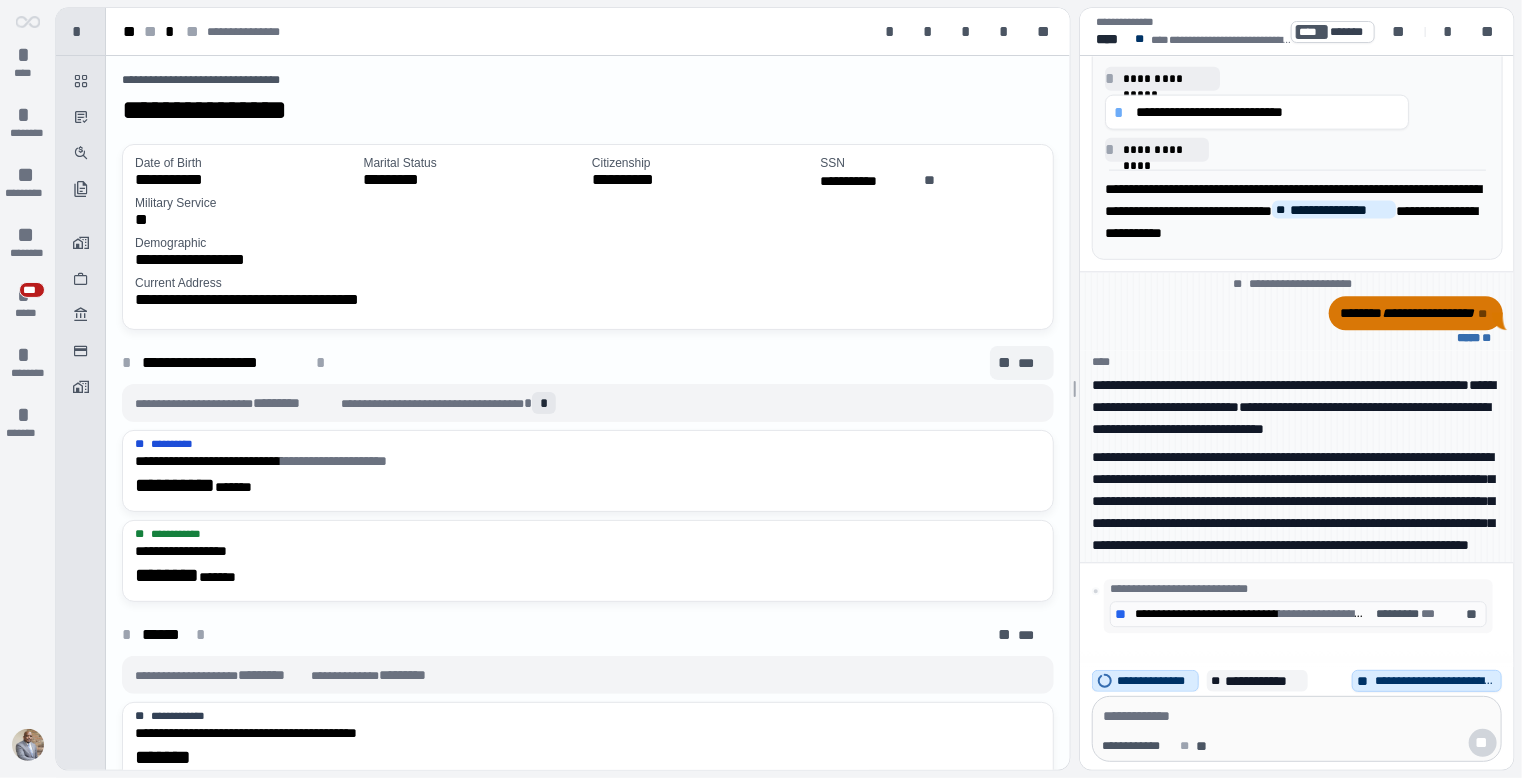 click on "***" at bounding box center [1032, 363] 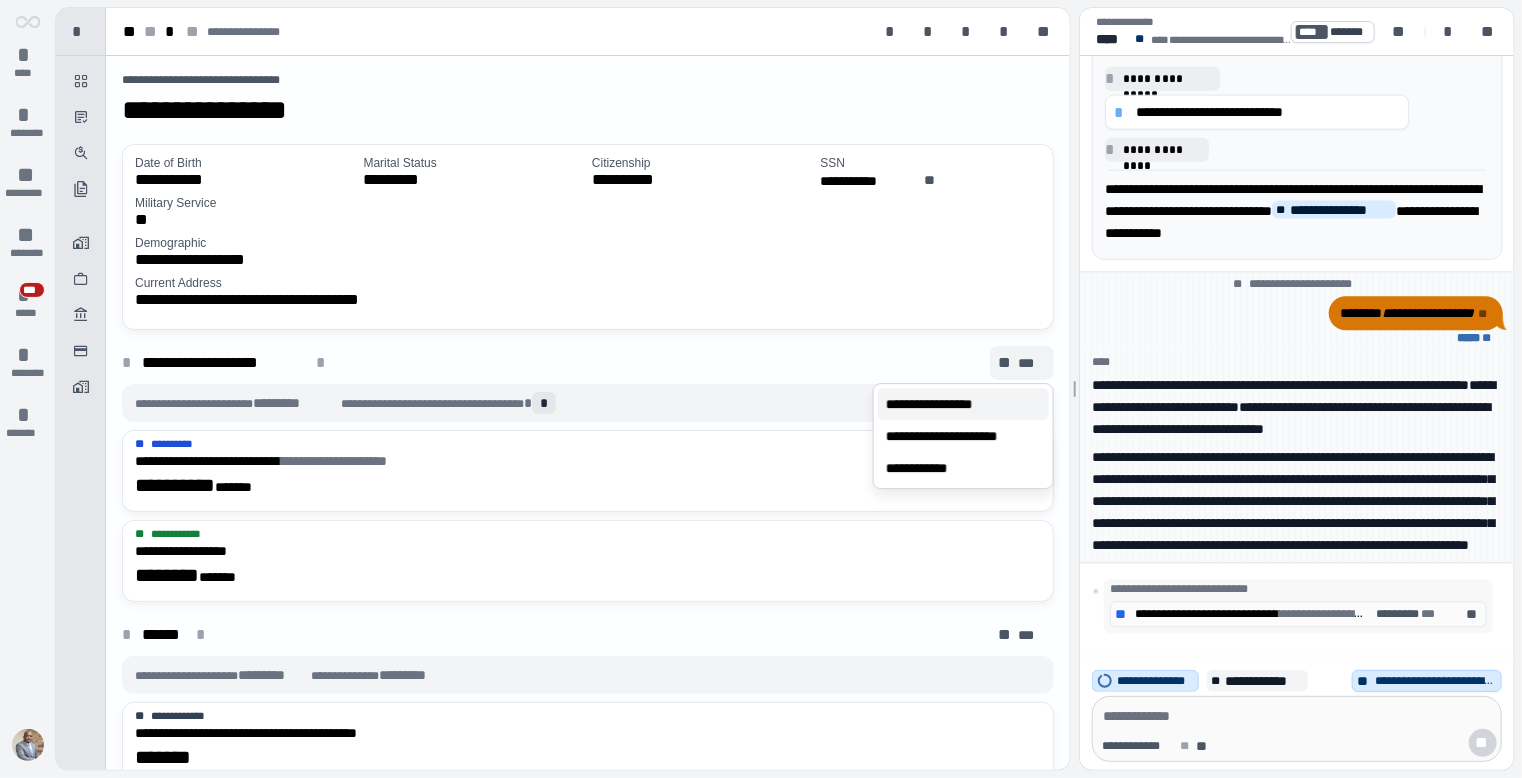 click on "**********" at bounding box center (949, 404) 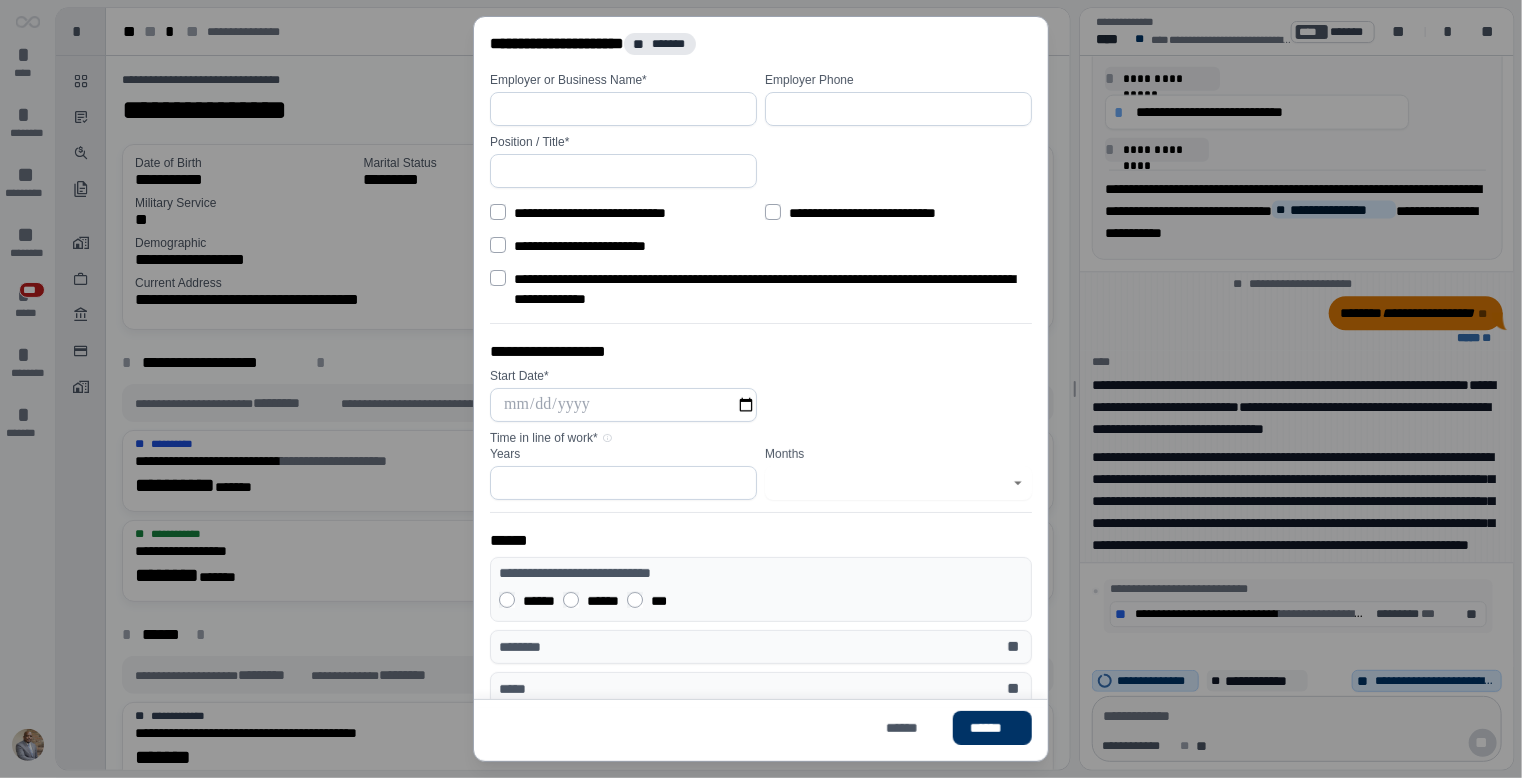 click at bounding box center (623, 405) 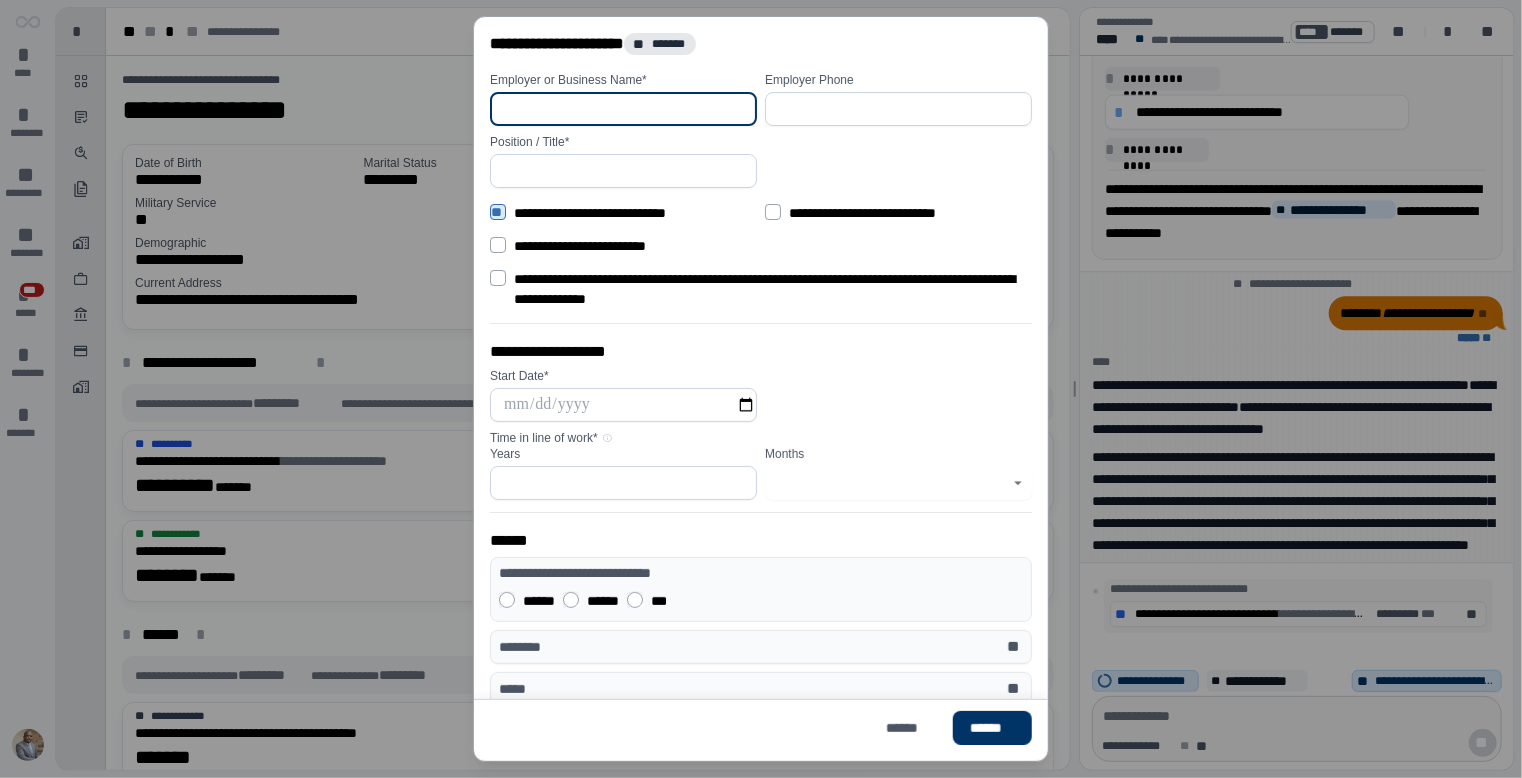 click at bounding box center [623, 109] 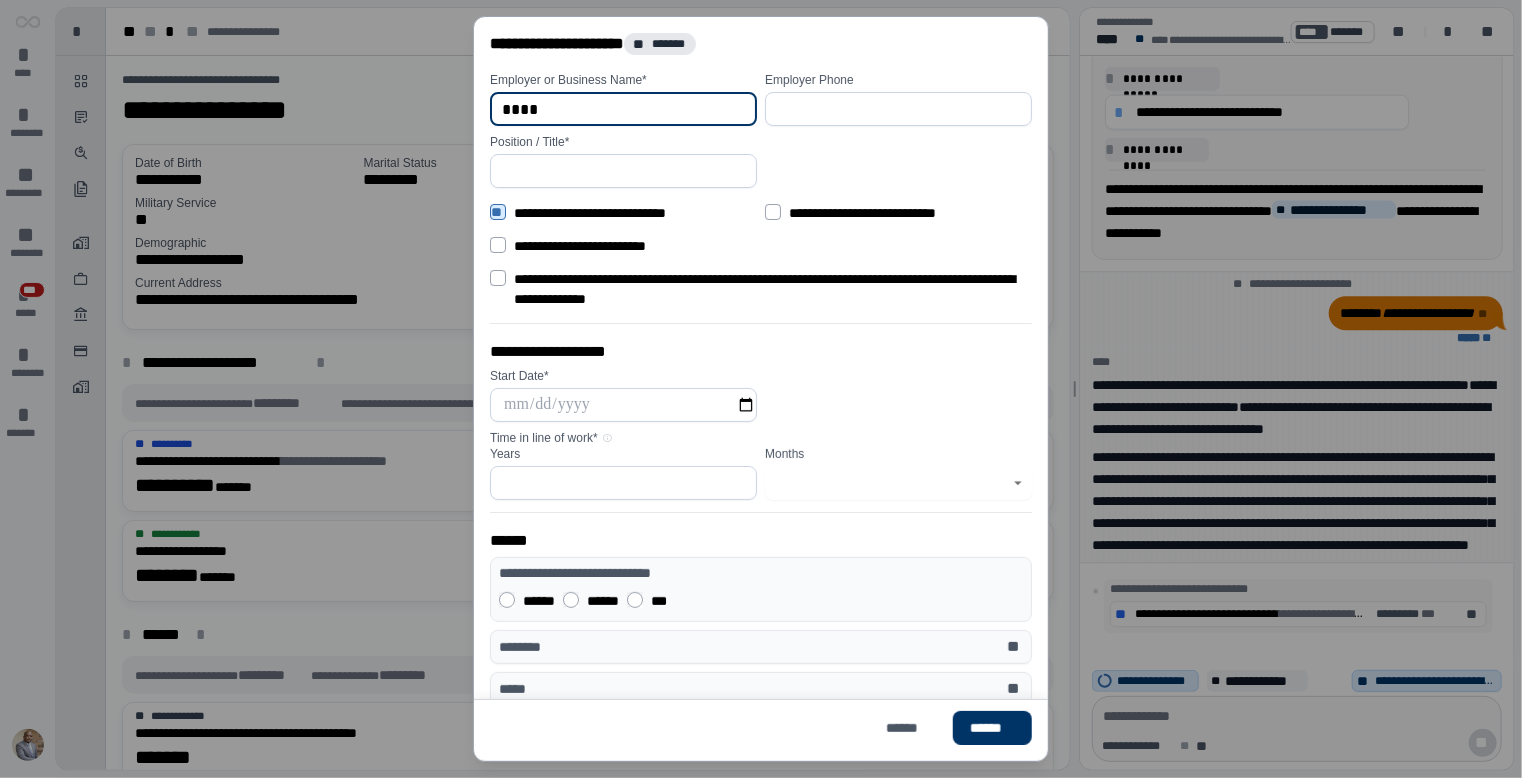 type on "****" 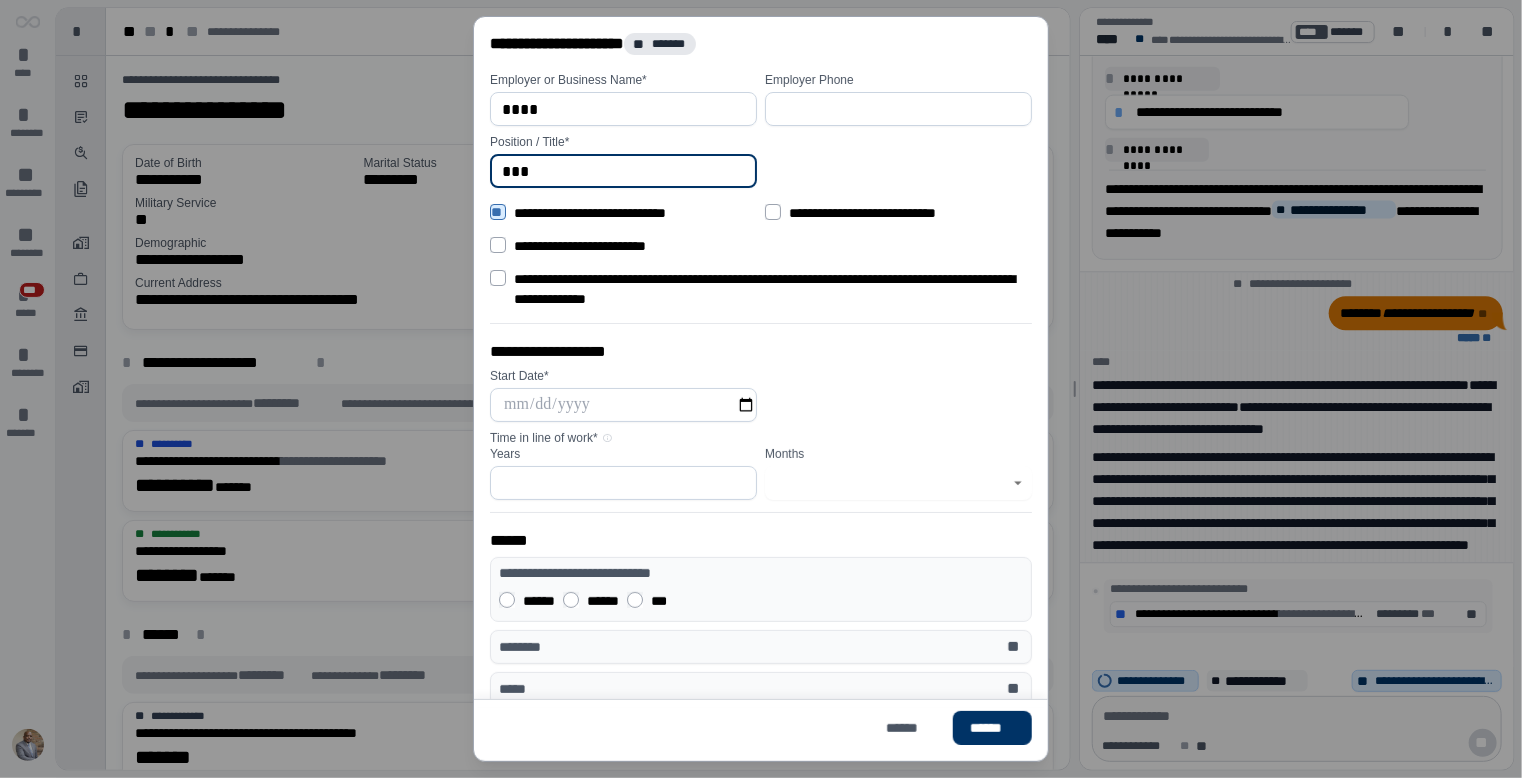 type on "***" 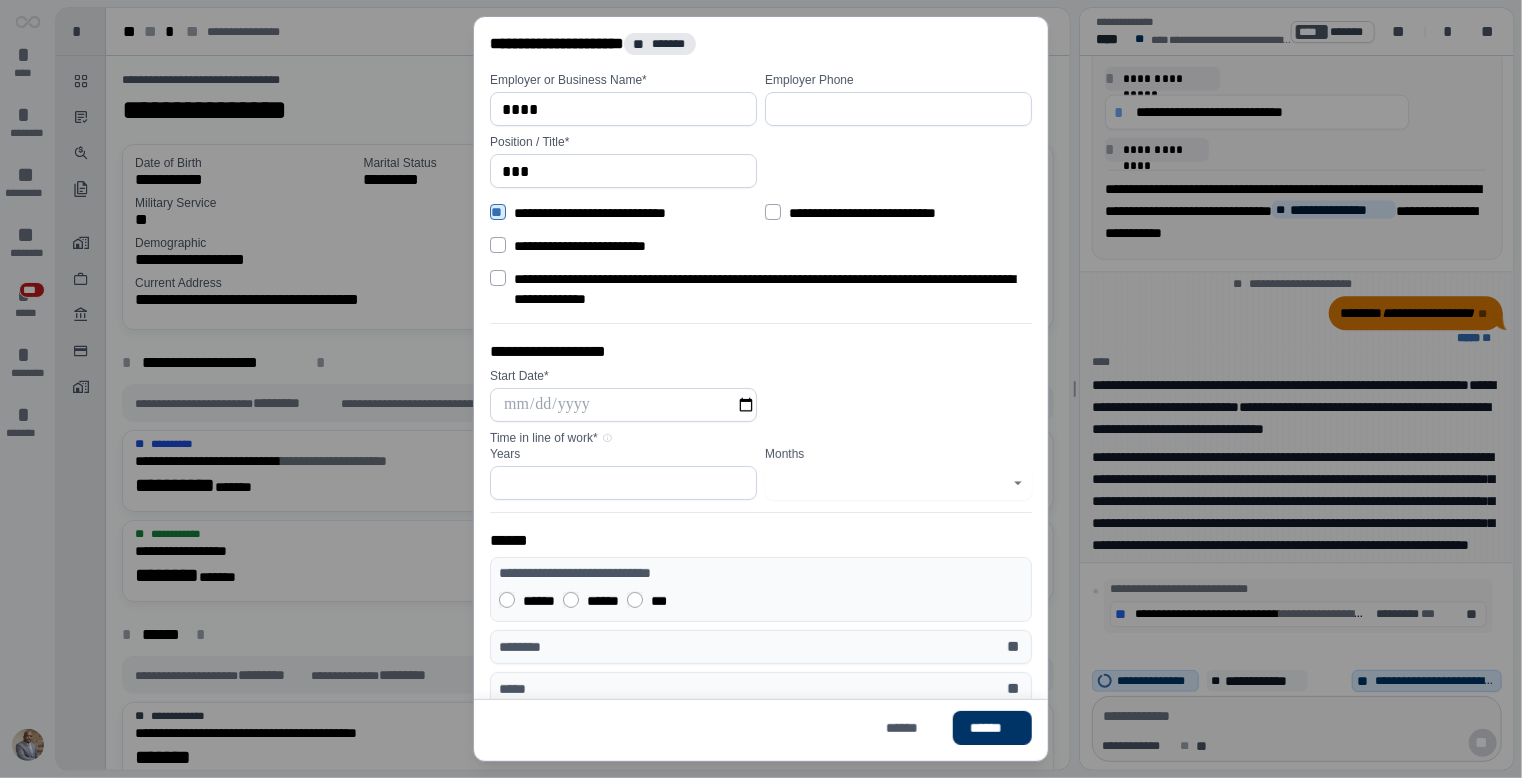 click at bounding box center [623, 405] 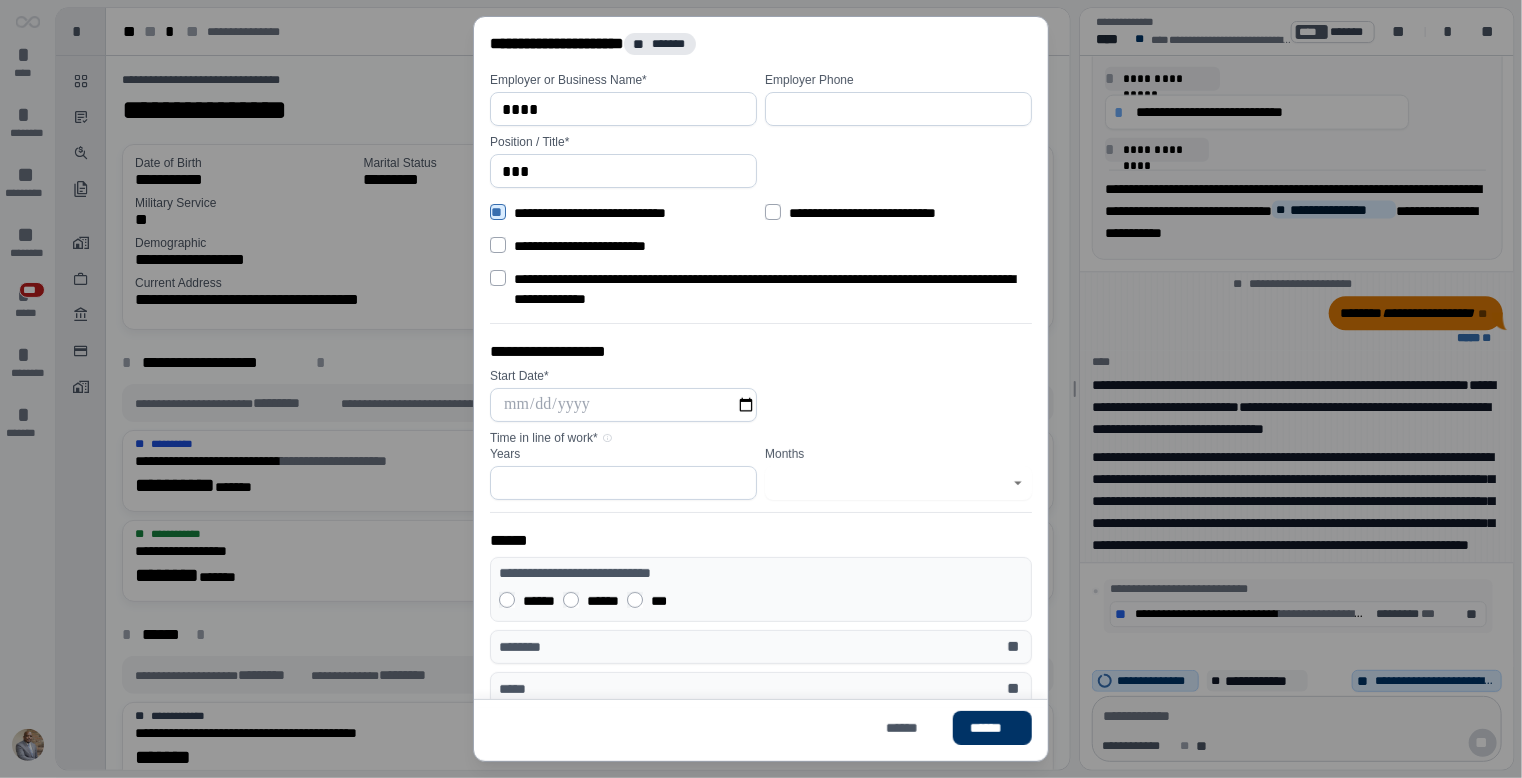 click at bounding box center (623, 405) 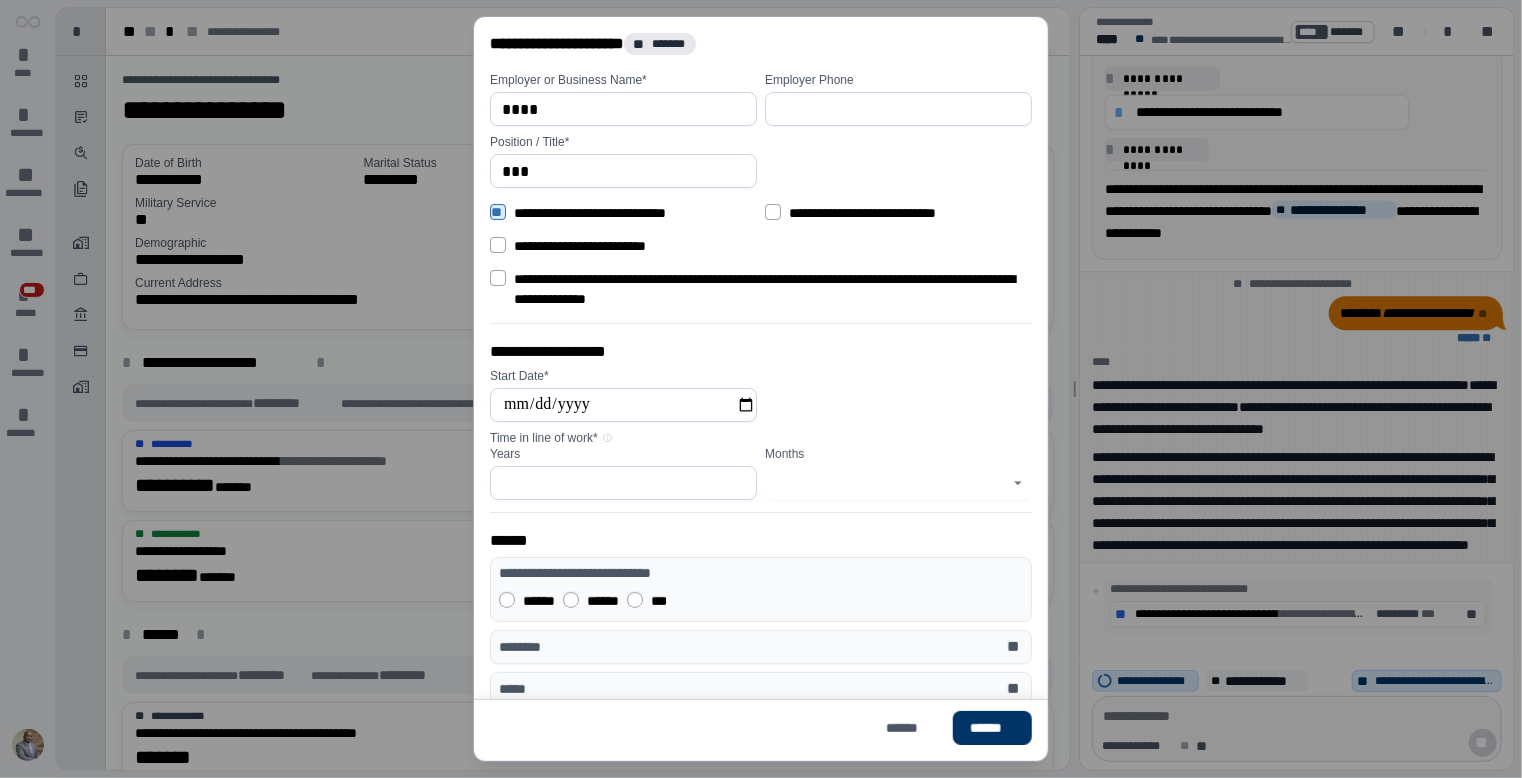 type on "**********" 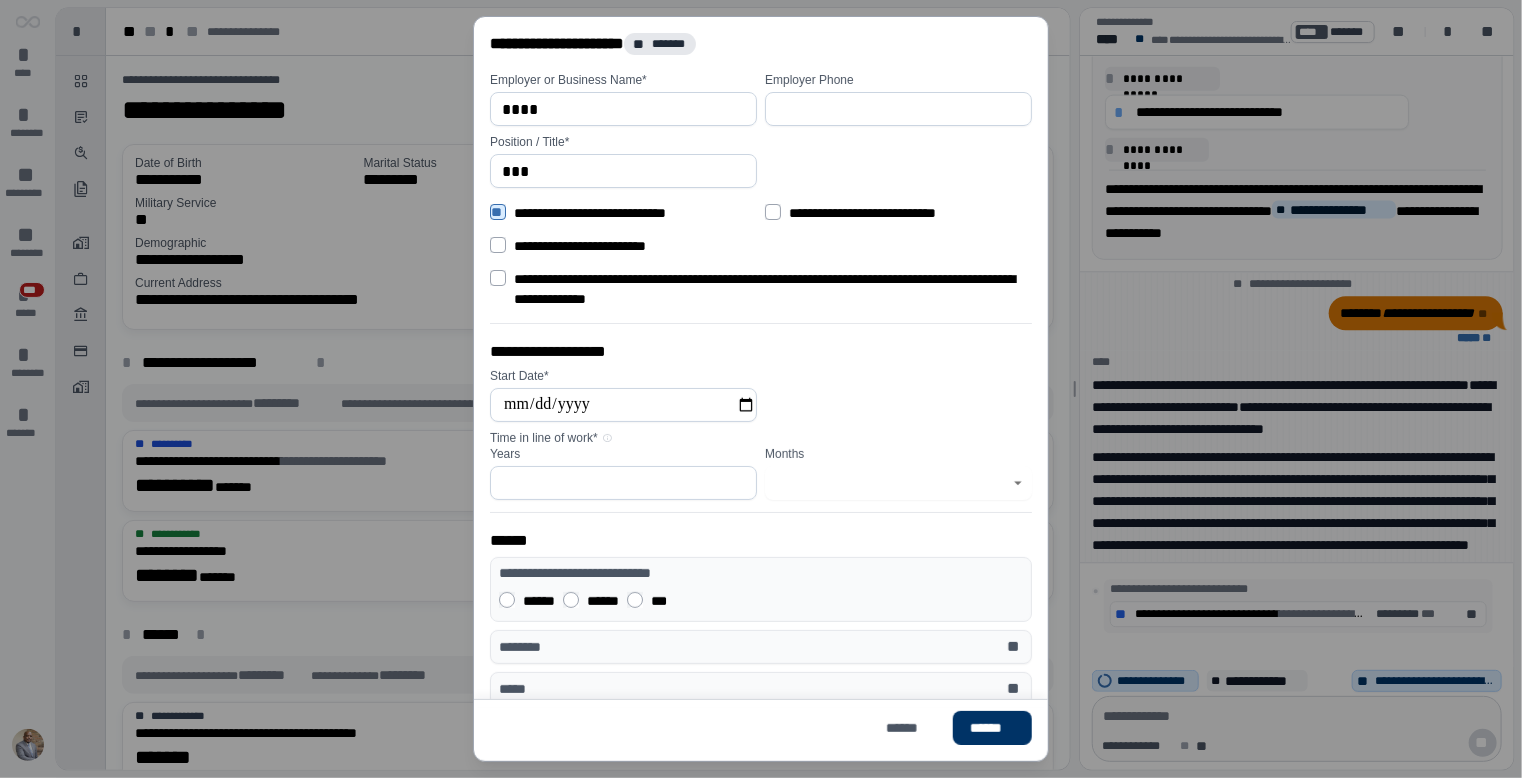 click at bounding box center [623, 483] 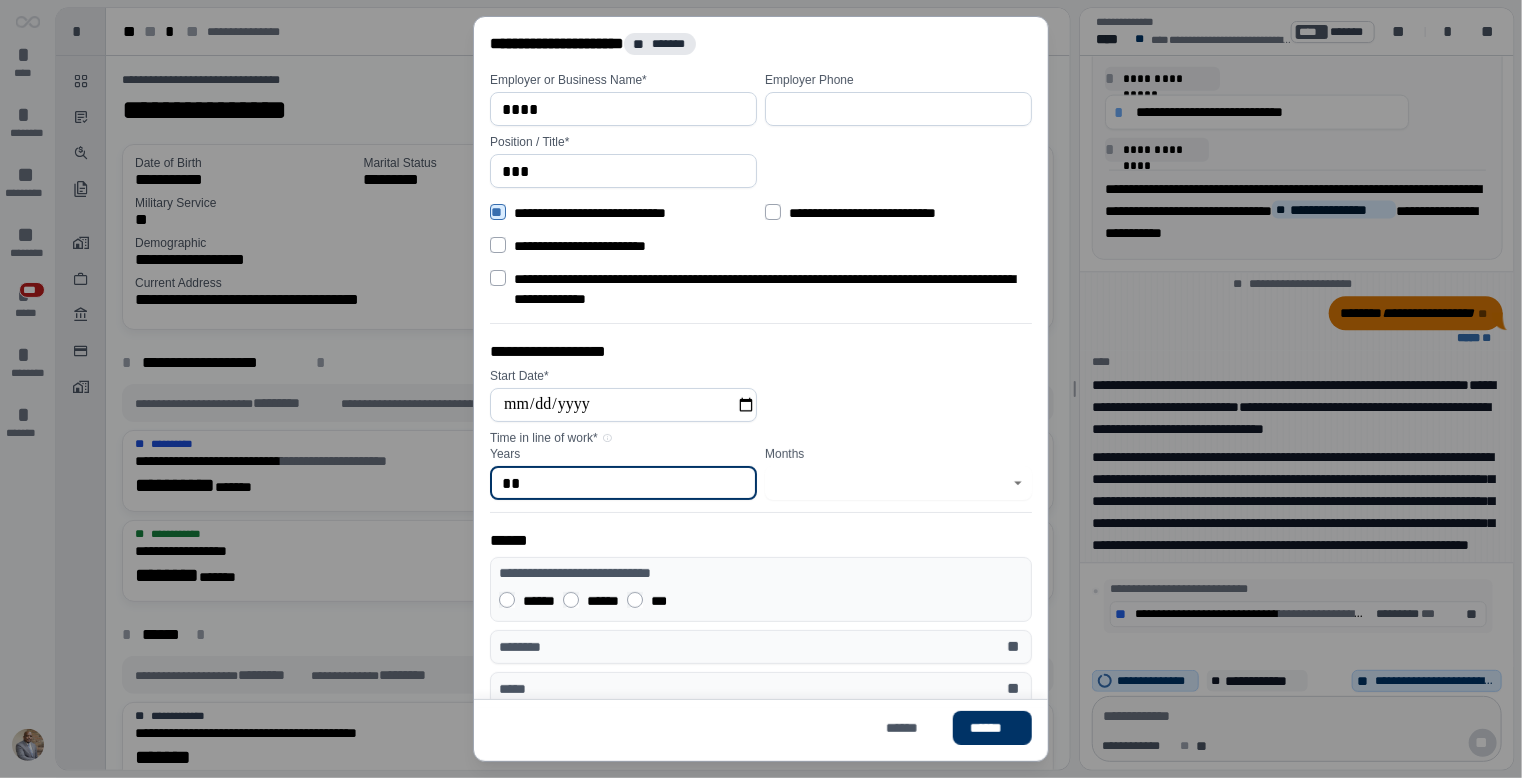 type on "**" 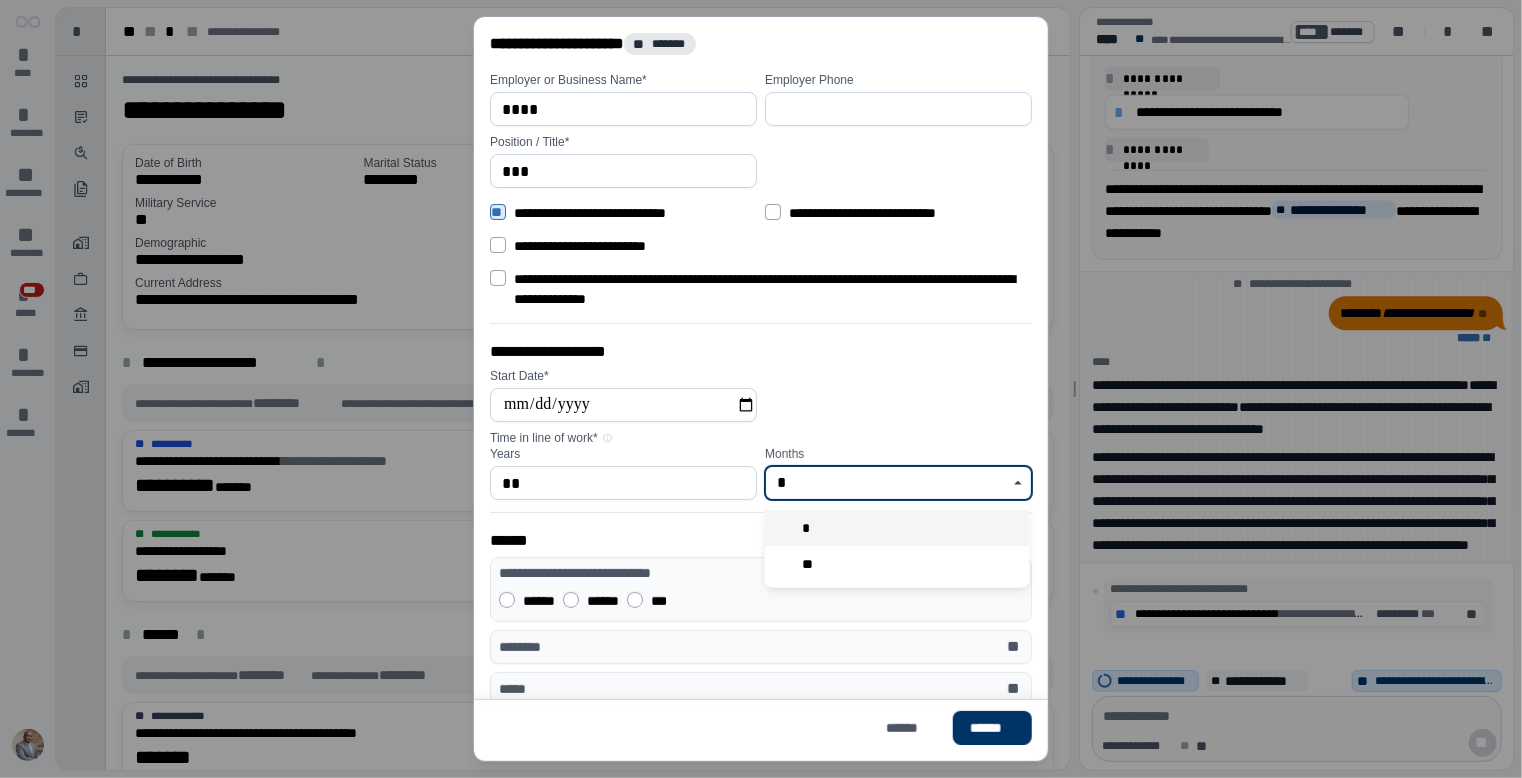 type on "*" 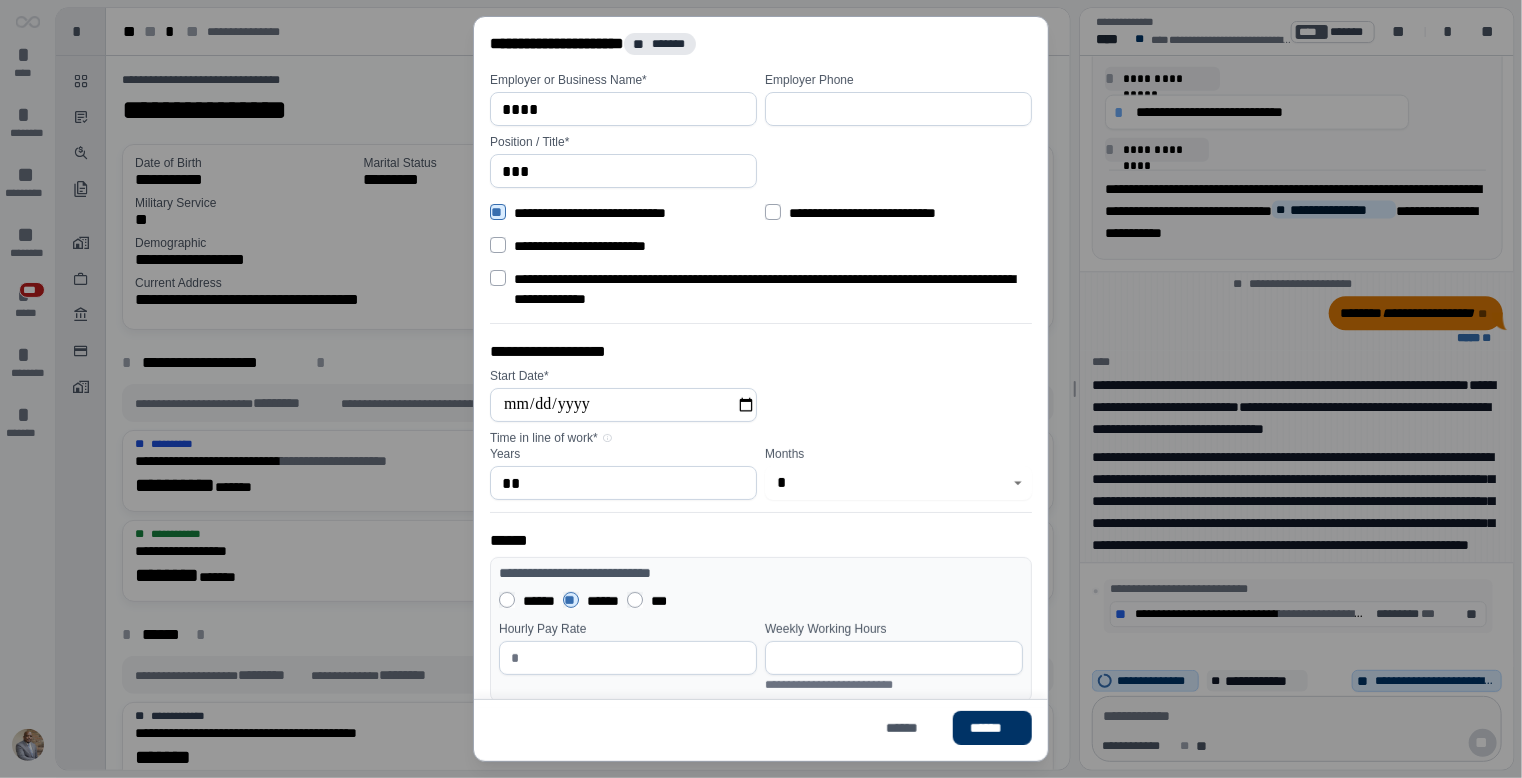 click on "Hourly Pay Rate *" at bounding box center [628, 648] 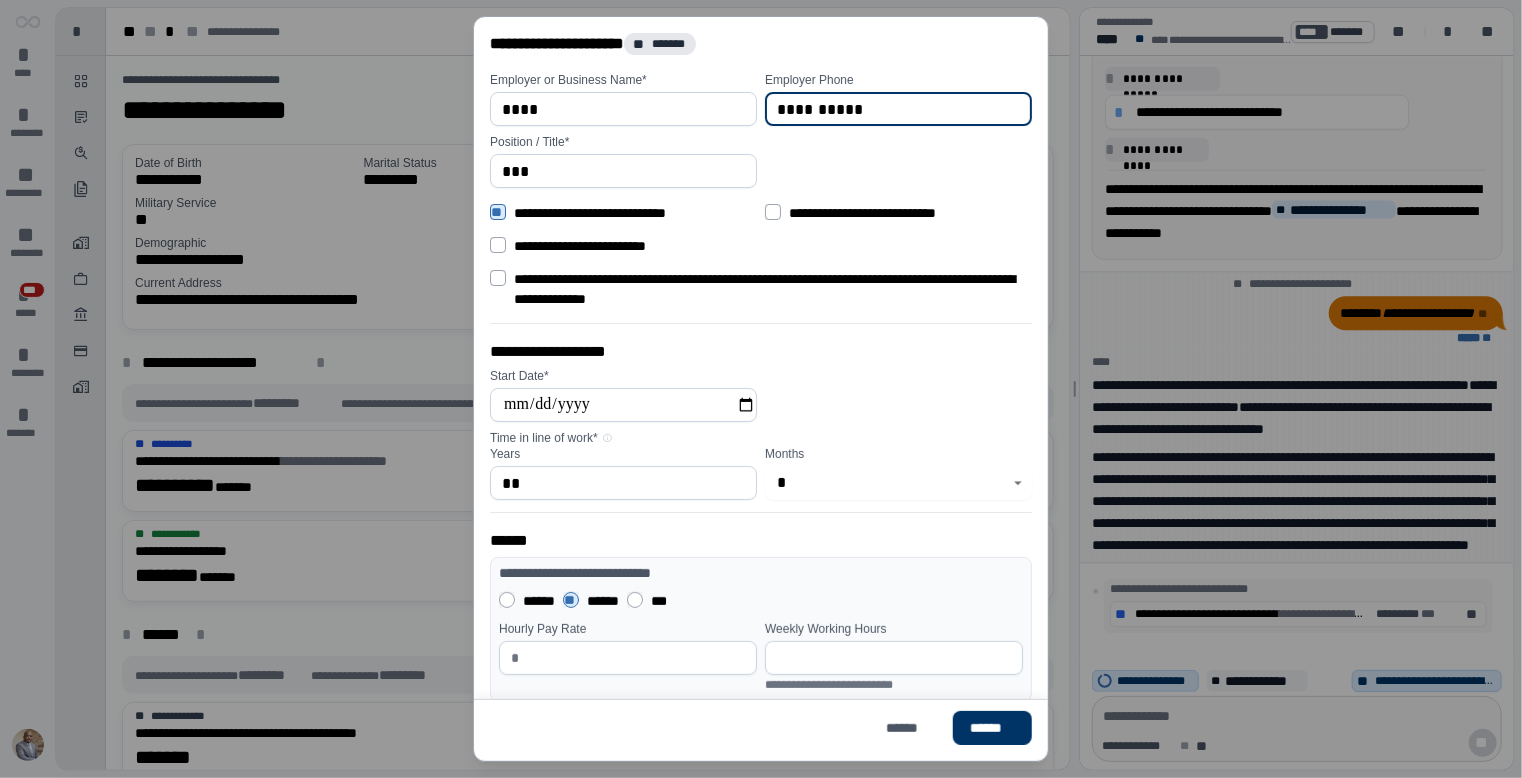 type on "**********" 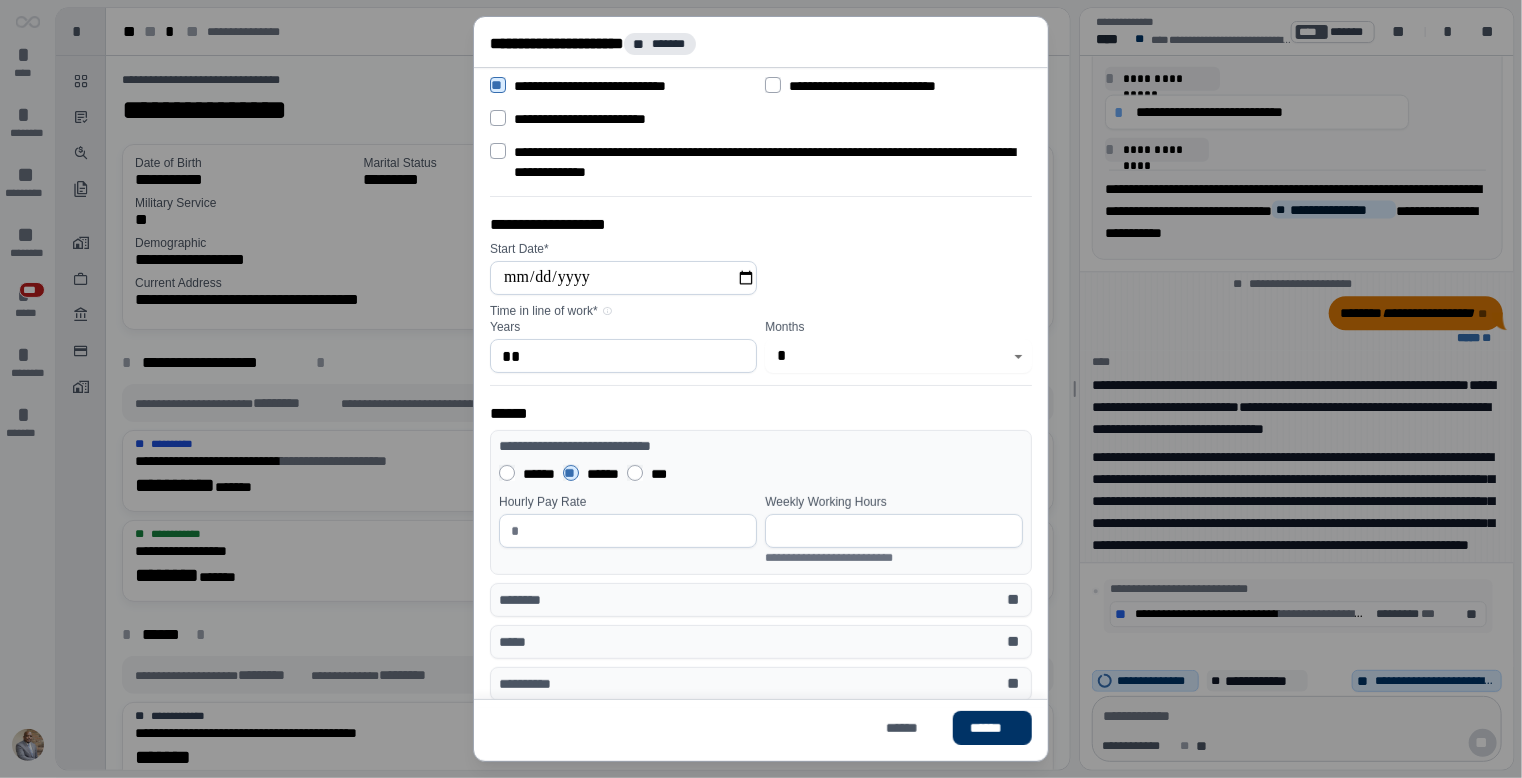 scroll, scrollTop: 202, scrollLeft: 0, axis: vertical 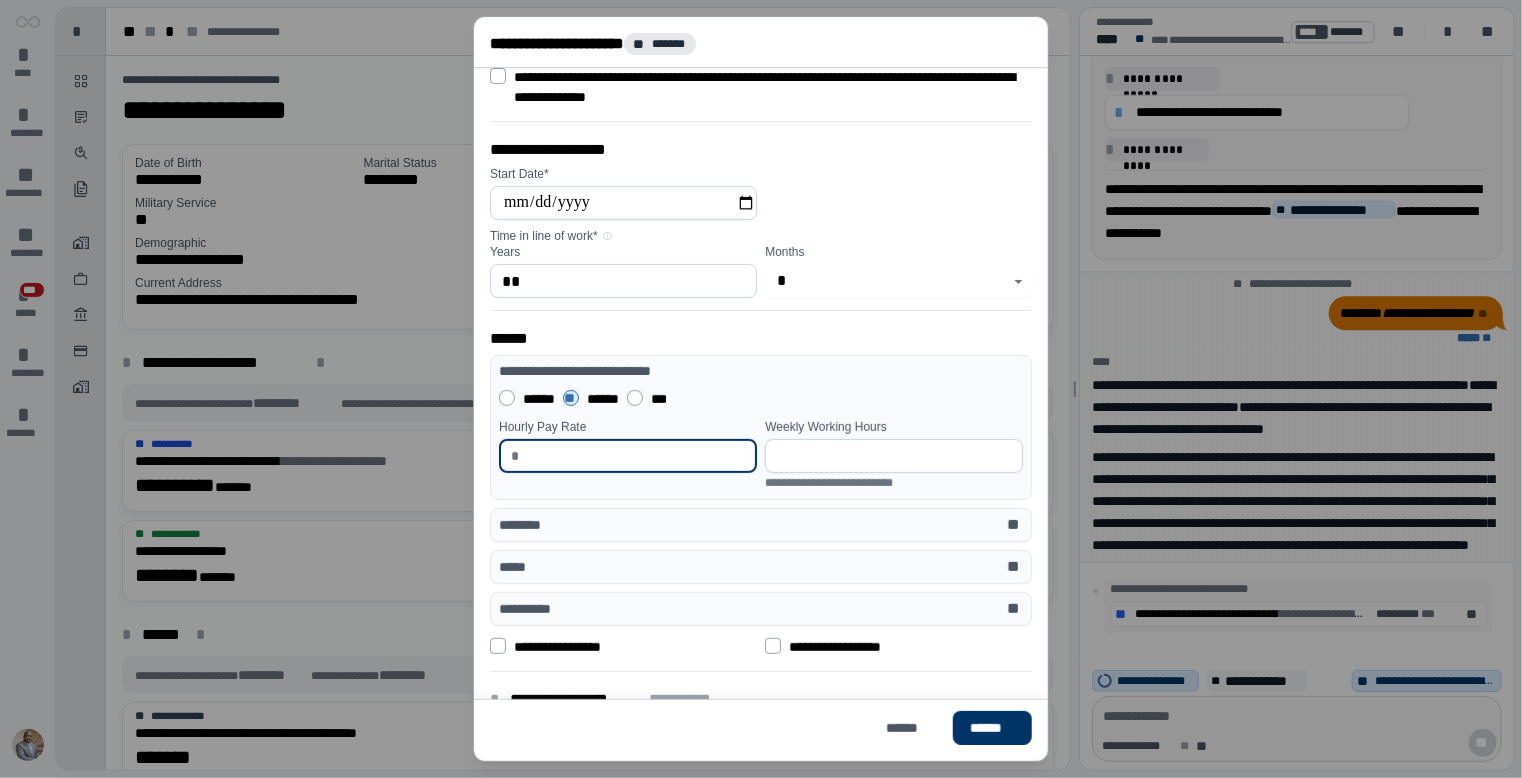 click at bounding box center [636, 456] 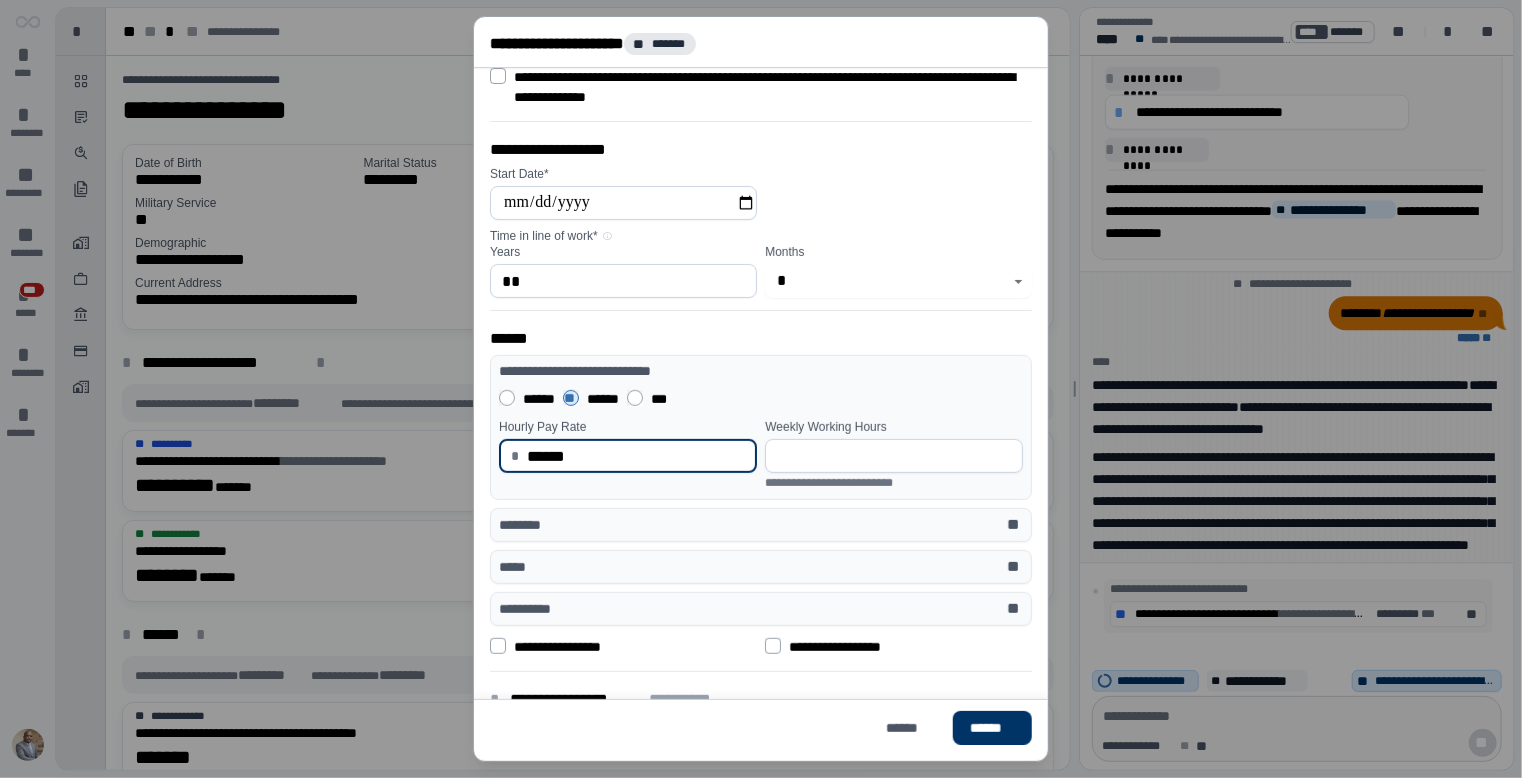 type on "******" 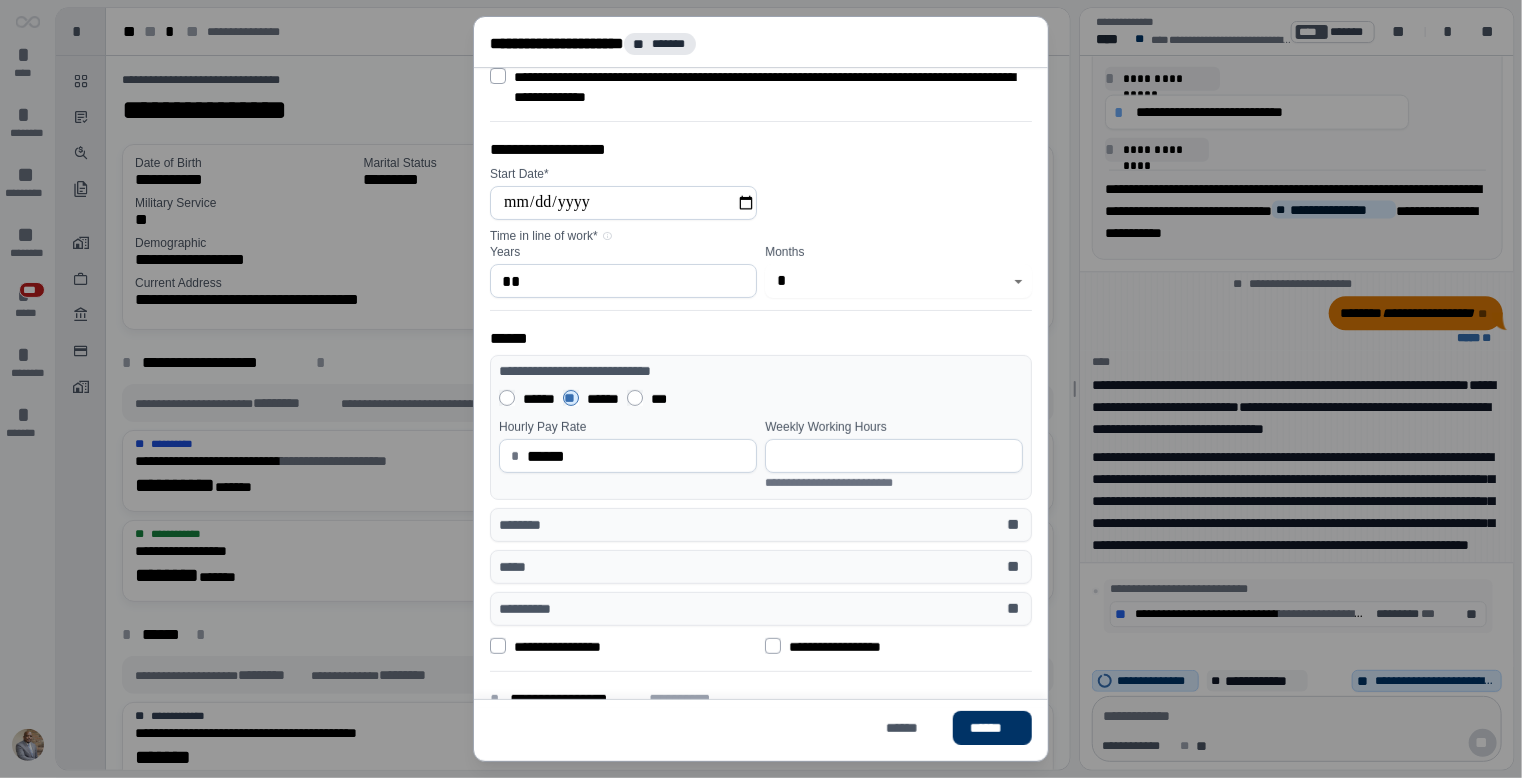 scroll, scrollTop: 220, scrollLeft: 0, axis: vertical 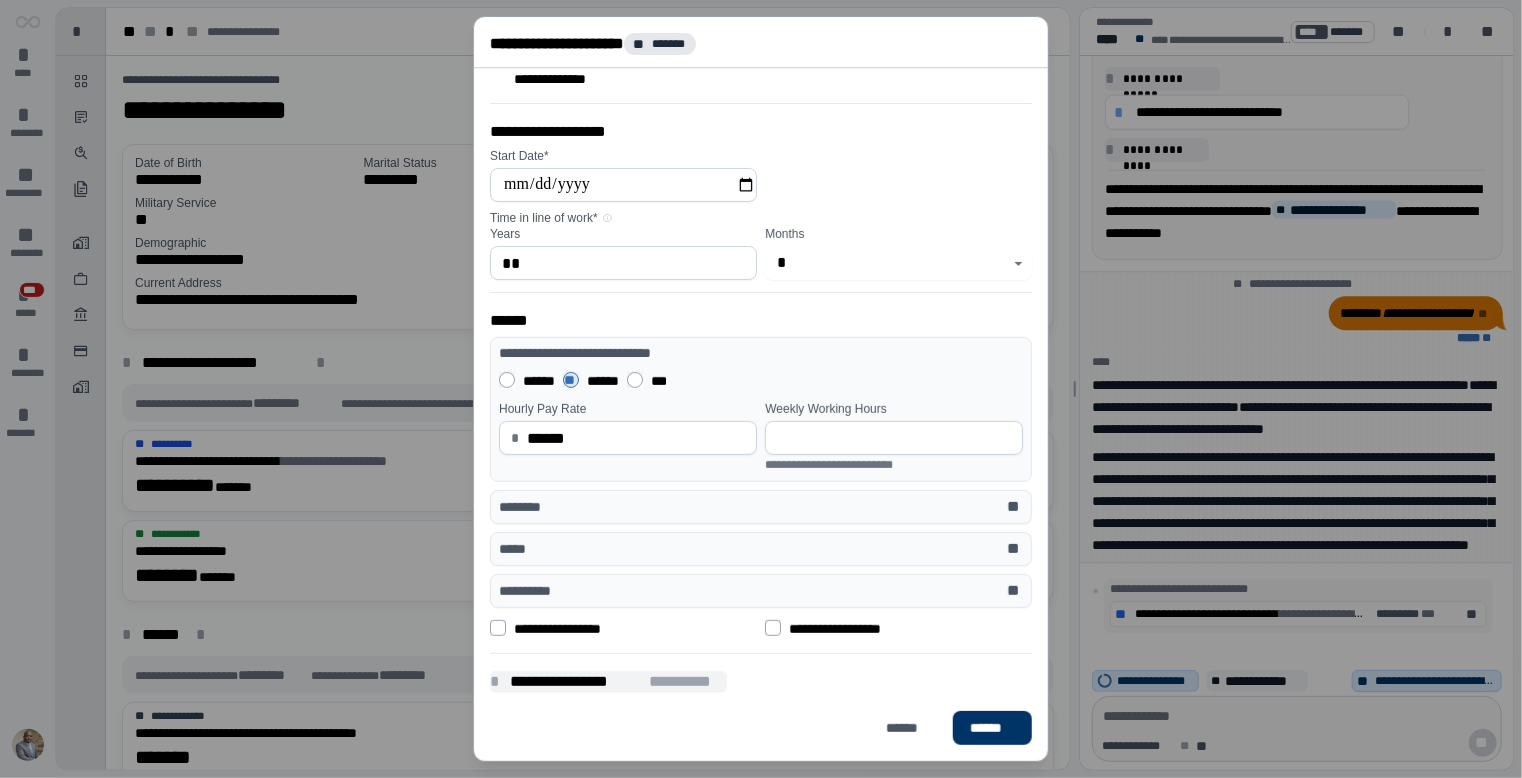 click on "**********" at bounding box center [575, 682] 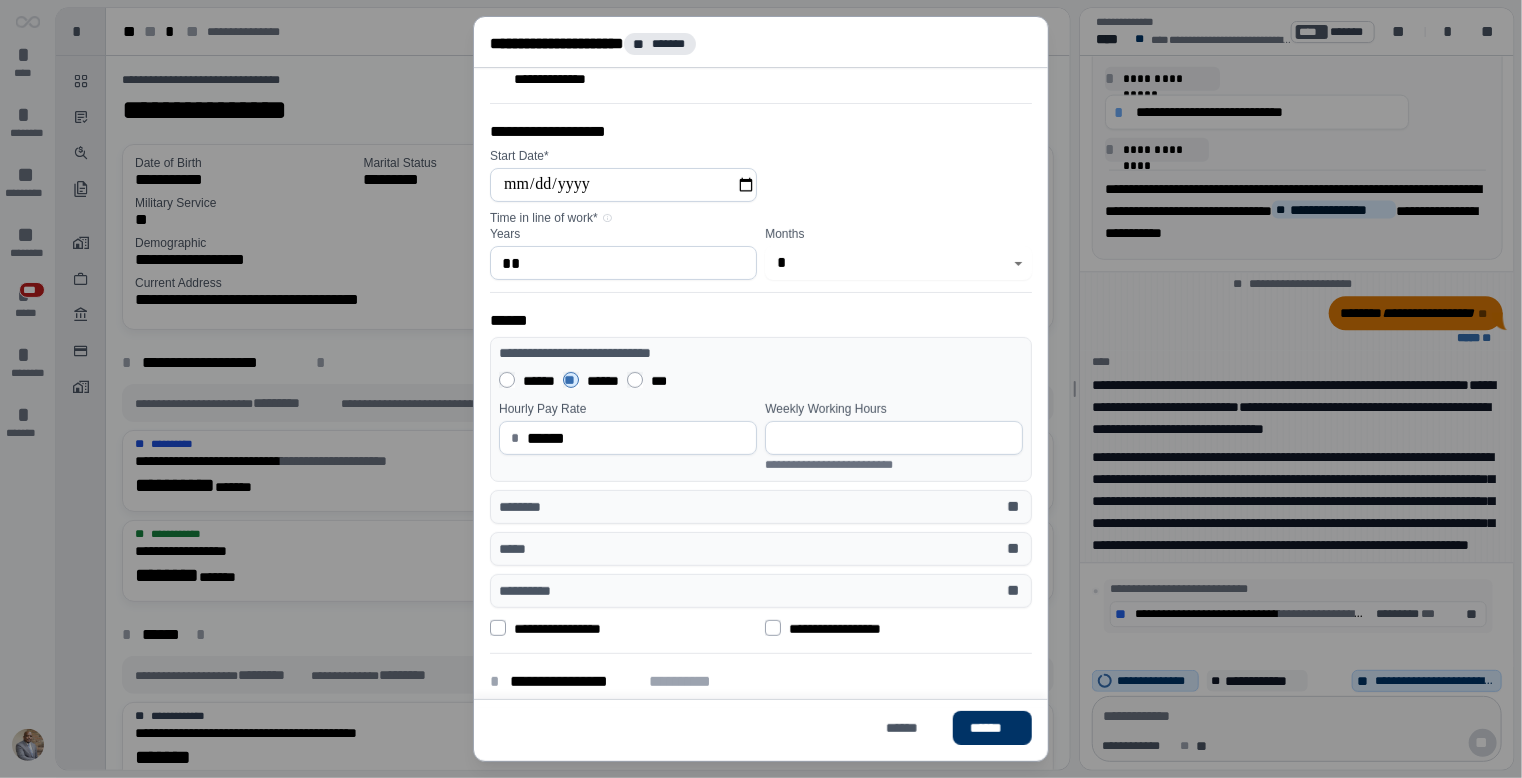 scroll, scrollTop: 398, scrollLeft: 0, axis: vertical 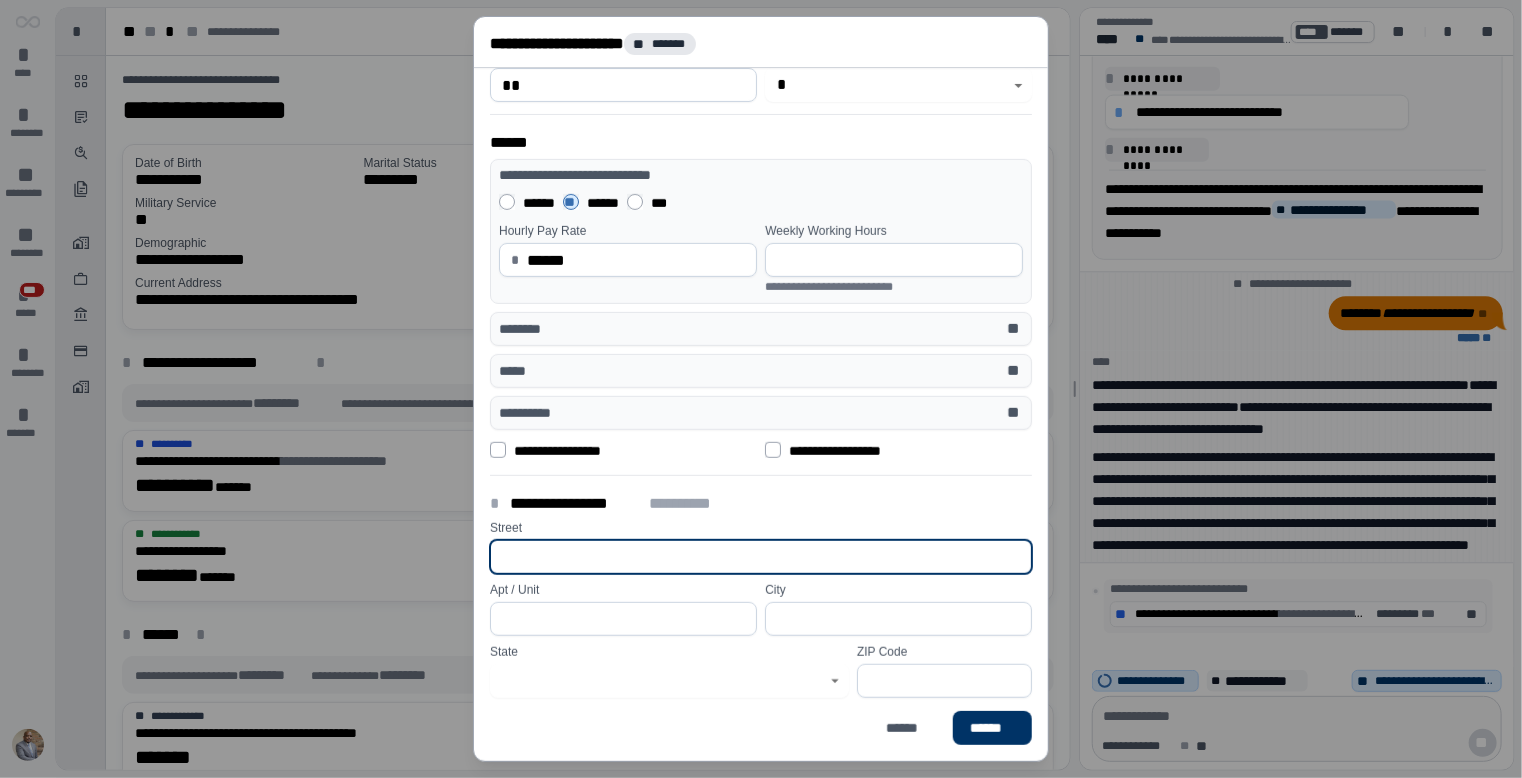 click at bounding box center (761, 557) 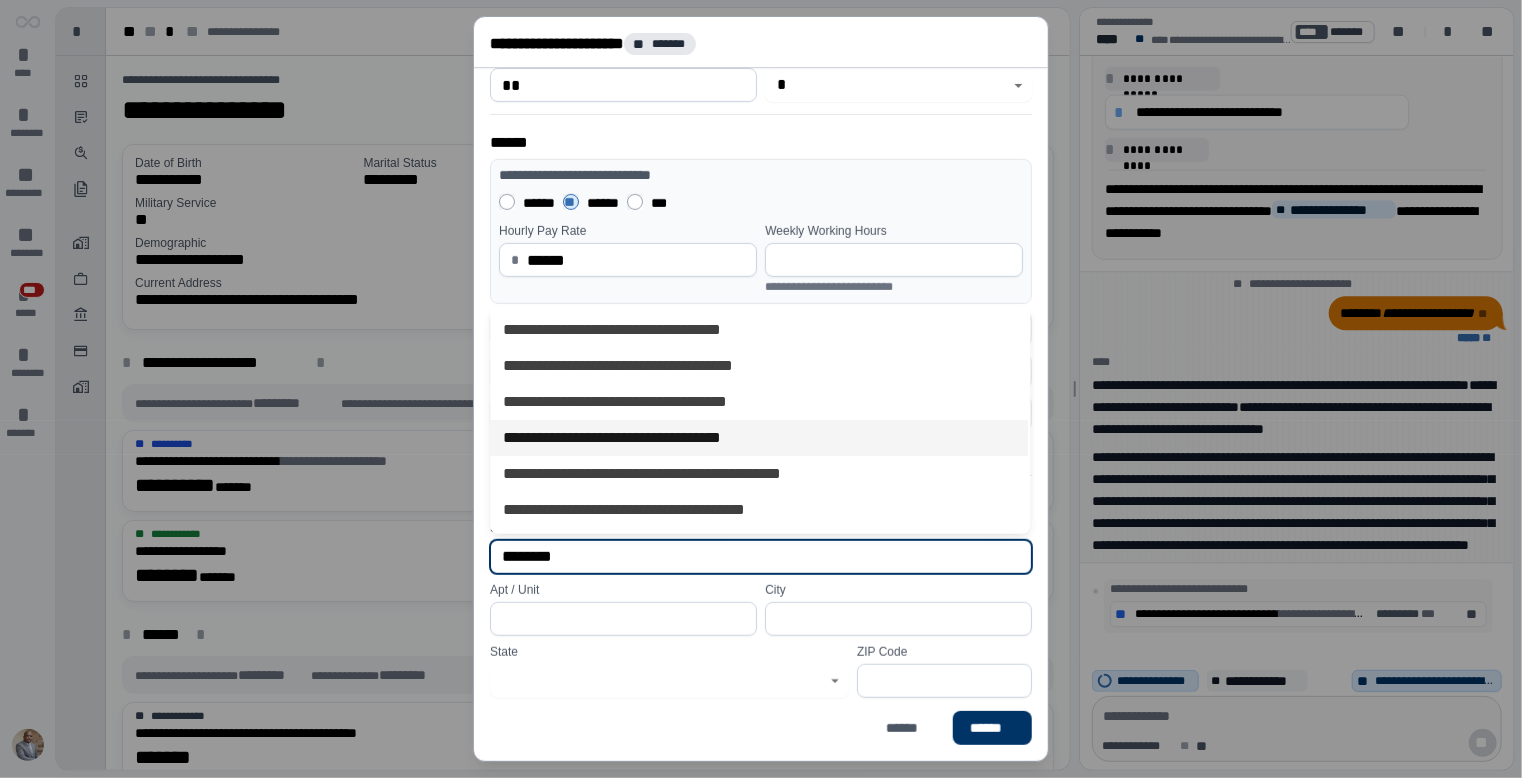click on "**********" at bounding box center (759, 438) 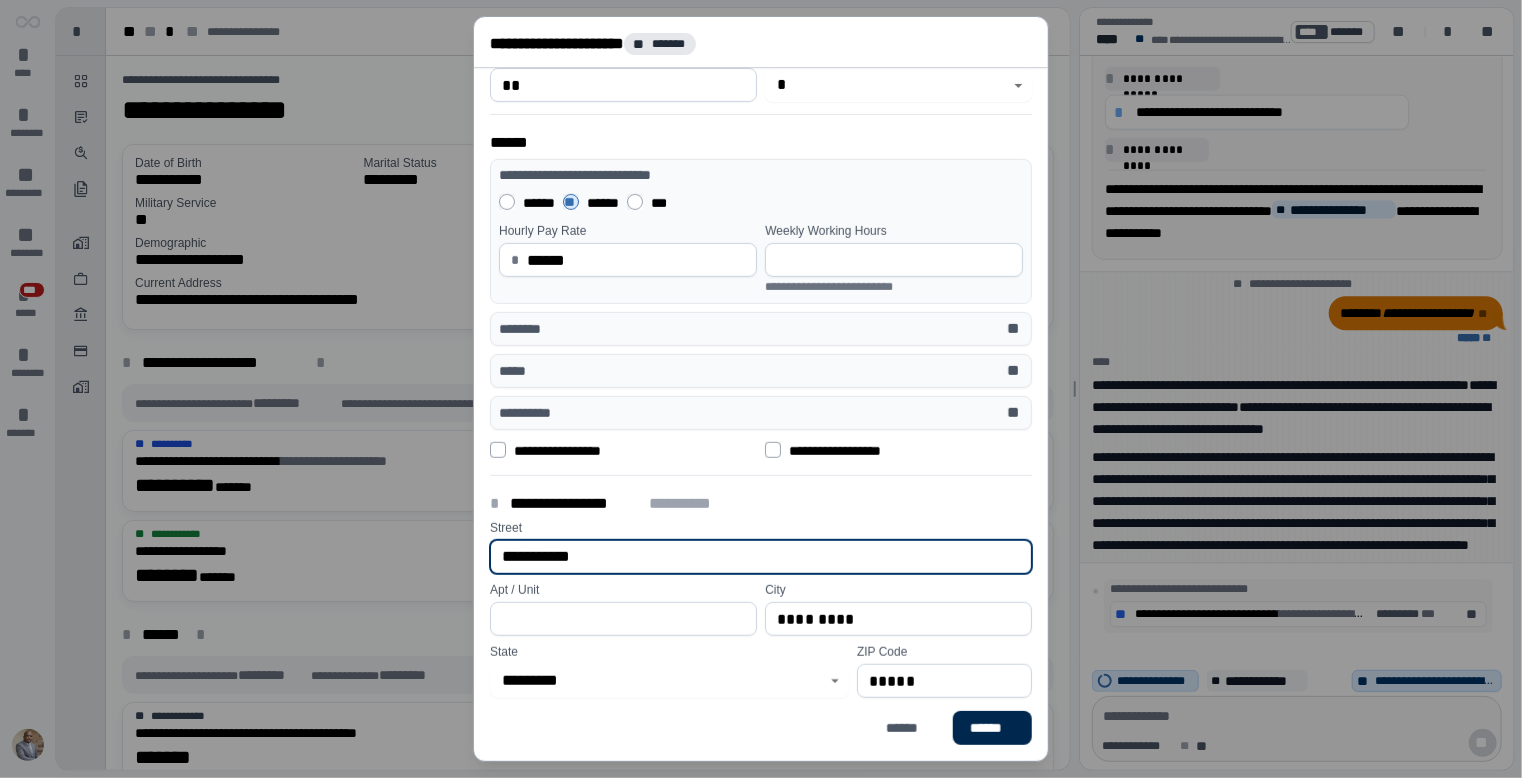 type on "**********" 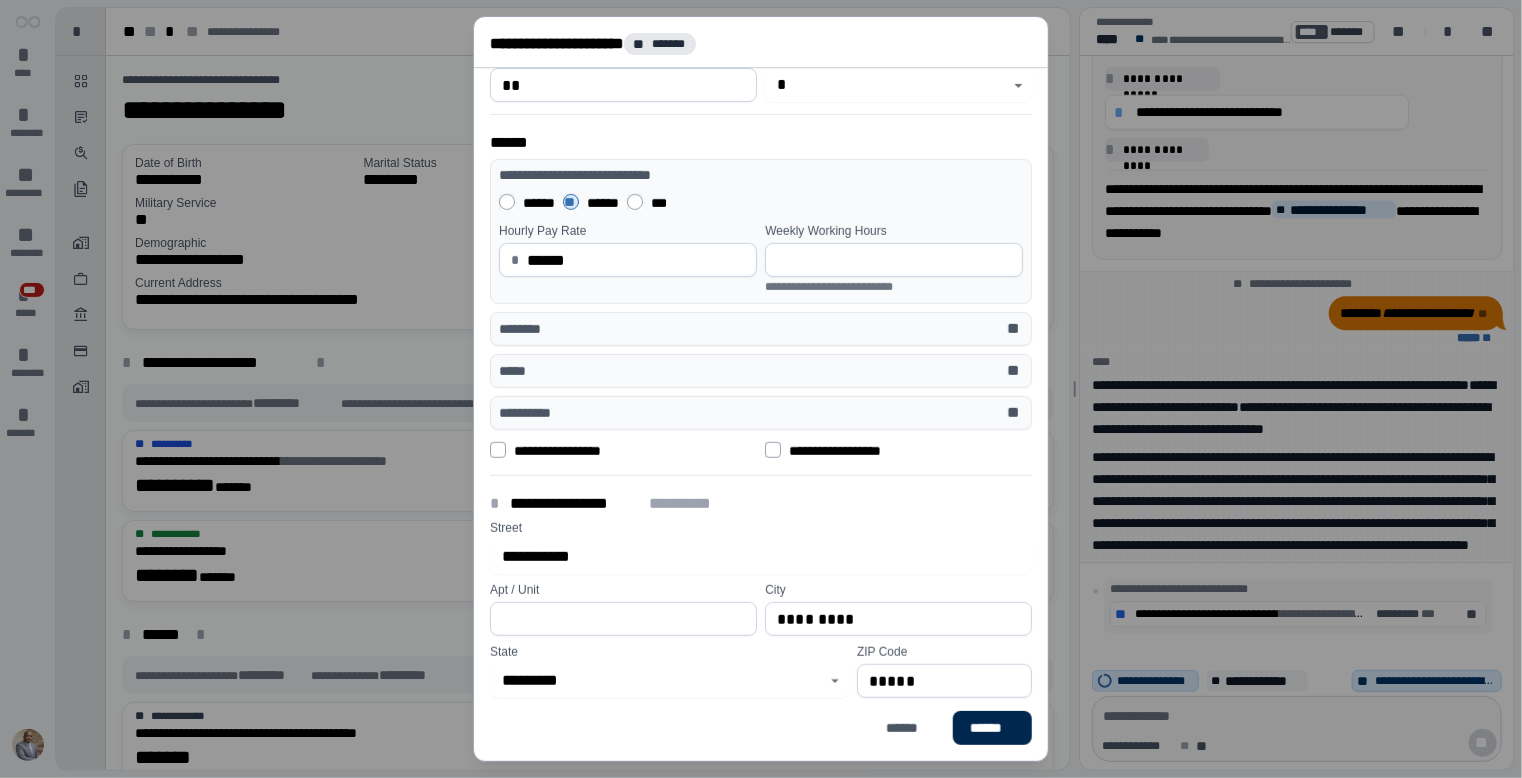 click on "******" at bounding box center [992, 728] 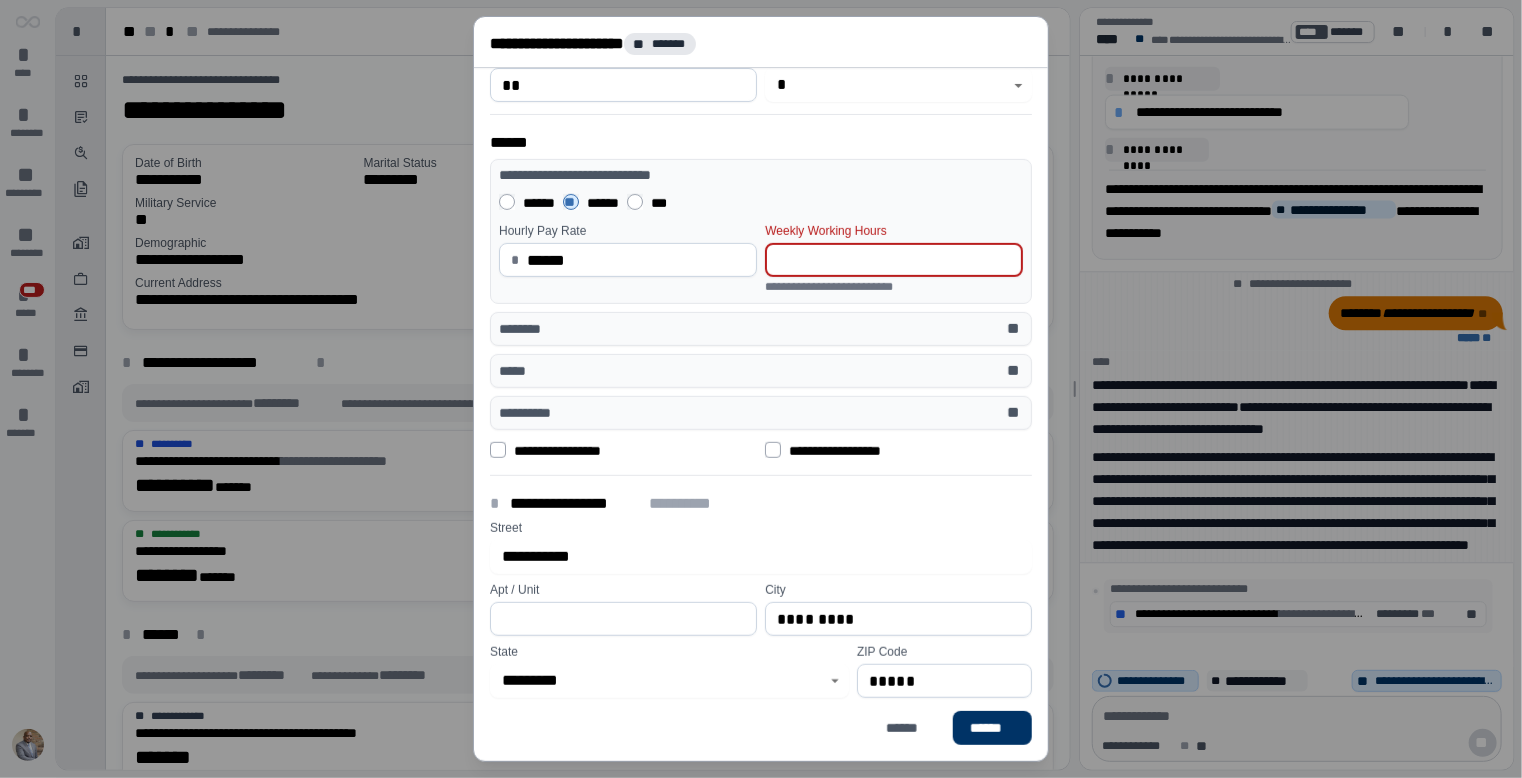 click at bounding box center (894, 260) 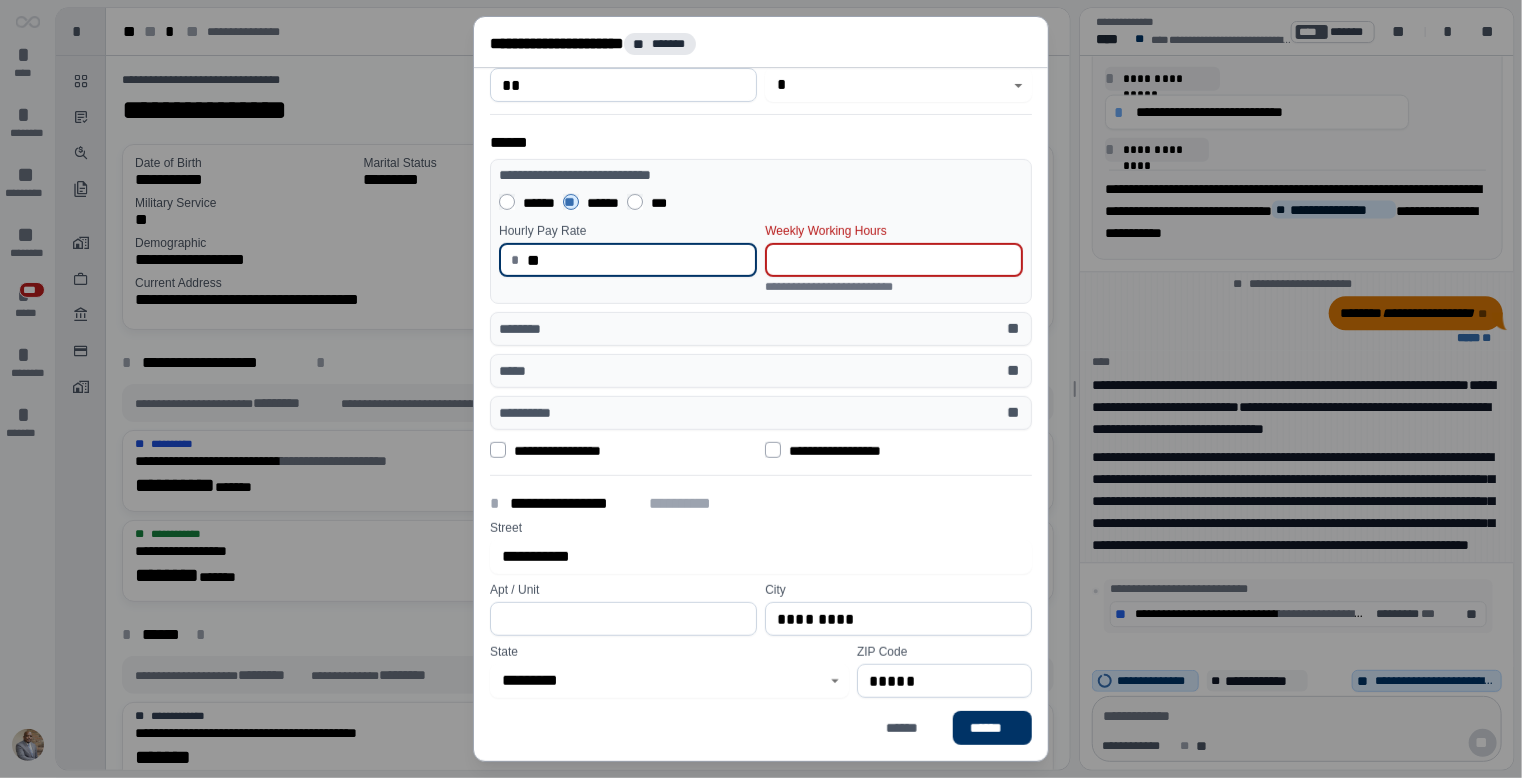 type on "*" 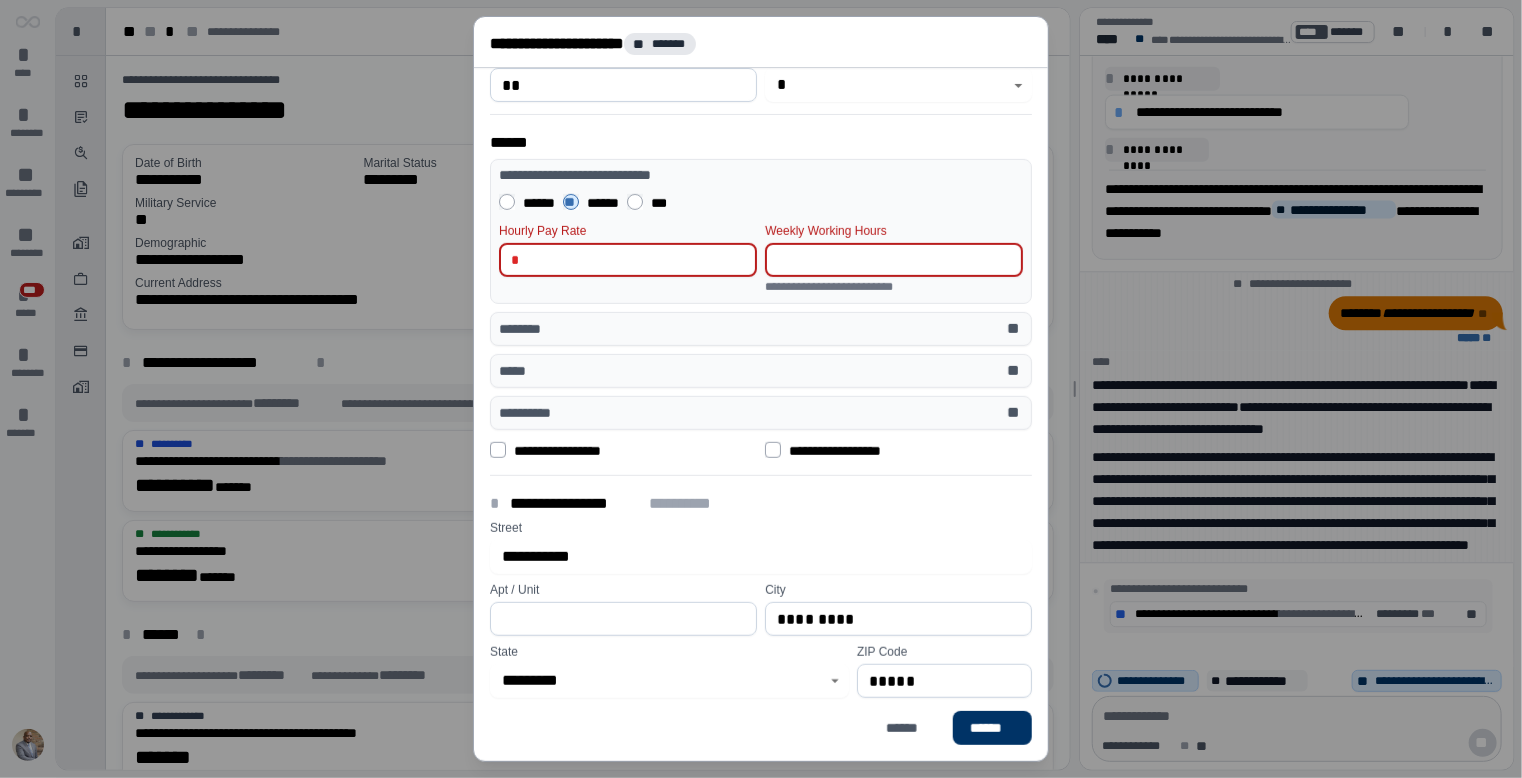 type 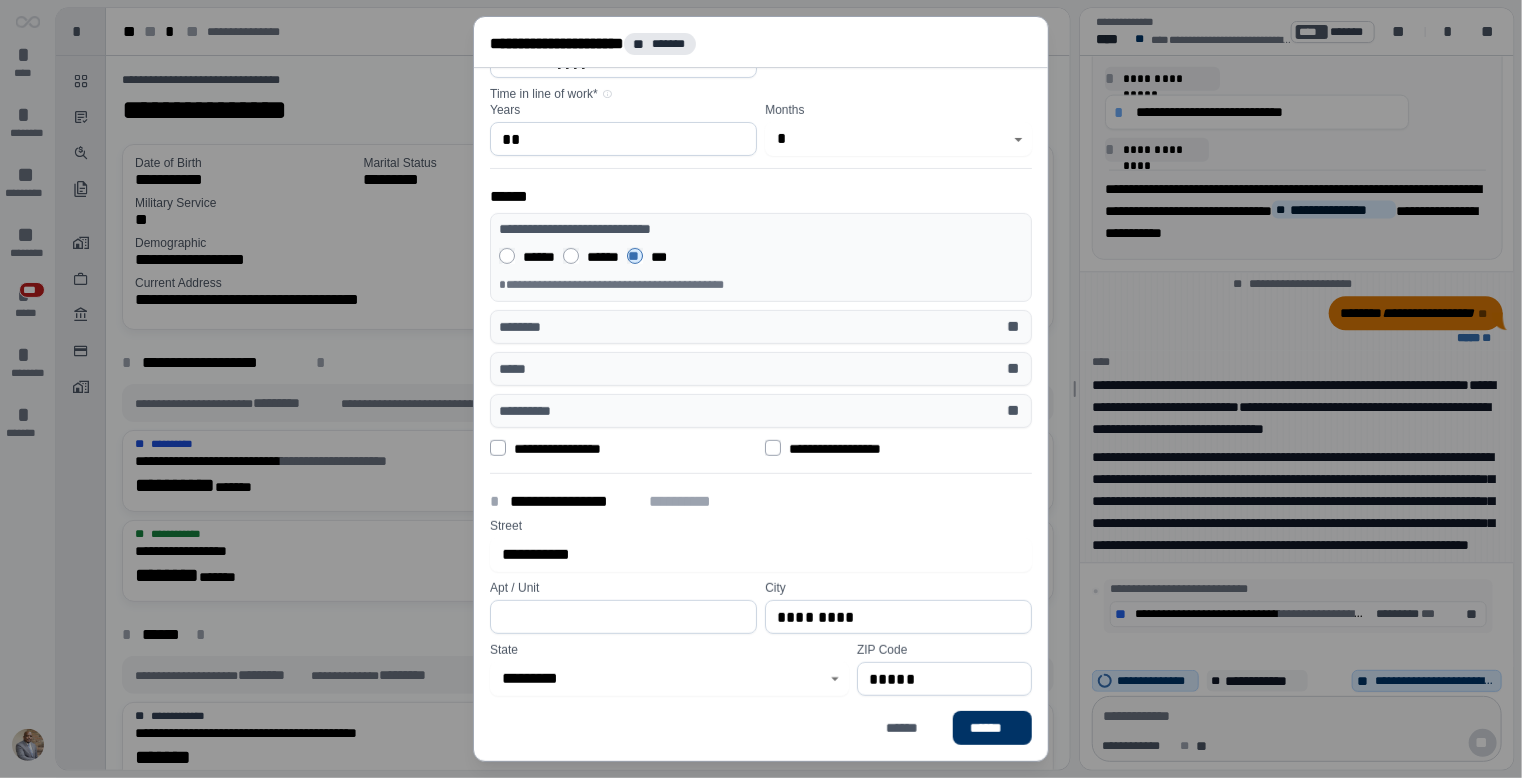 scroll, scrollTop: 342, scrollLeft: 0, axis: vertical 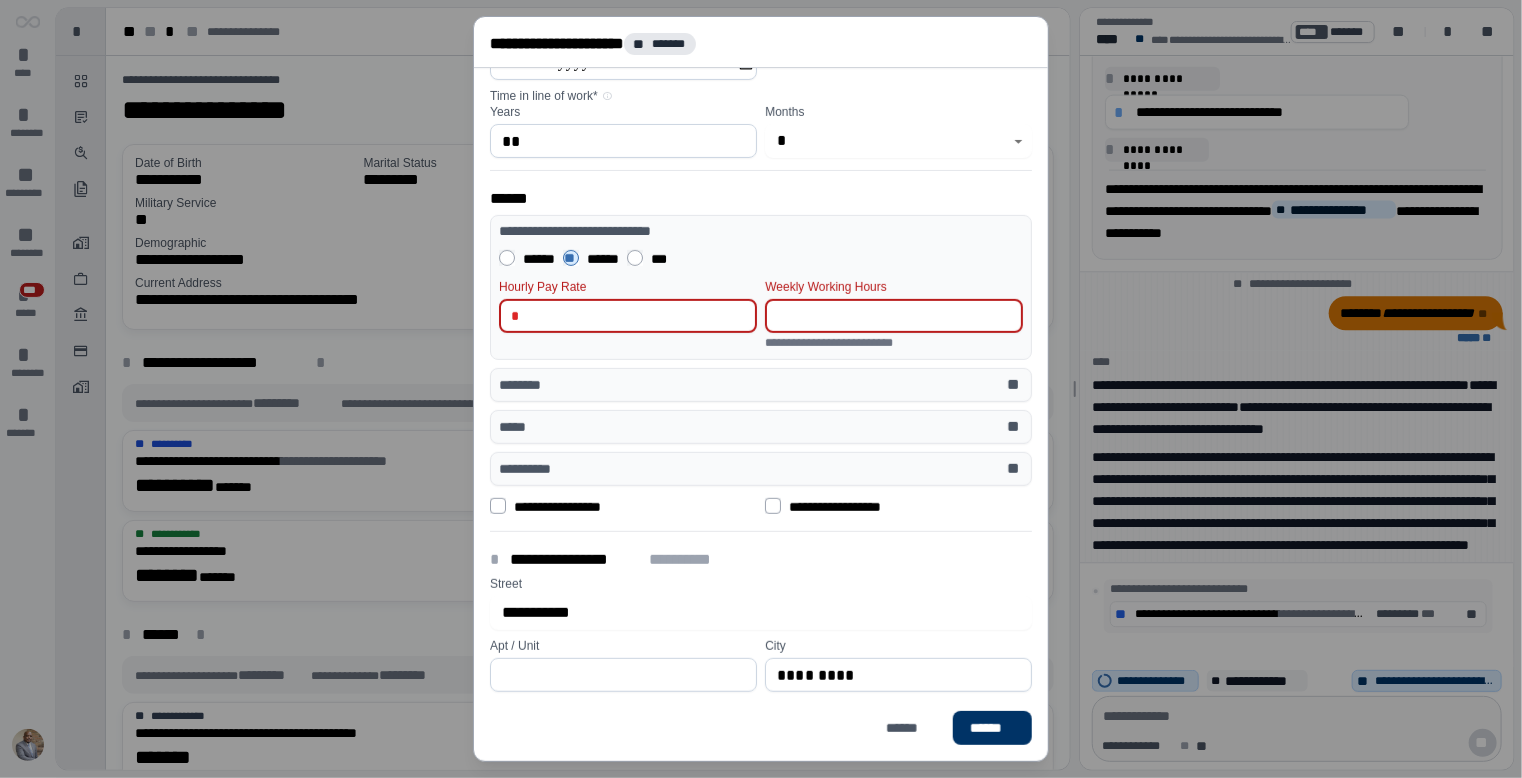 click at bounding box center [636, 316] 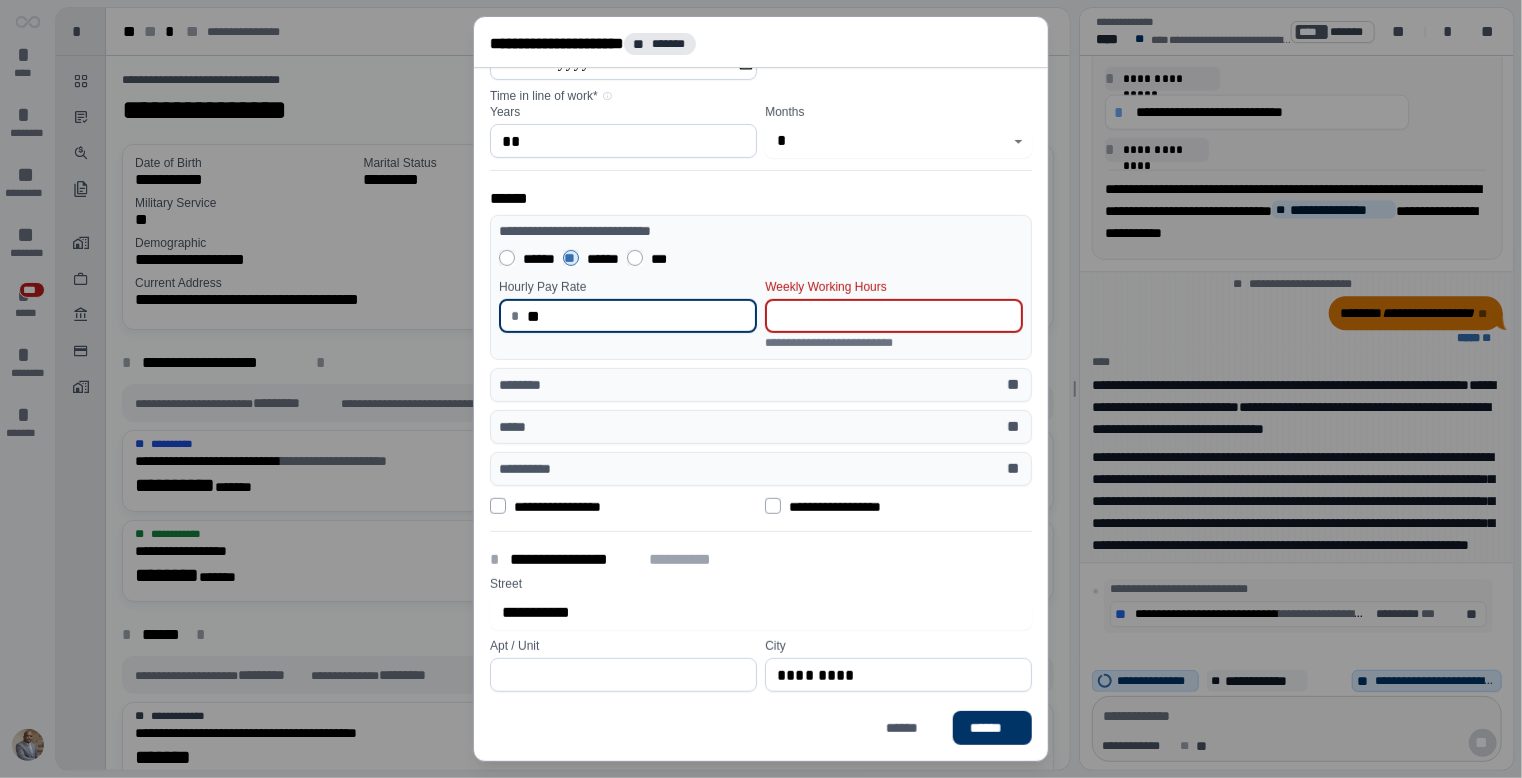 type on "*****" 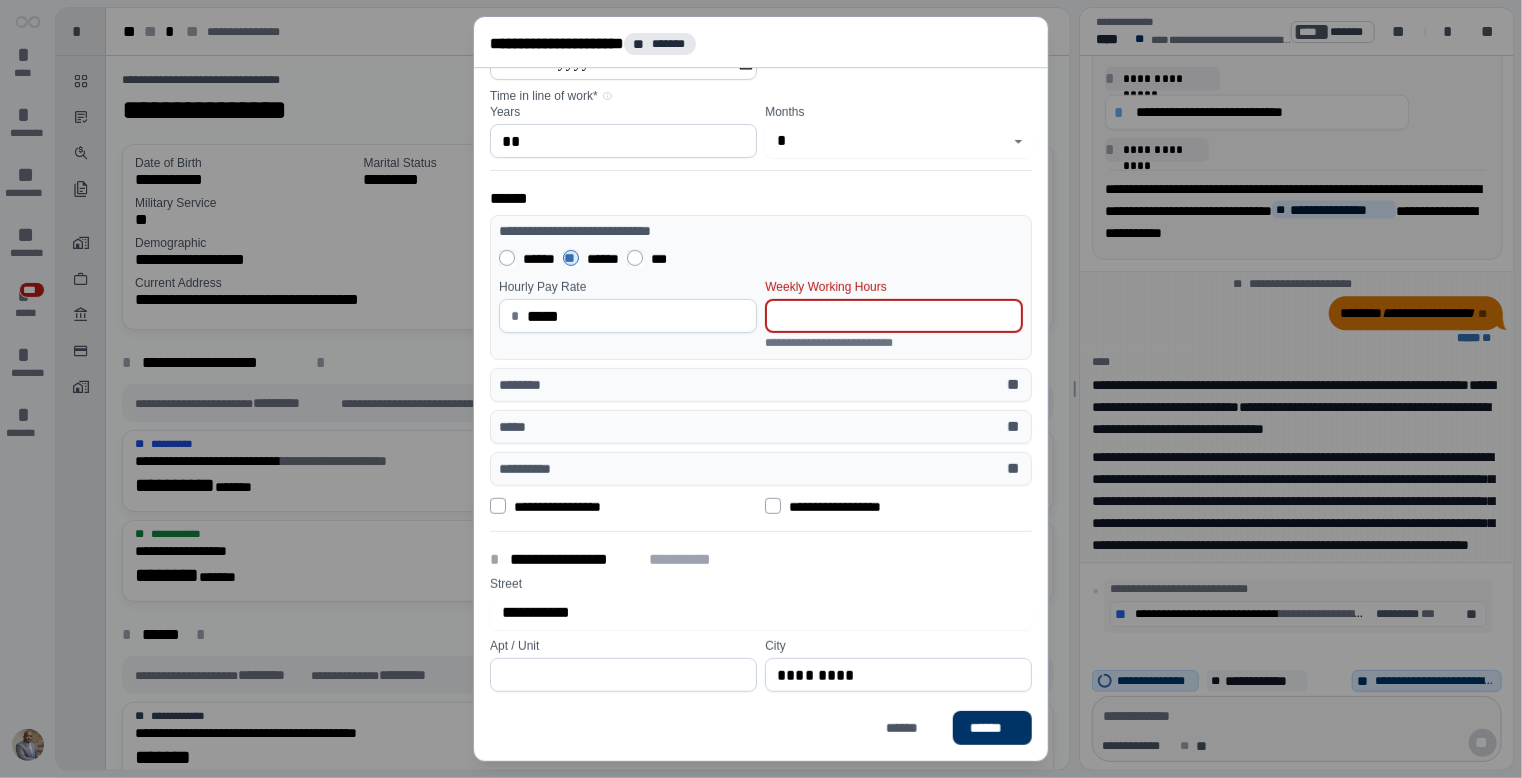 click at bounding box center [894, 316] 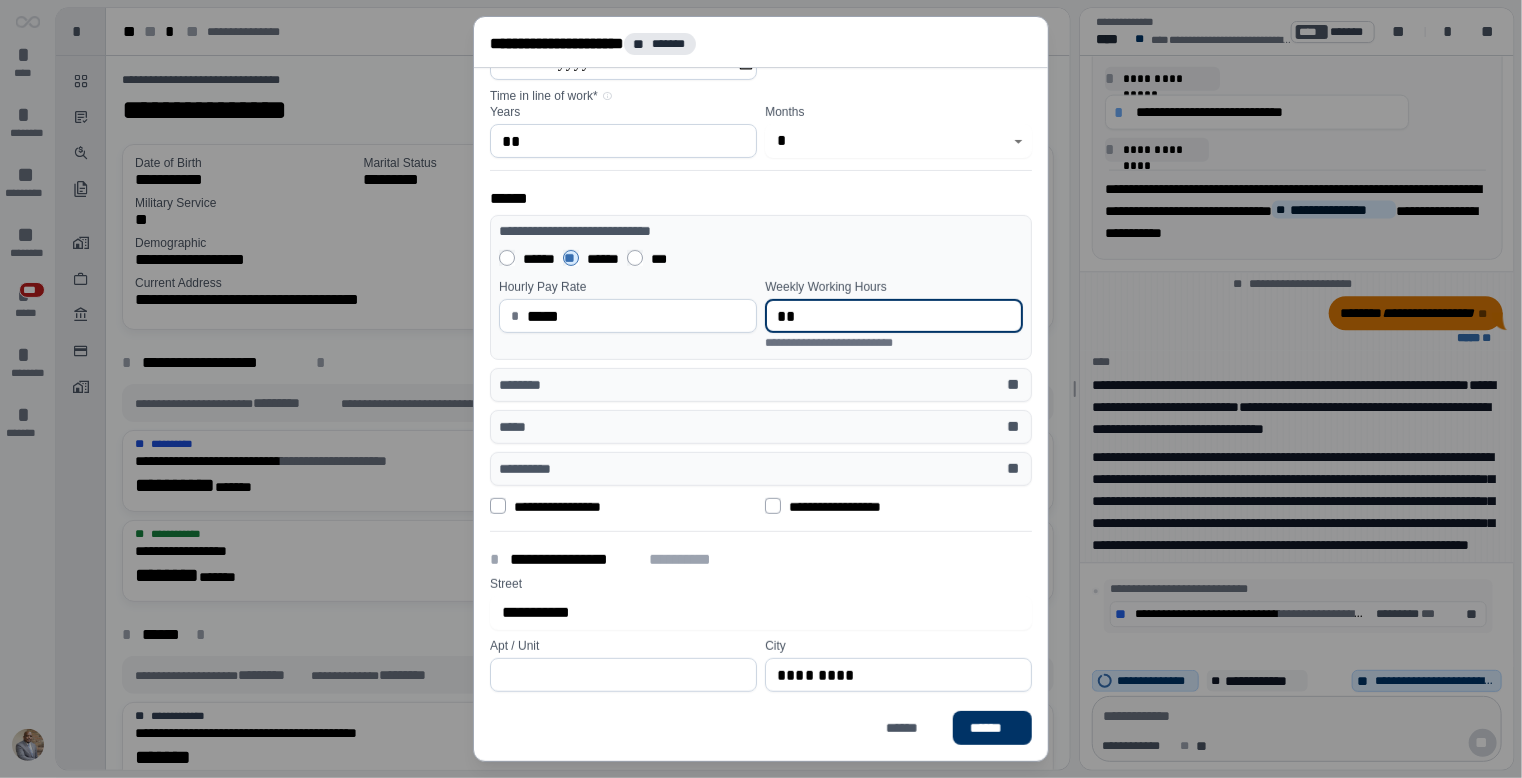 type on "**" 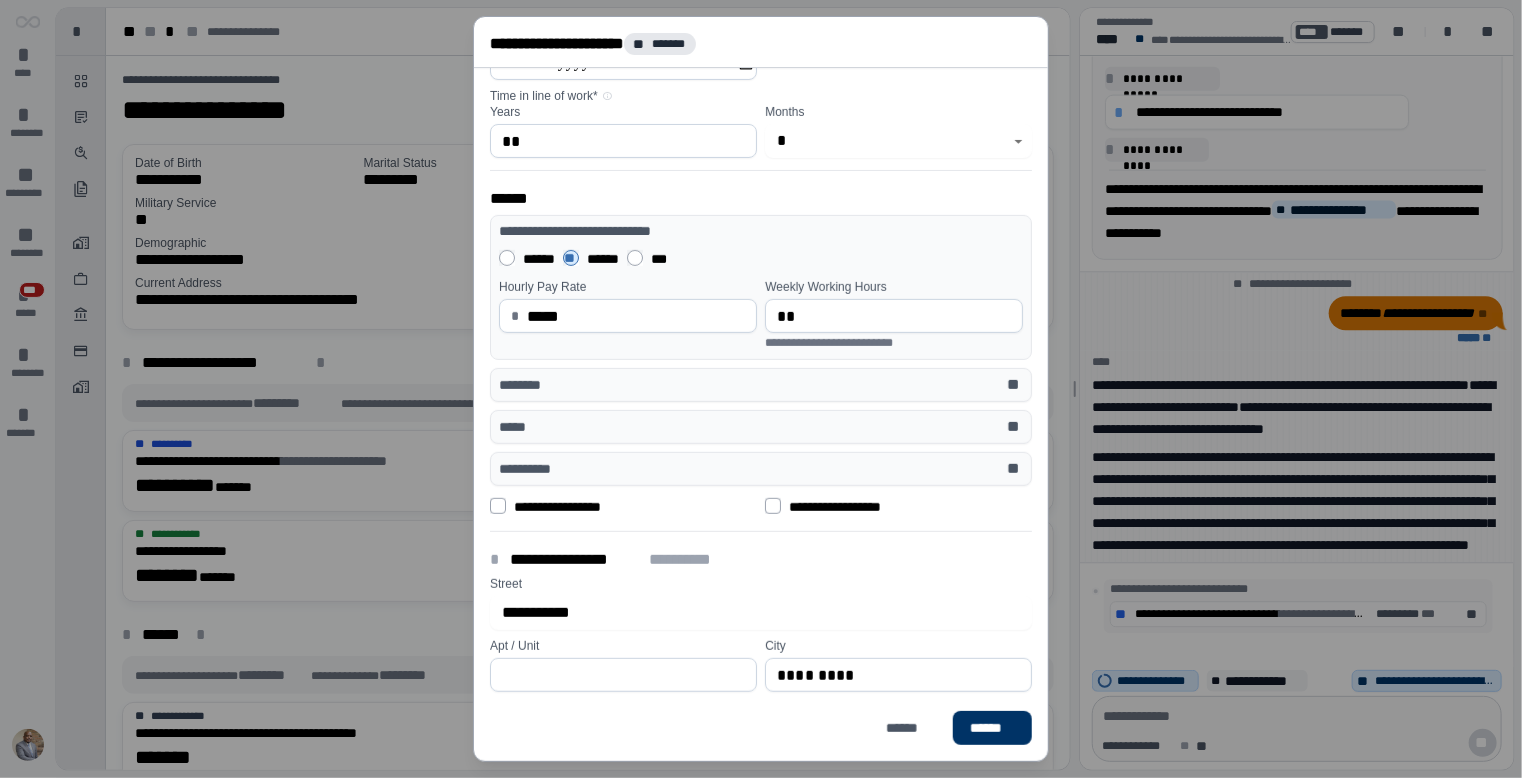 click on "******" at bounding box center [761, 199] 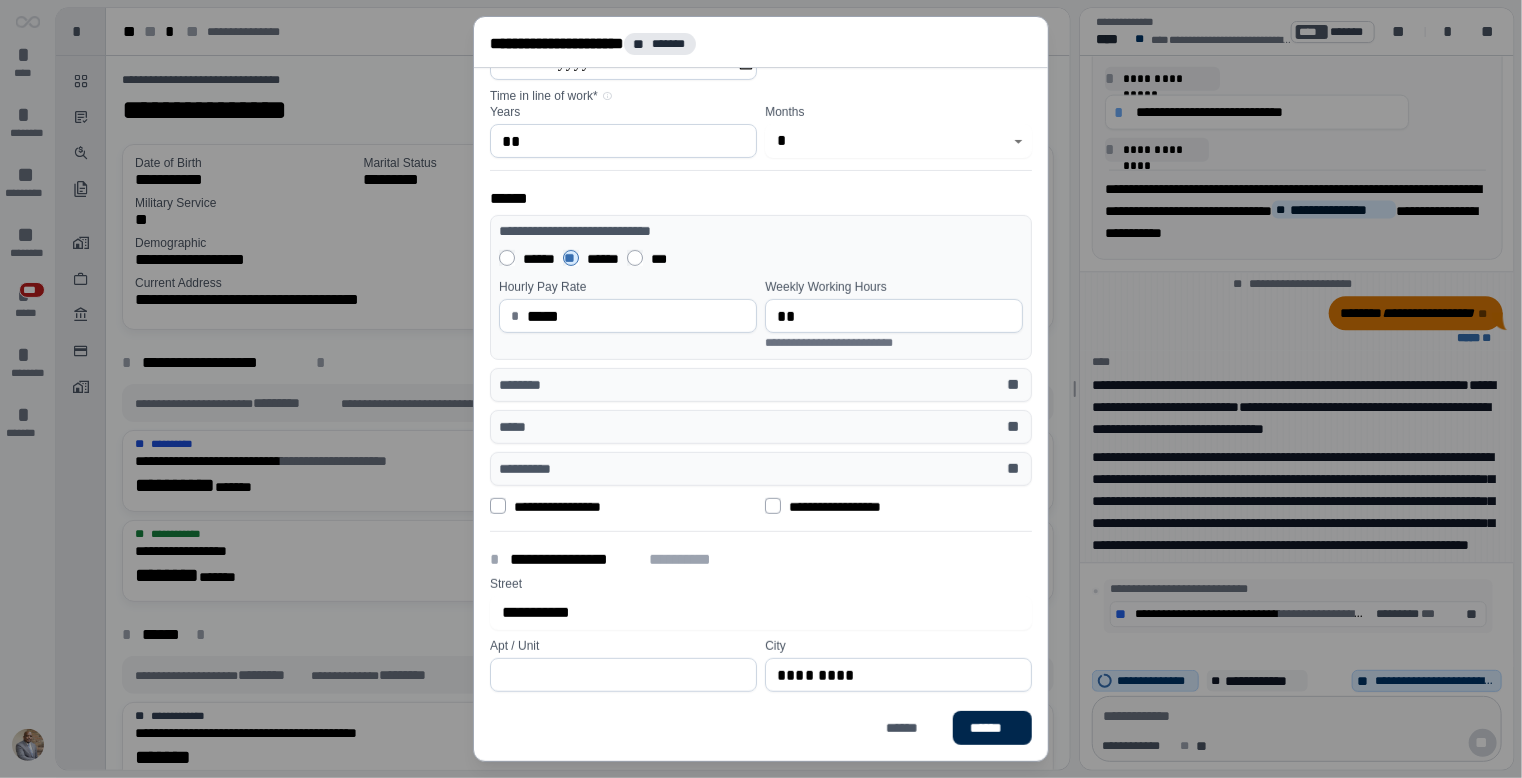 click on "******" at bounding box center (992, 728) 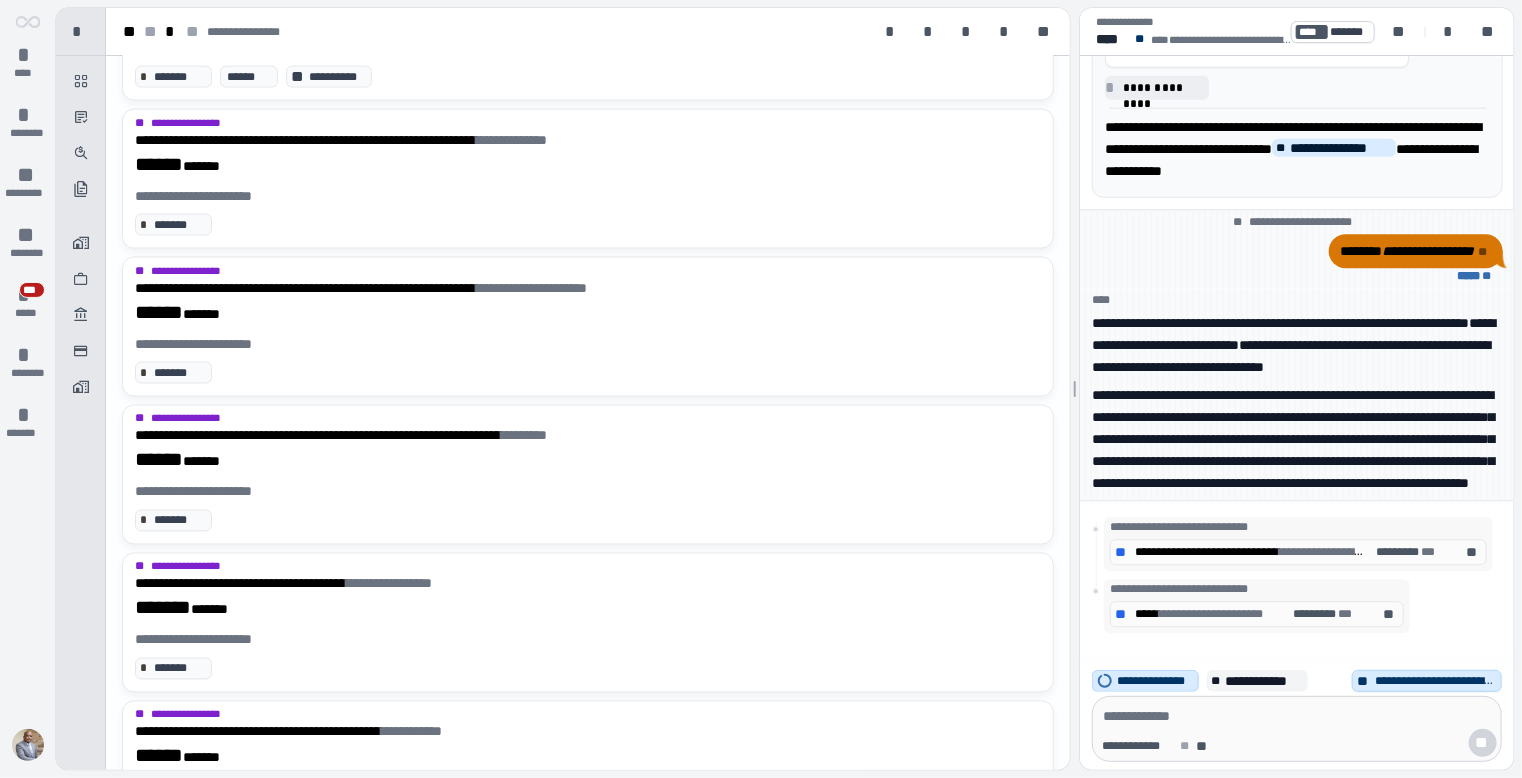 scroll, scrollTop: 2091, scrollLeft: 0, axis: vertical 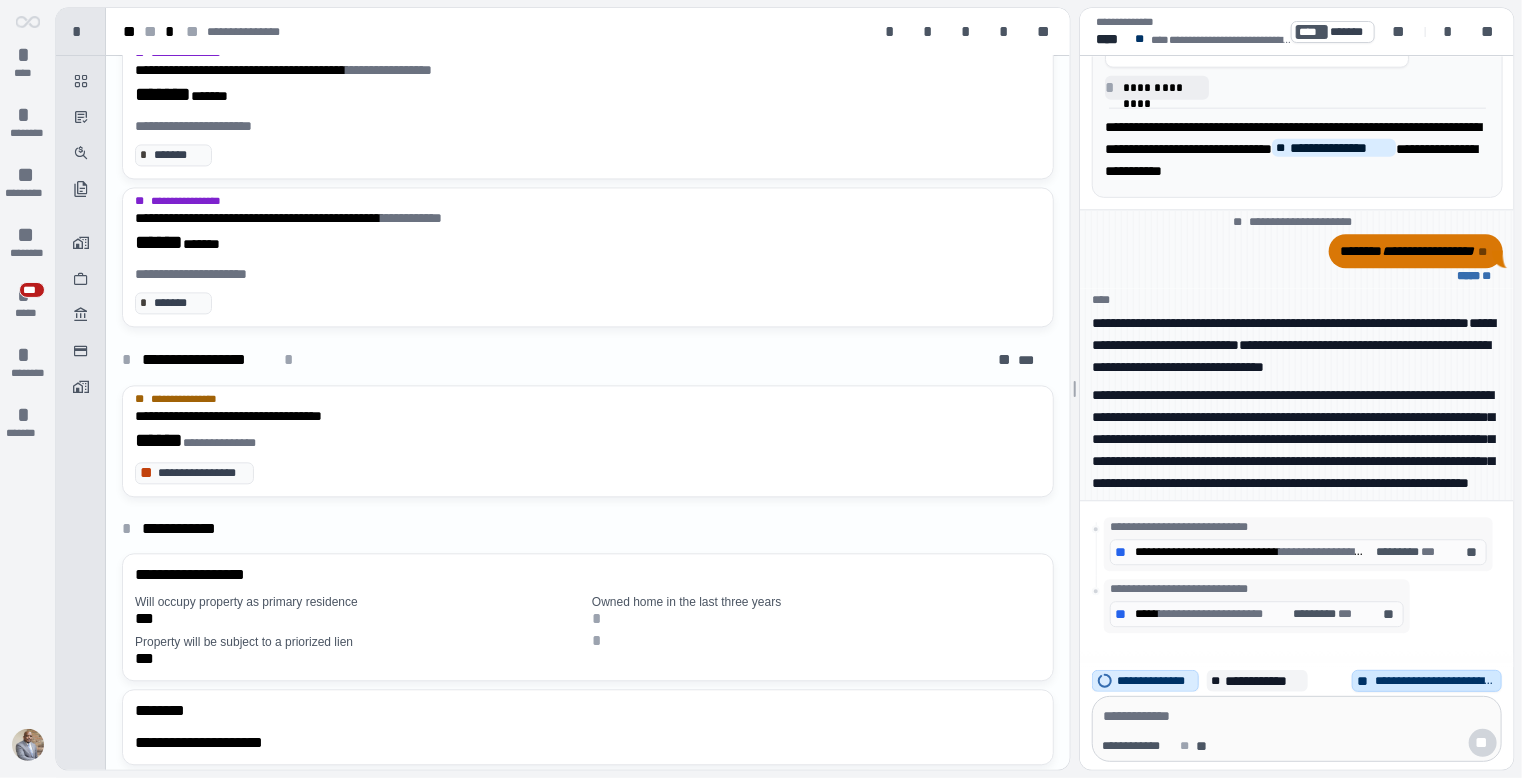 click on "**********" at bounding box center (1427, 681) 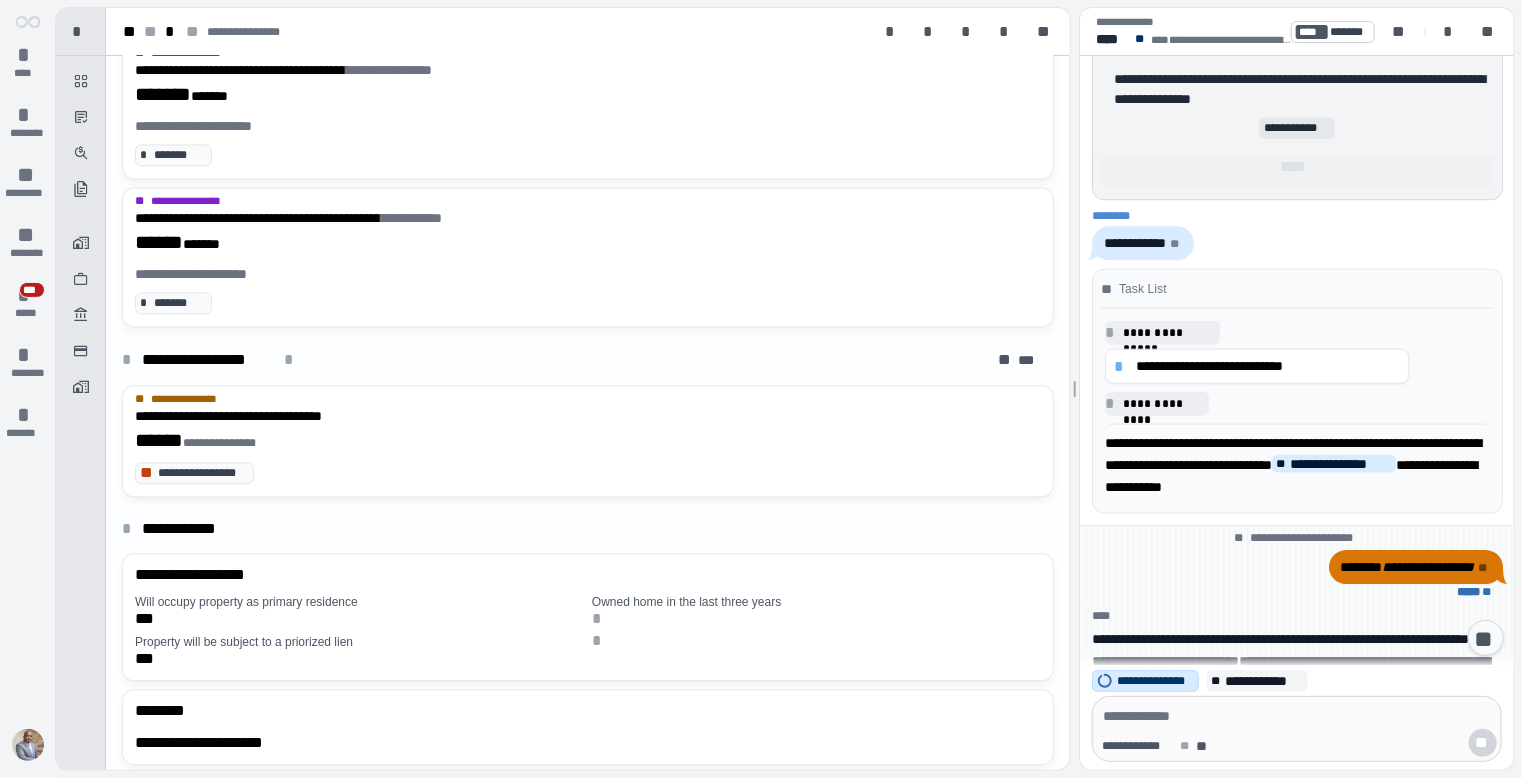 scroll, scrollTop: 648, scrollLeft: 0, axis: vertical 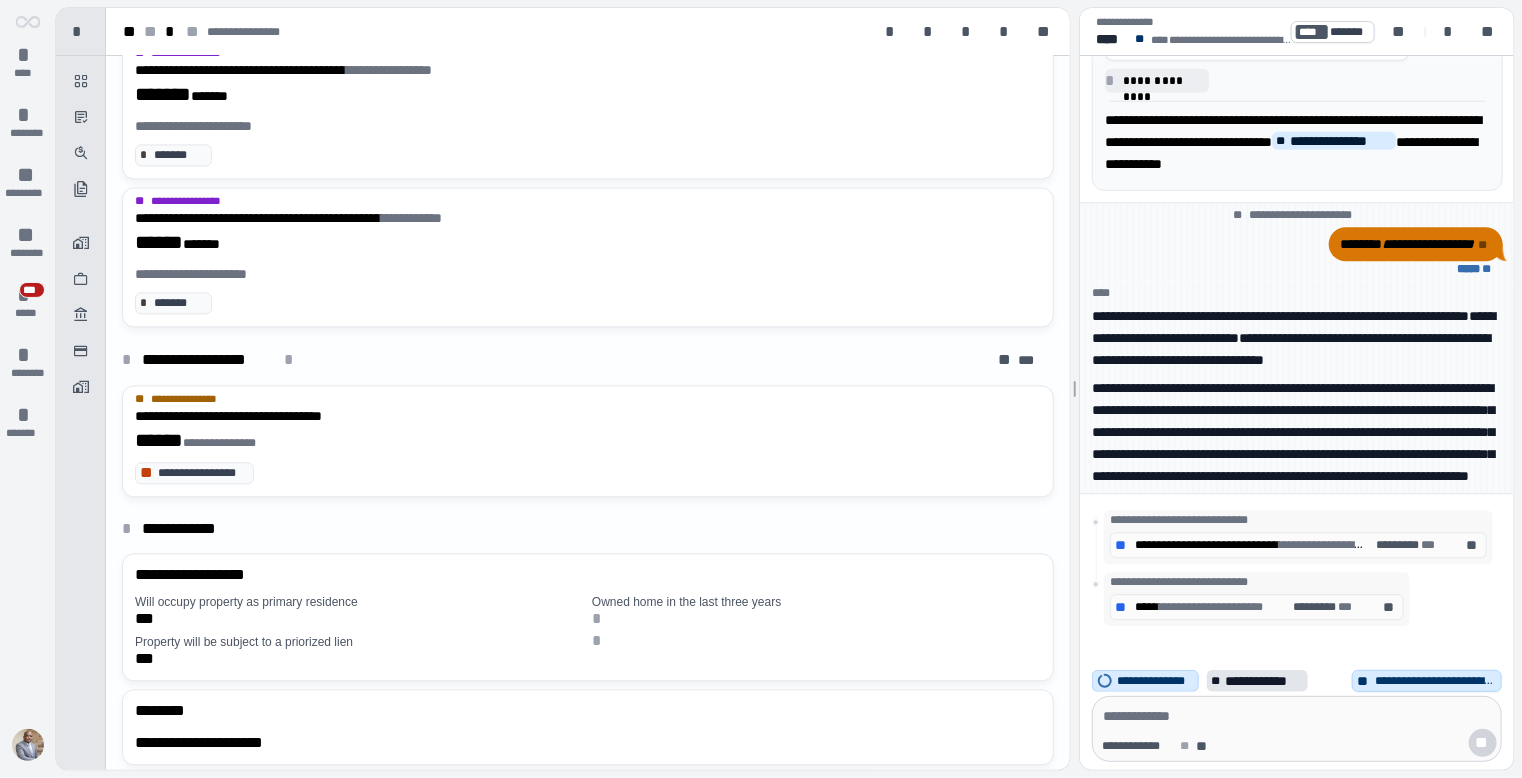 click on "**********" at bounding box center (1264, 681) 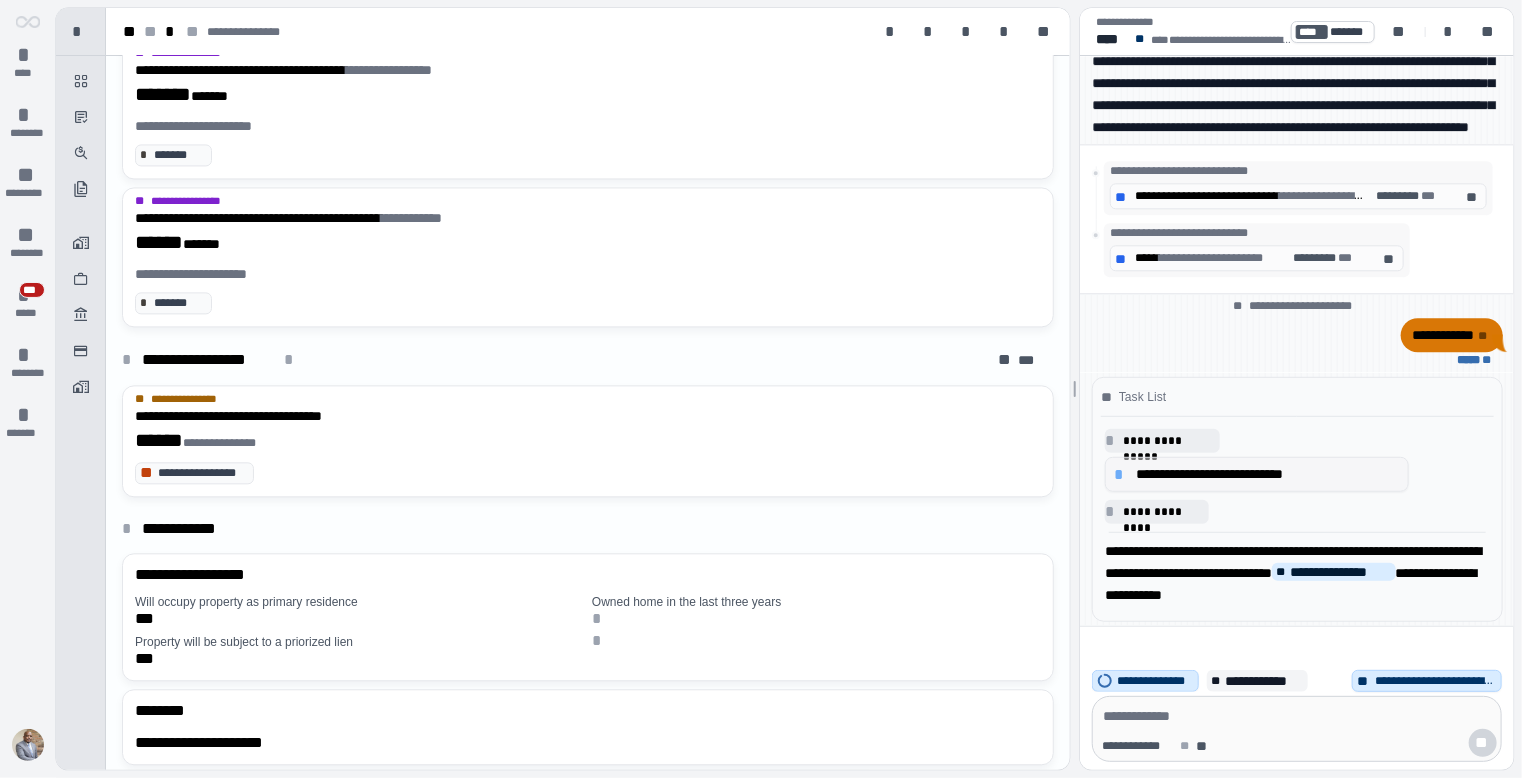 click on "**********" at bounding box center (1268, 474) 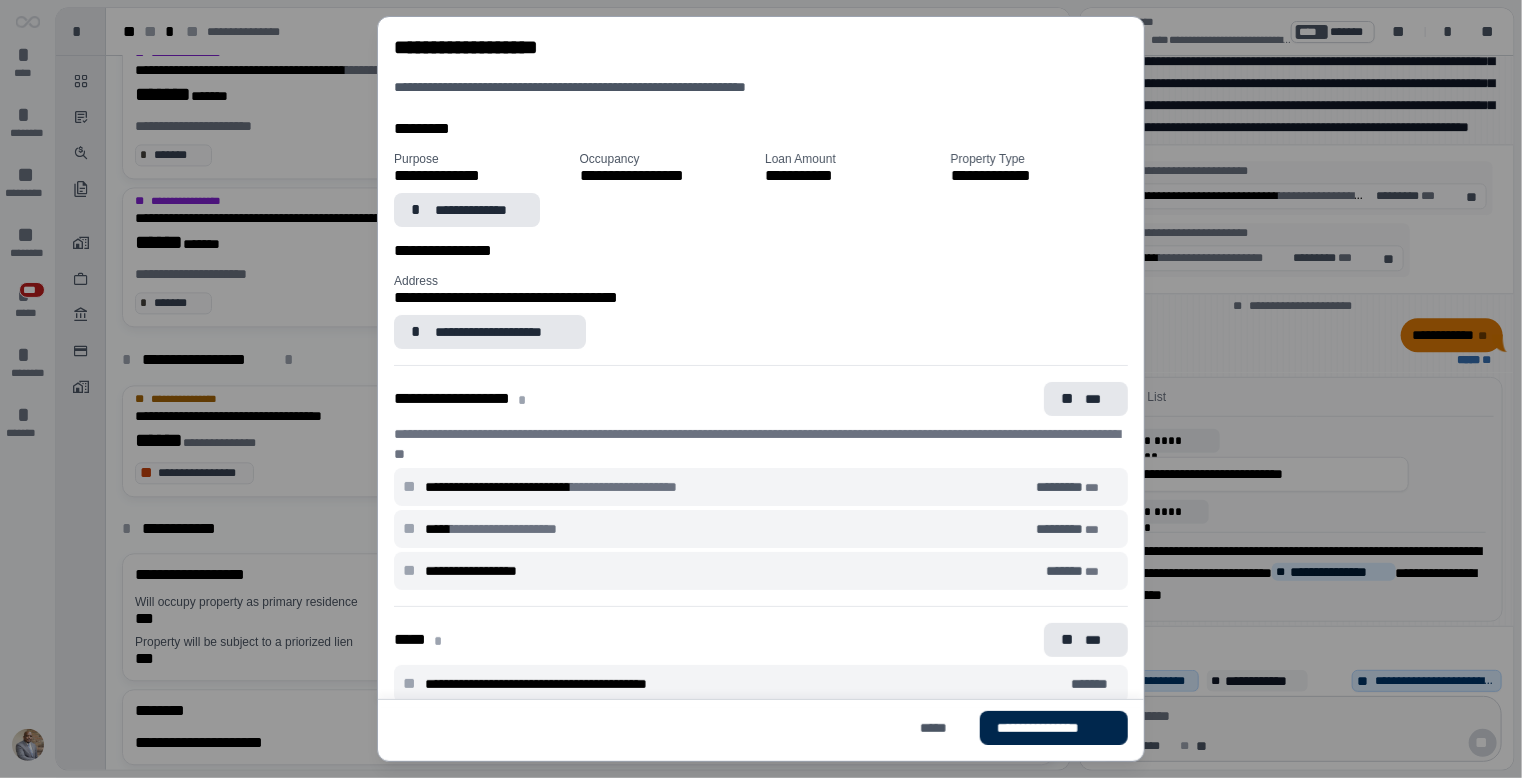 click on "**********" at bounding box center [1054, 728] 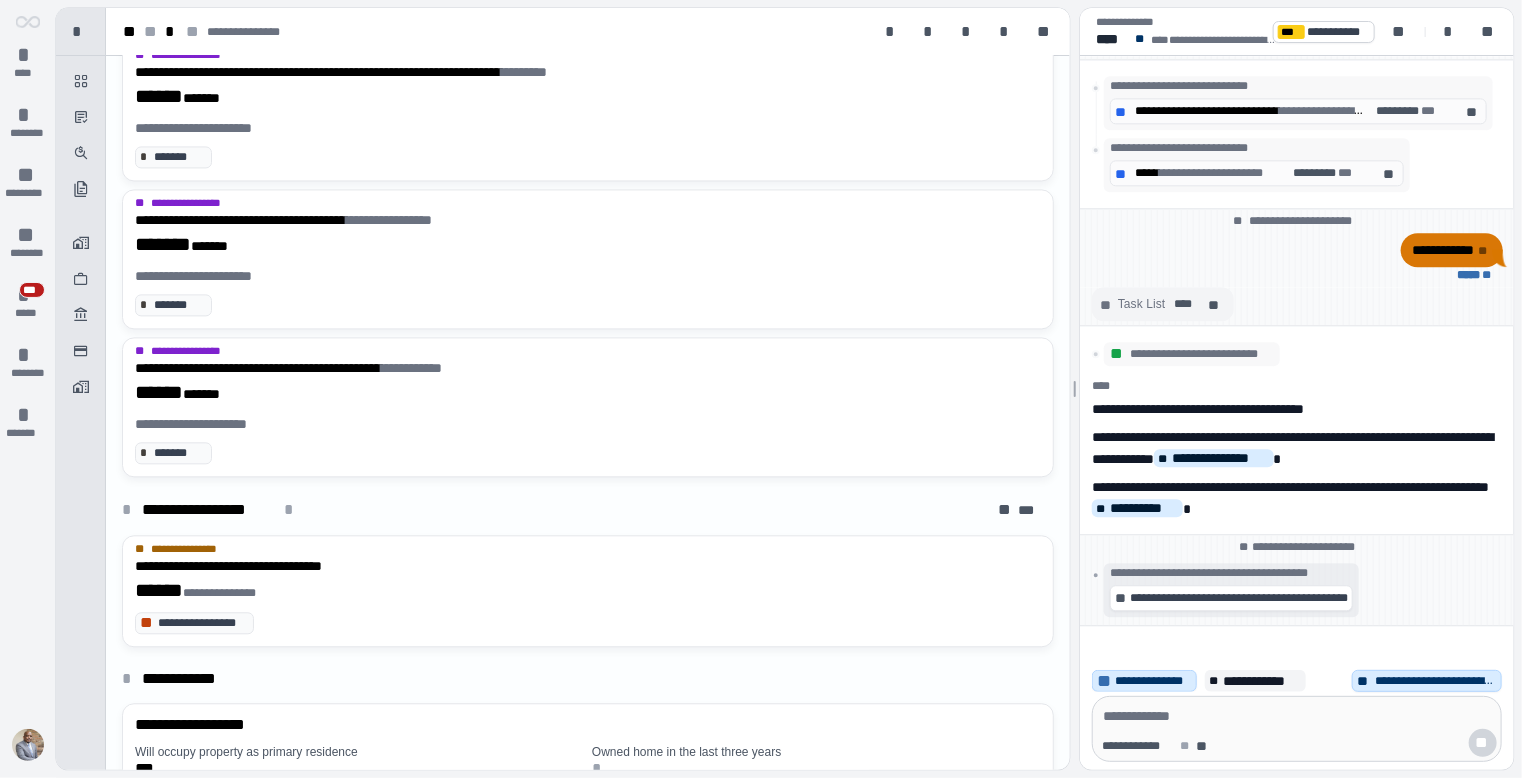 scroll, scrollTop: 2240, scrollLeft: 0, axis: vertical 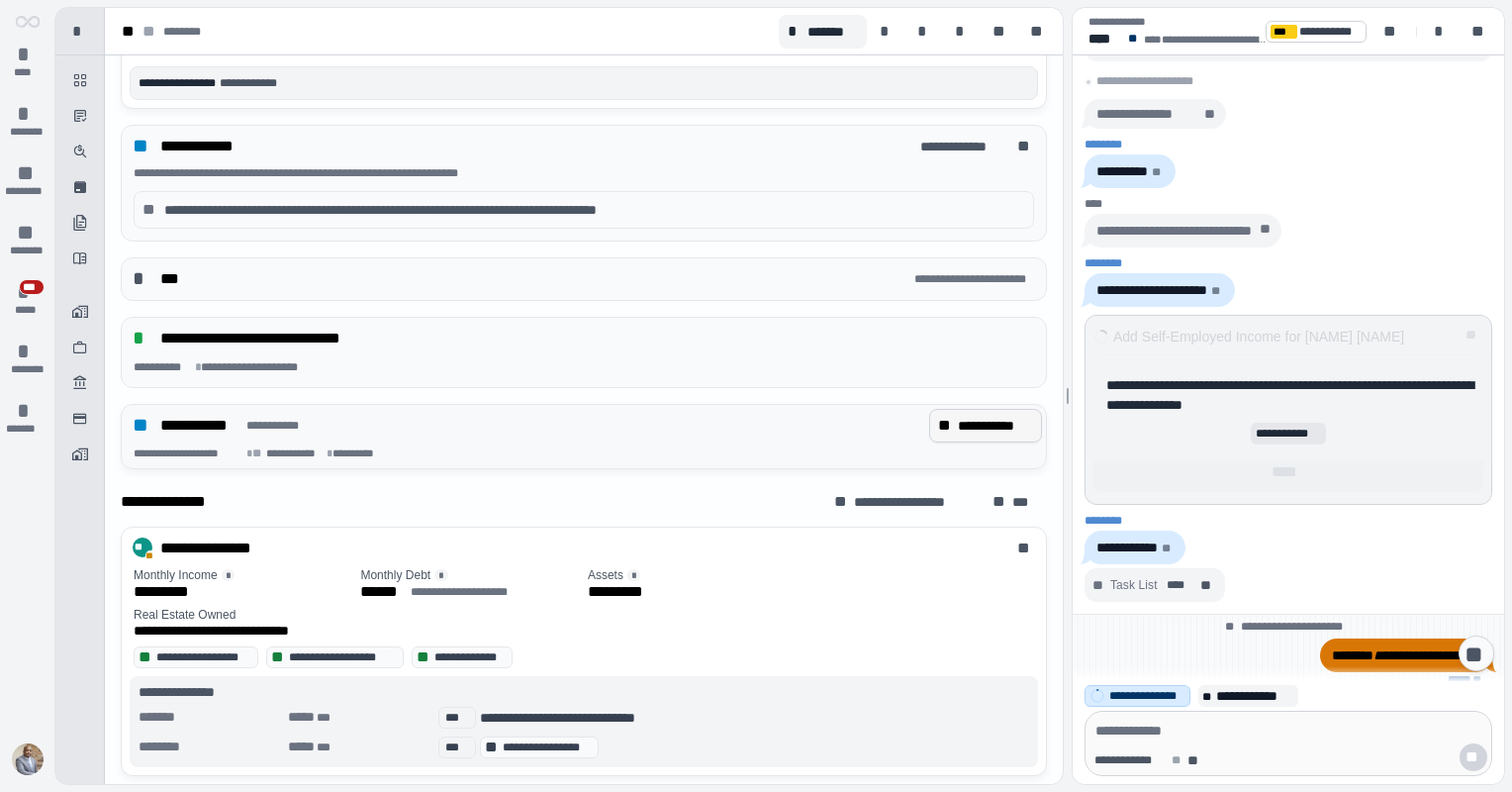 click on "**********" at bounding box center (995, 426) 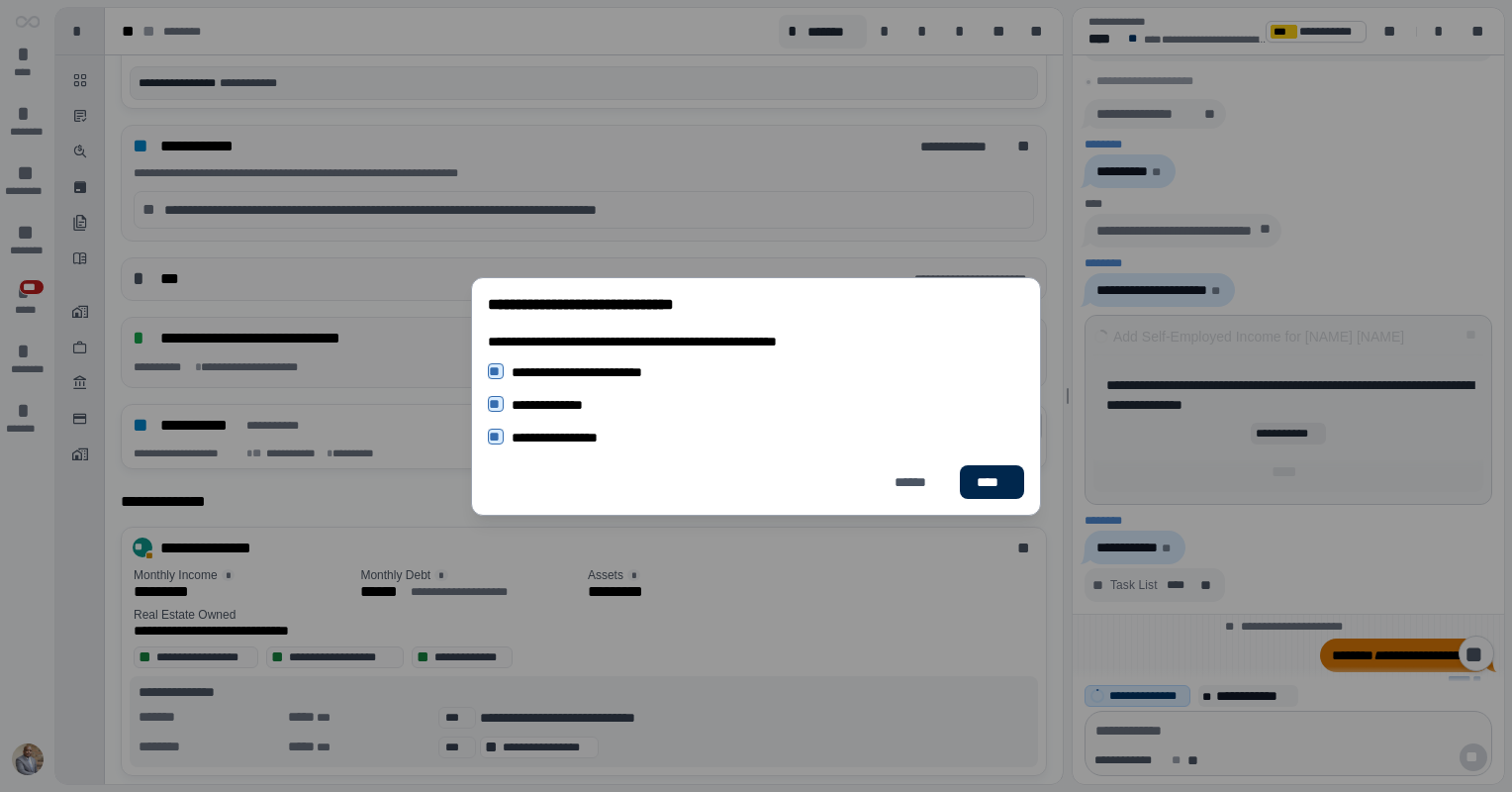 click on "****" at bounding box center [992, 482] 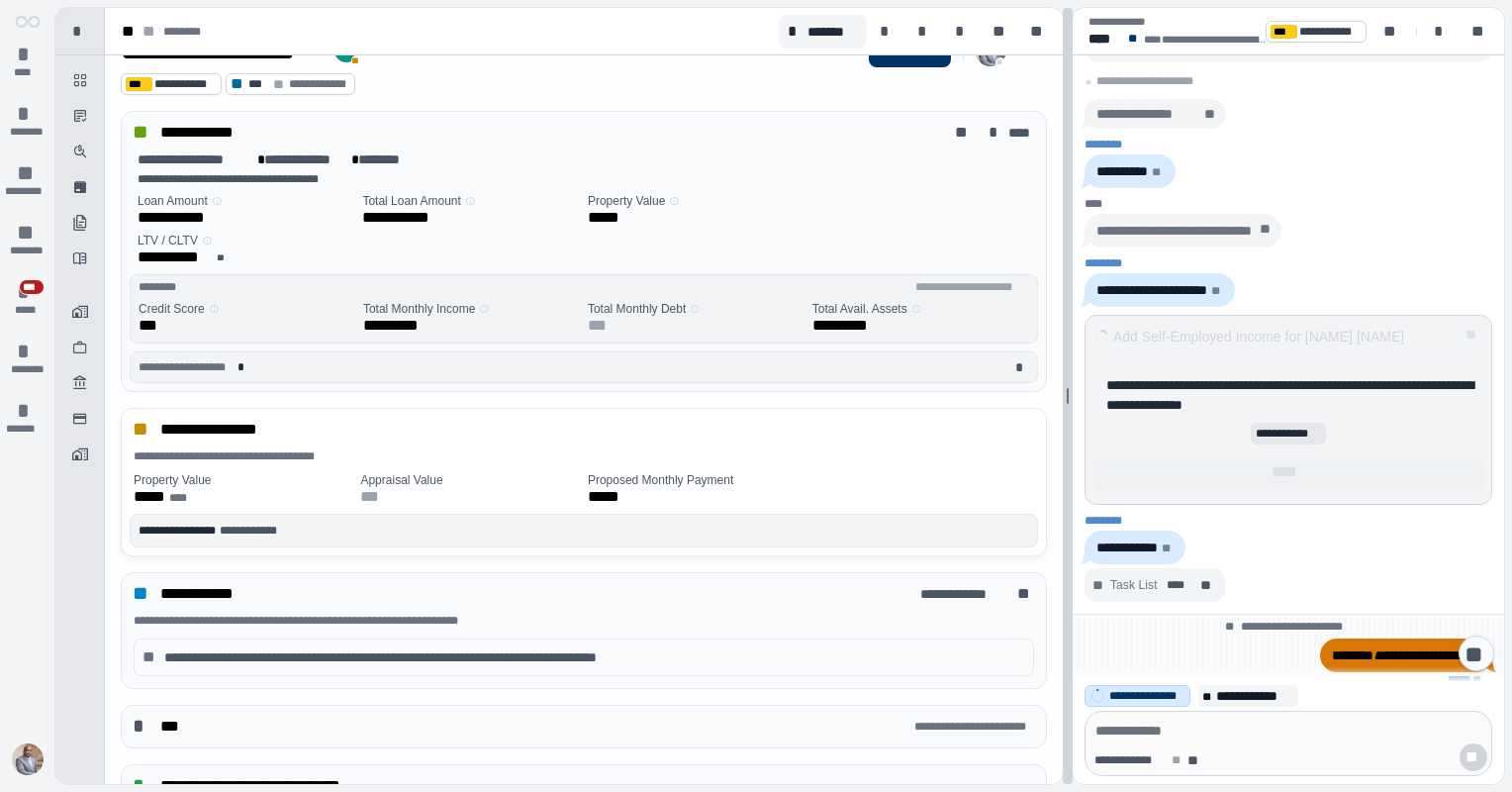 scroll, scrollTop: 0, scrollLeft: 0, axis: both 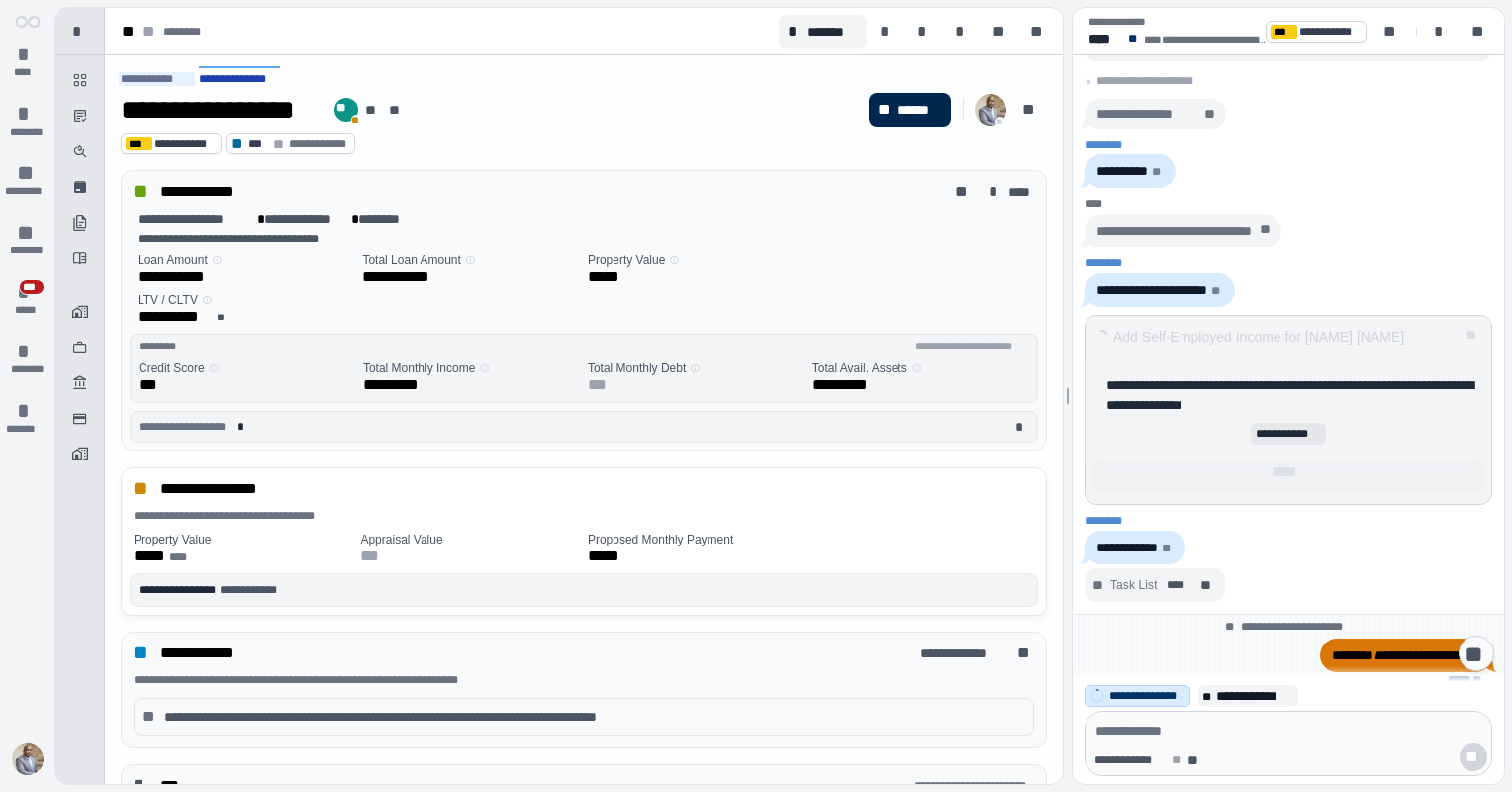 click on "******" at bounding box center [919, 110] 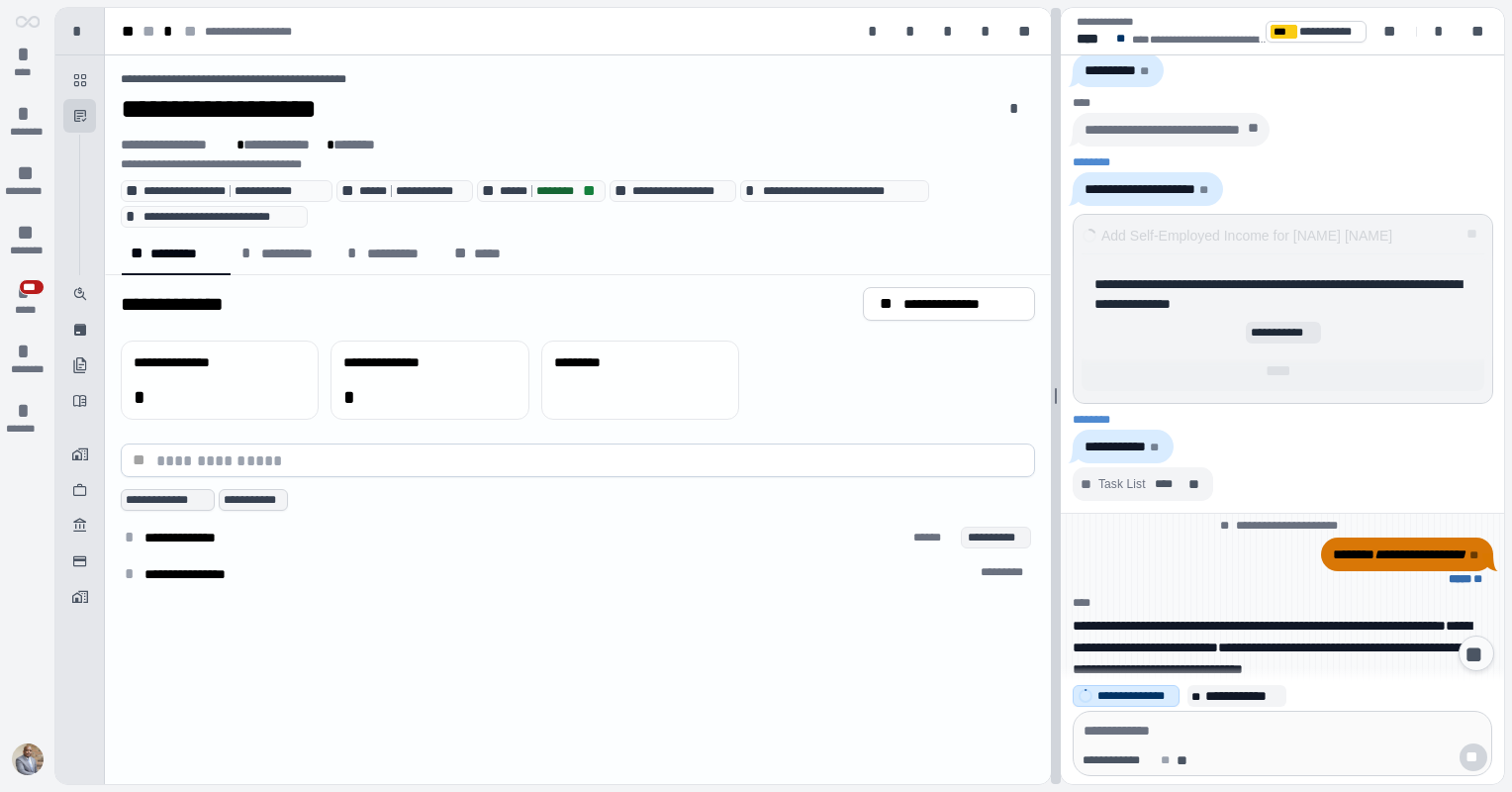 scroll, scrollTop: 982, scrollLeft: 0, axis: vertical 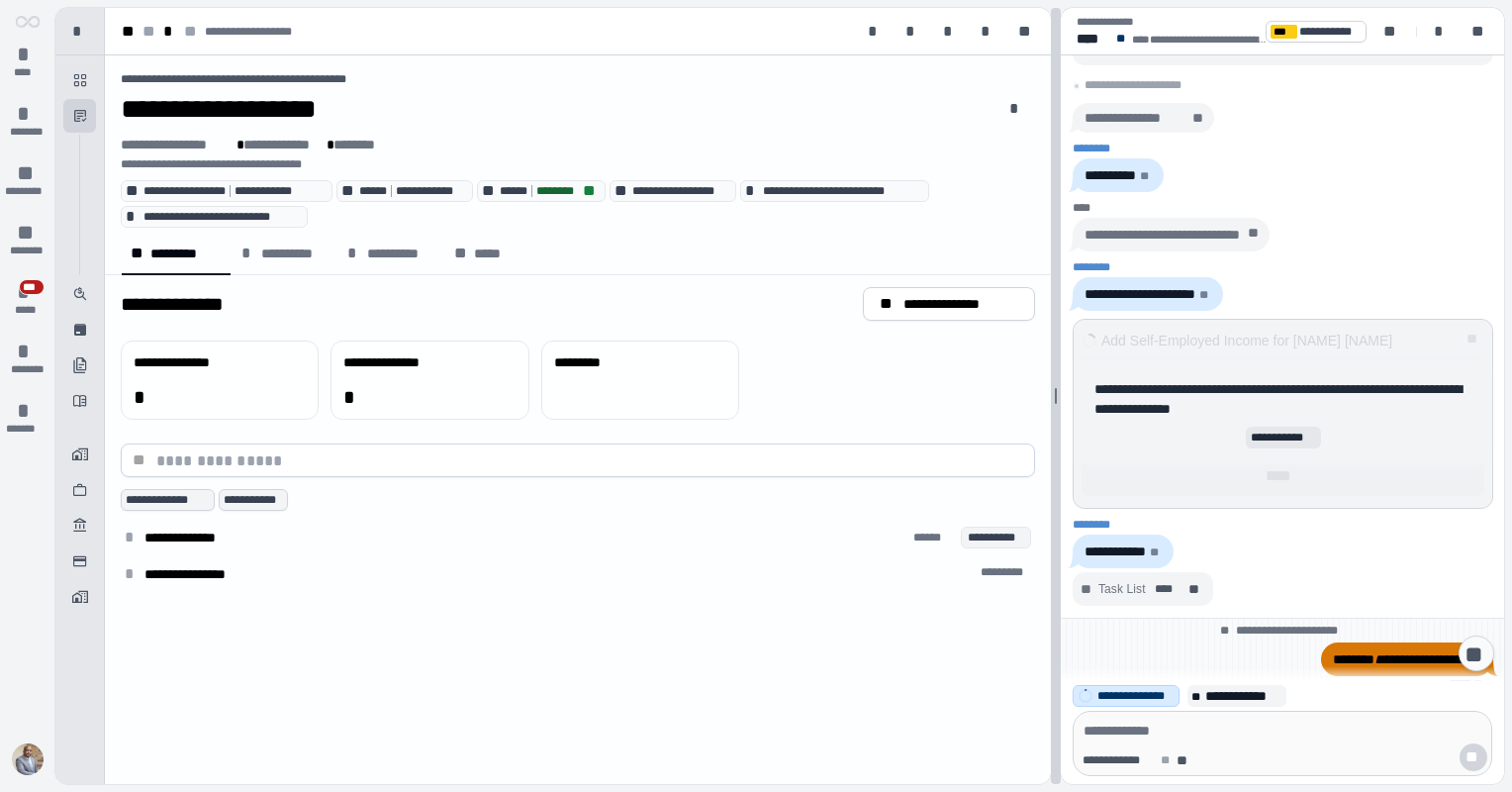 click at bounding box center [1056, 396] 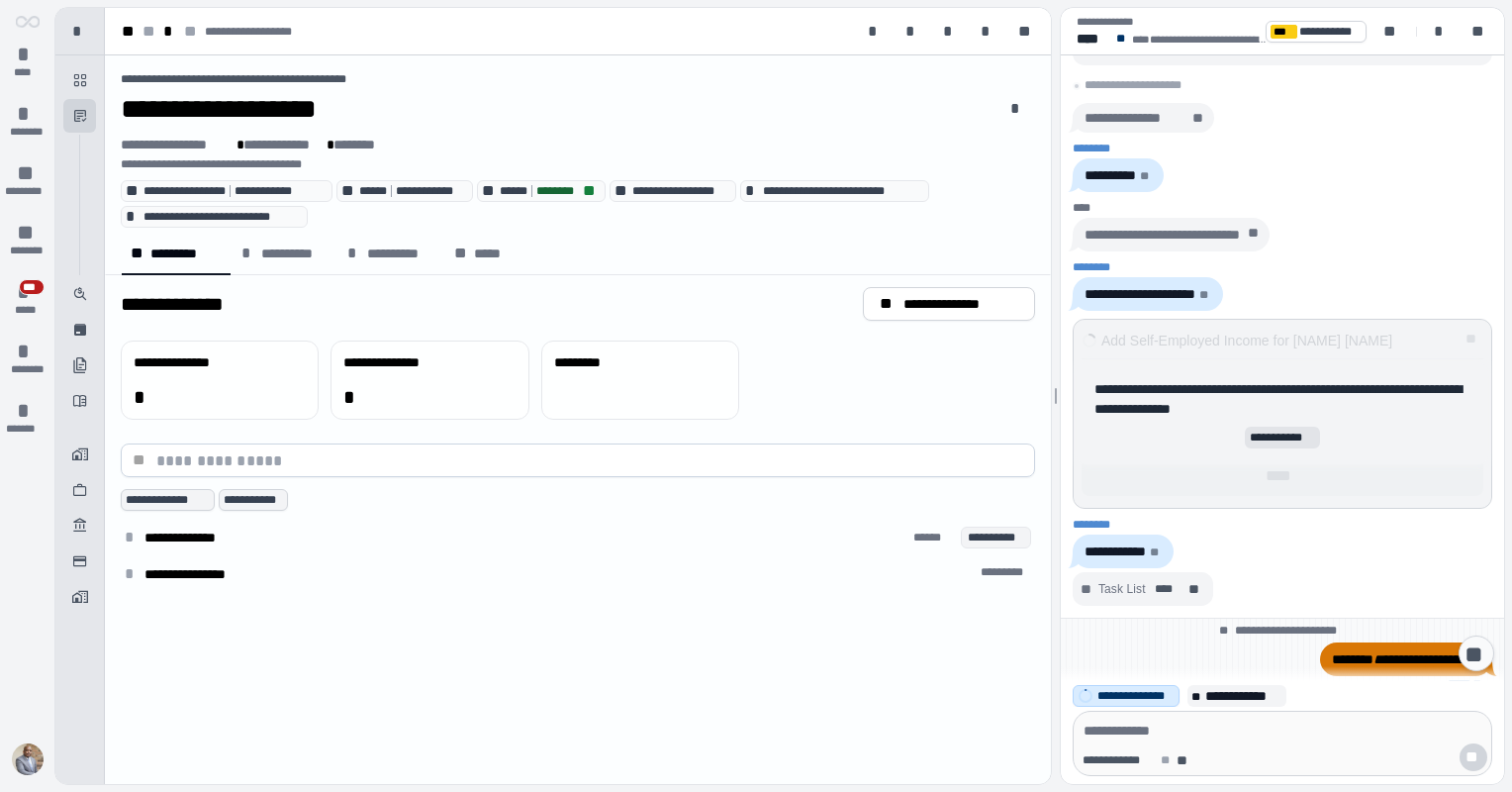 click on "**********" at bounding box center (1282, 438) 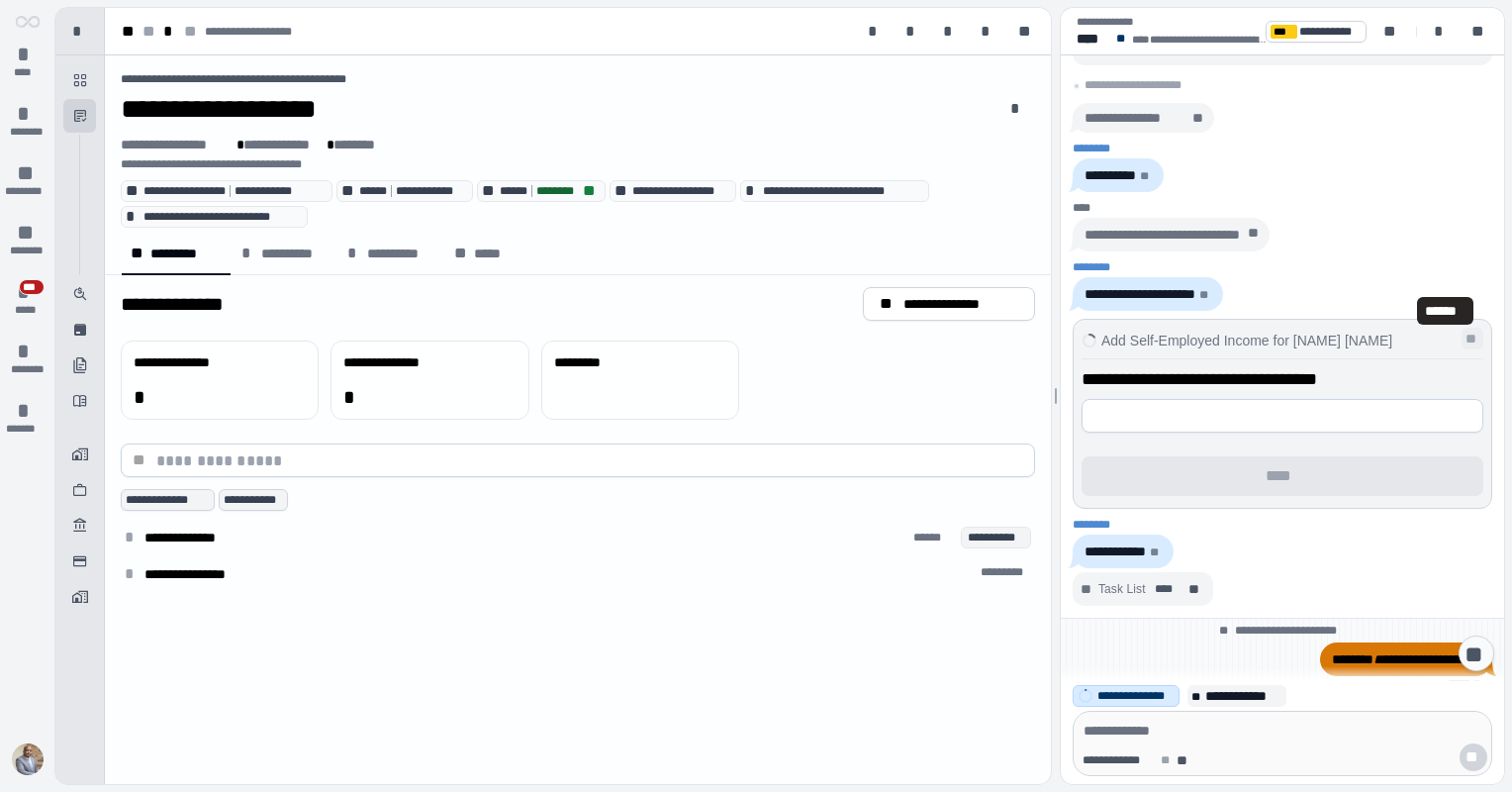 click on "**" at bounding box center (1472, 339) 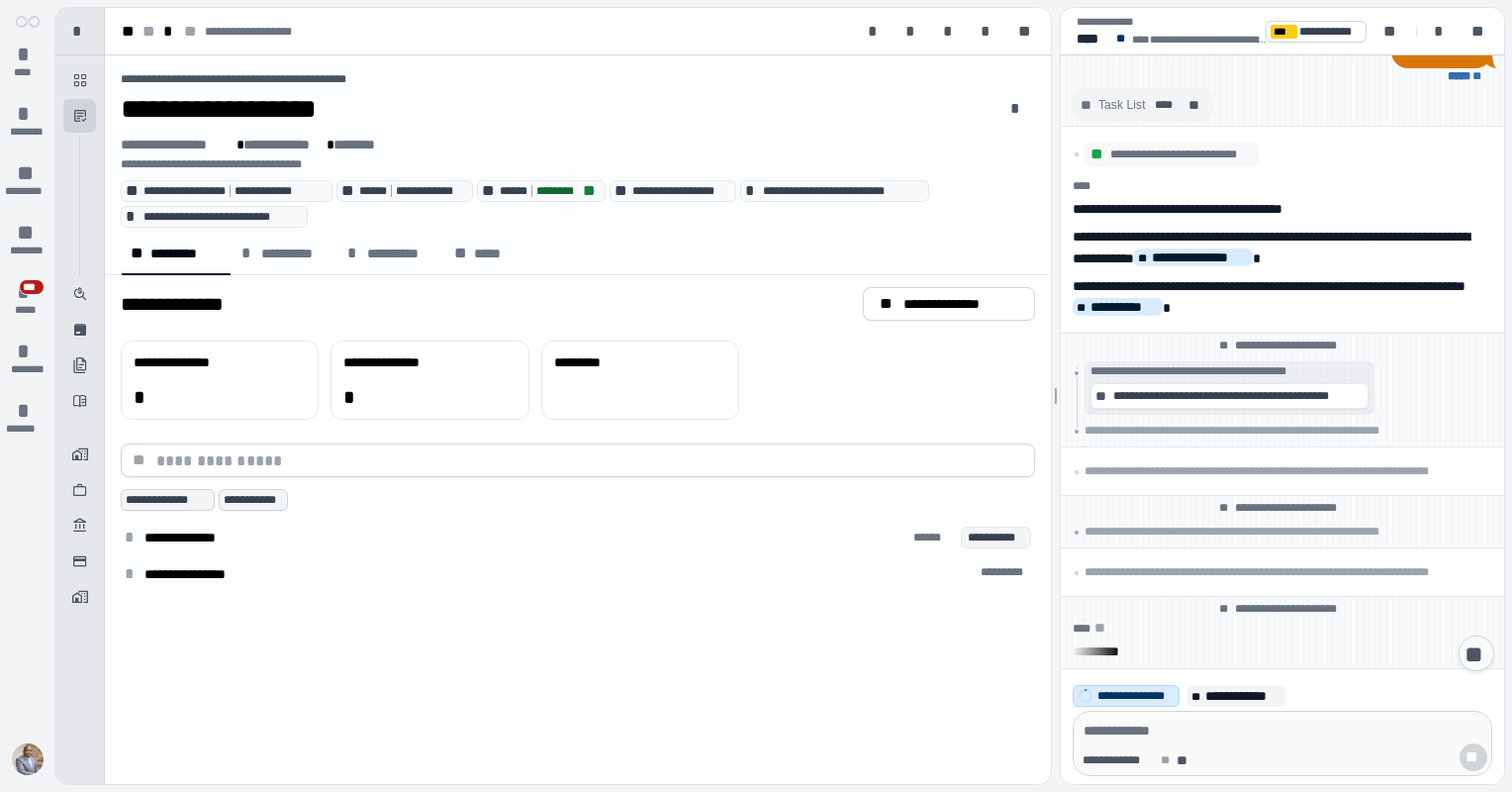 scroll, scrollTop: 0, scrollLeft: 0, axis: both 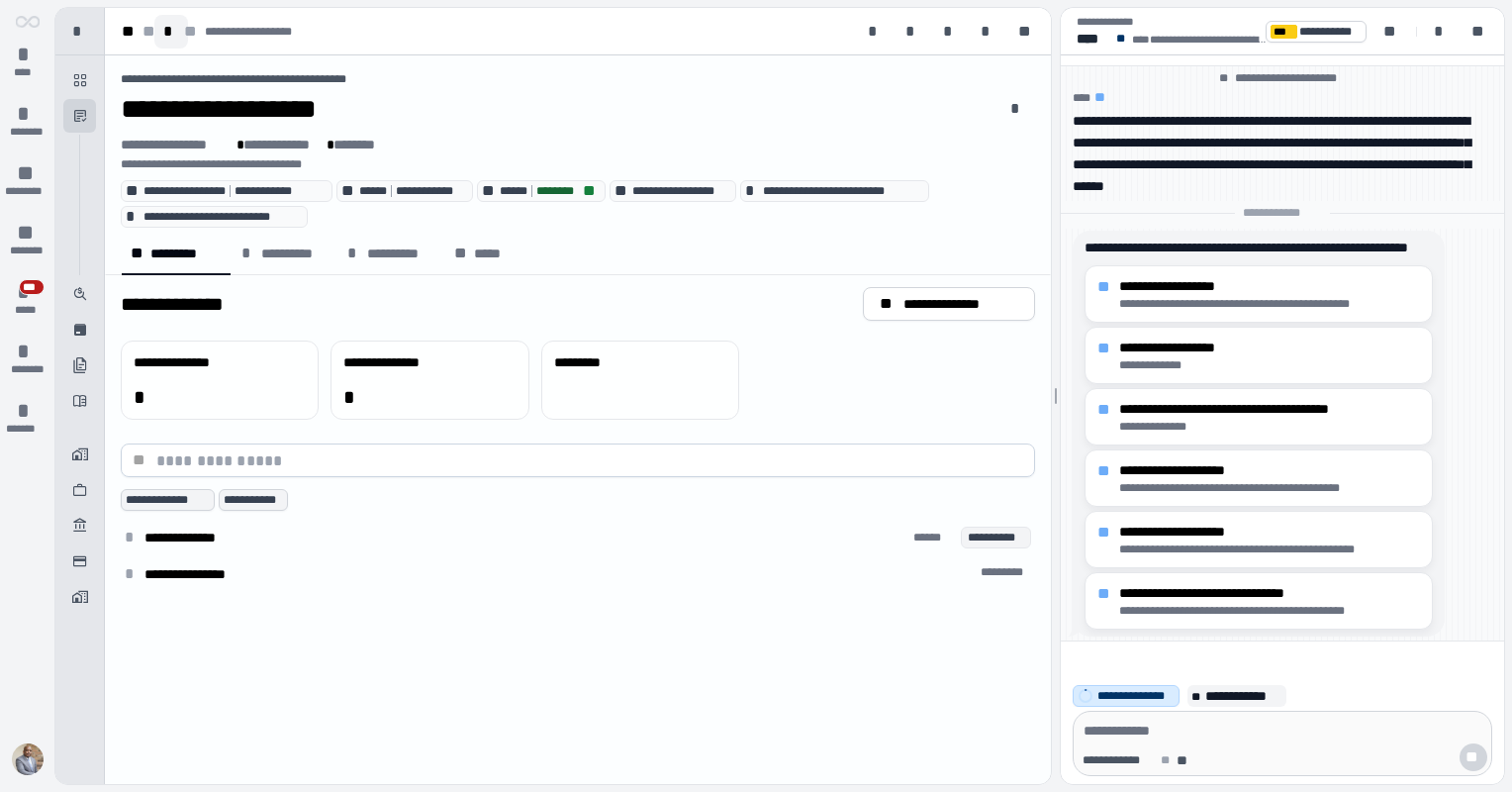 click on "*" at bounding box center [171, 32] 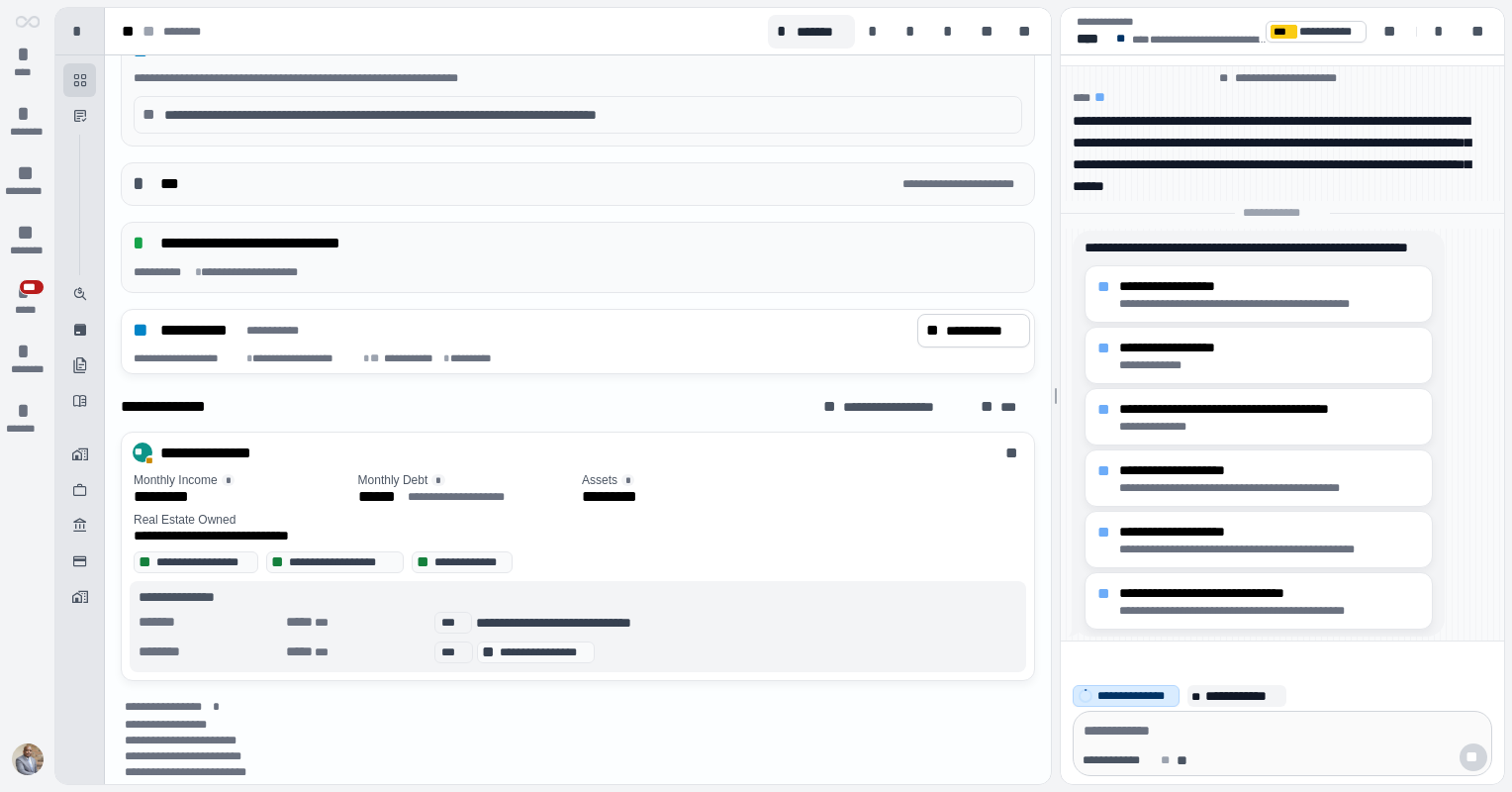 scroll, scrollTop: 608, scrollLeft: 0, axis: vertical 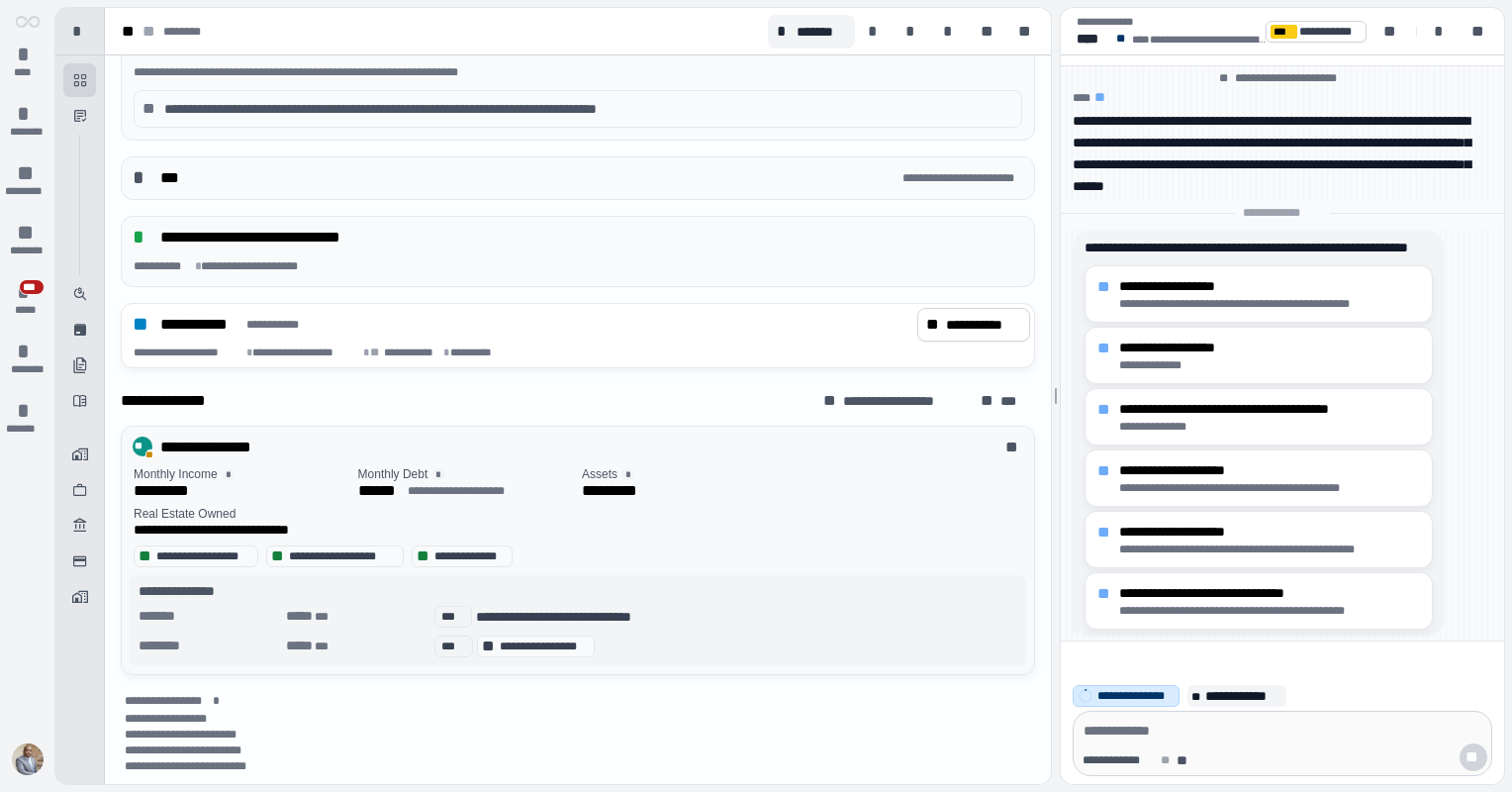click on "**********" at bounding box center (582, 503) 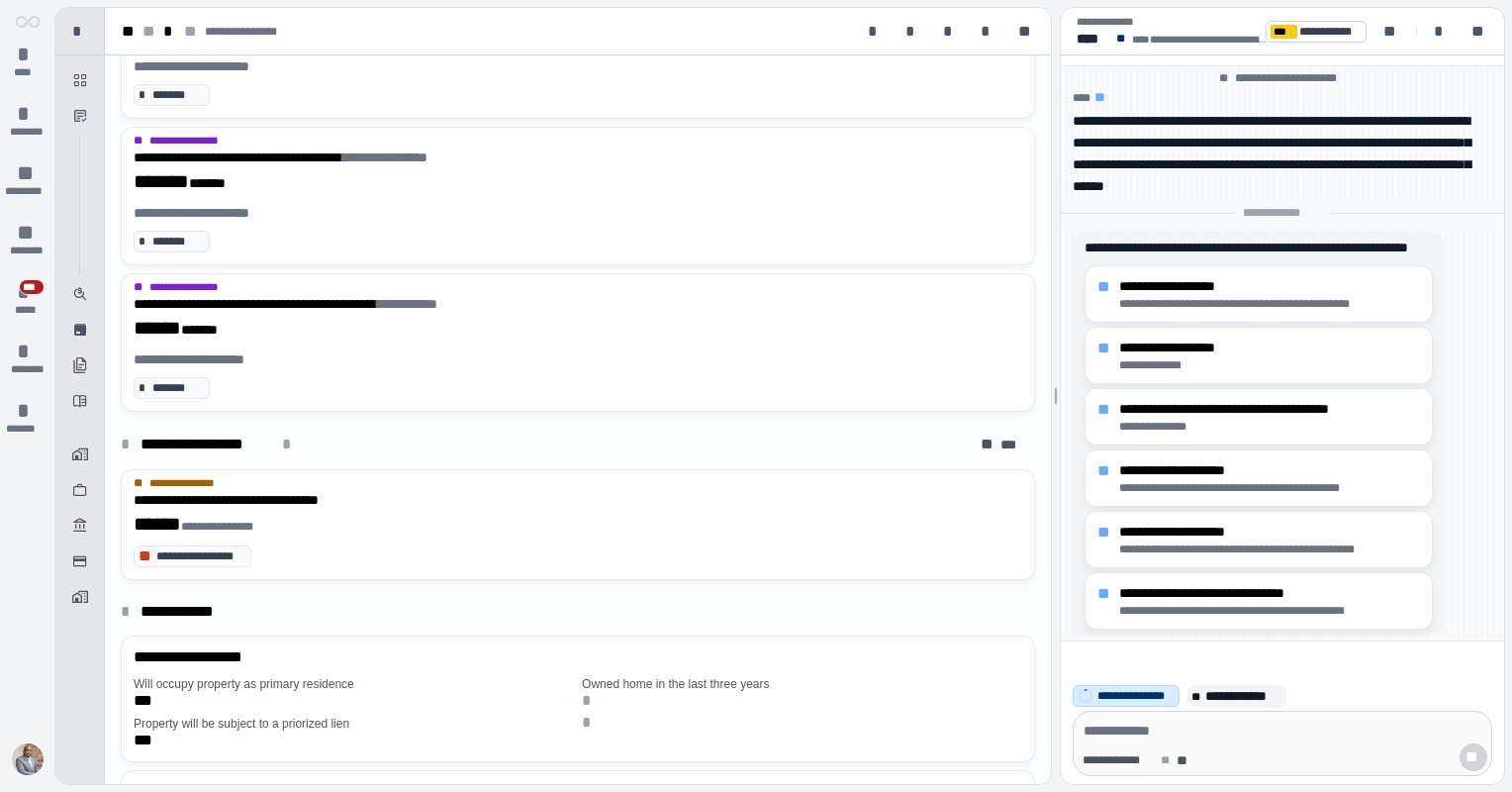 scroll, scrollTop: 2198, scrollLeft: 0, axis: vertical 